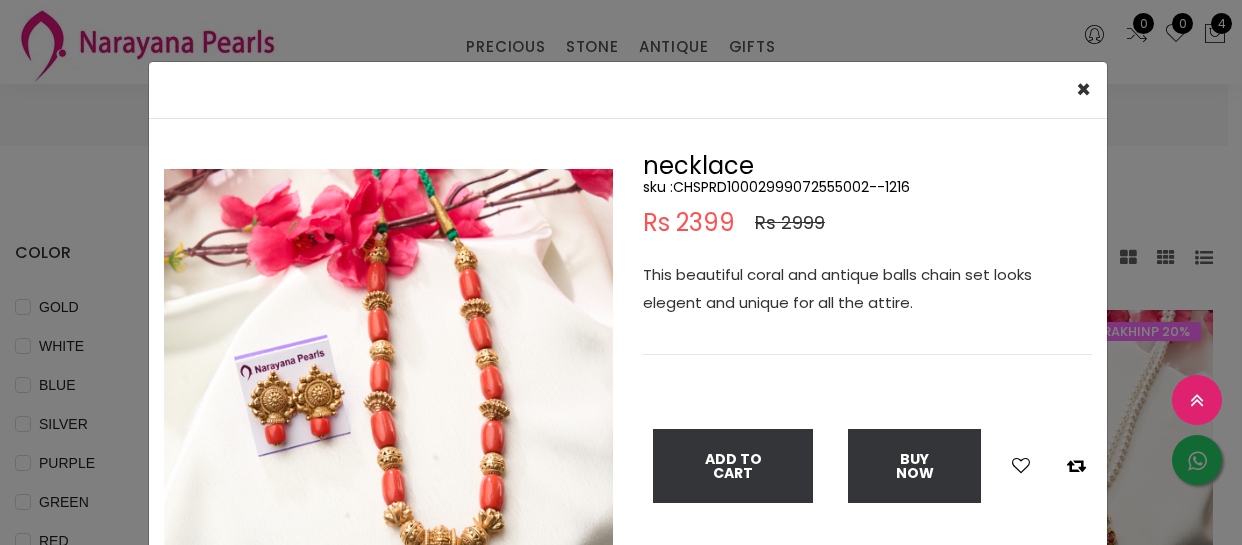 select on "INR" 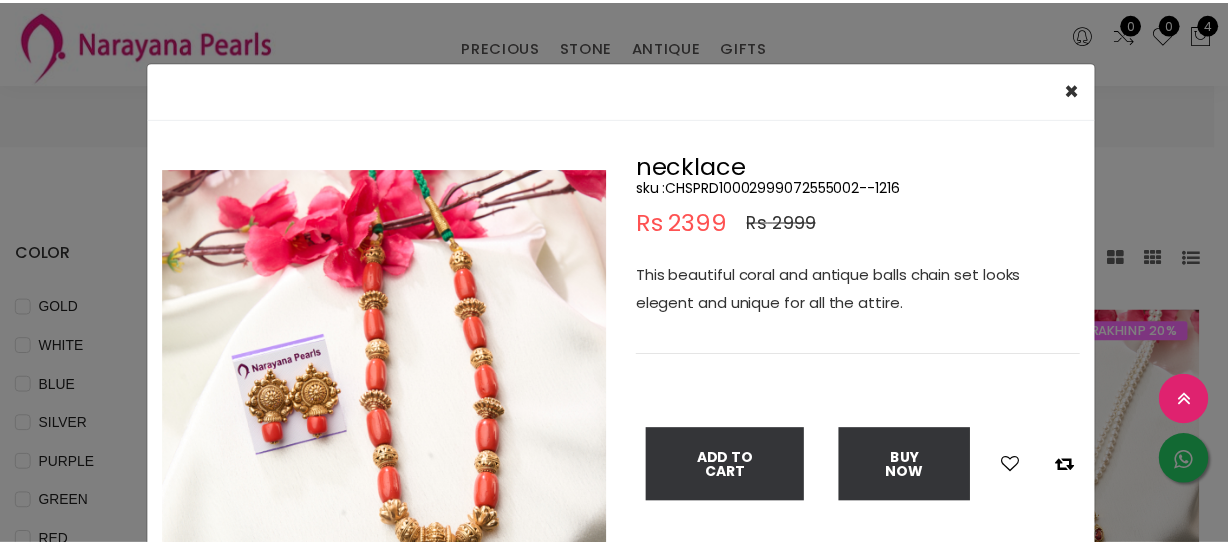 scroll, scrollTop: 272, scrollLeft: 0, axis: vertical 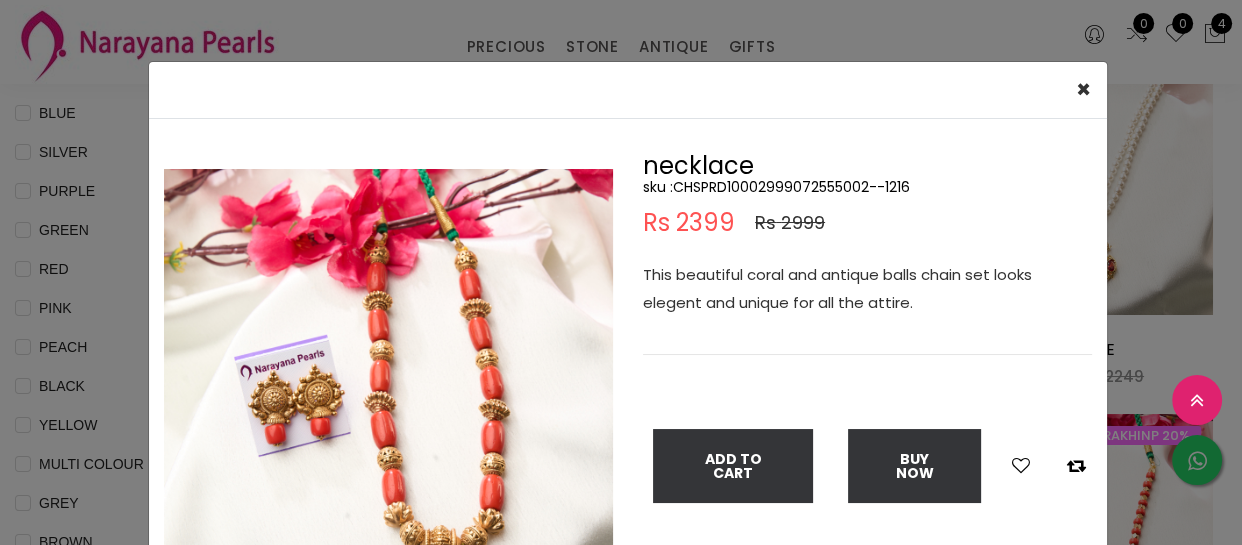 click on "× Close Double (click / press) on the image to zoom (in / out). necklace sku : [PRODUCT_ID] Rs [PRICE] Rs [PRICE] This beautiful coral and antique balls with kemp stone pendents chain set looks elegent and unique for all the attire. Add To Cart Buy Now" at bounding box center [621, 272] 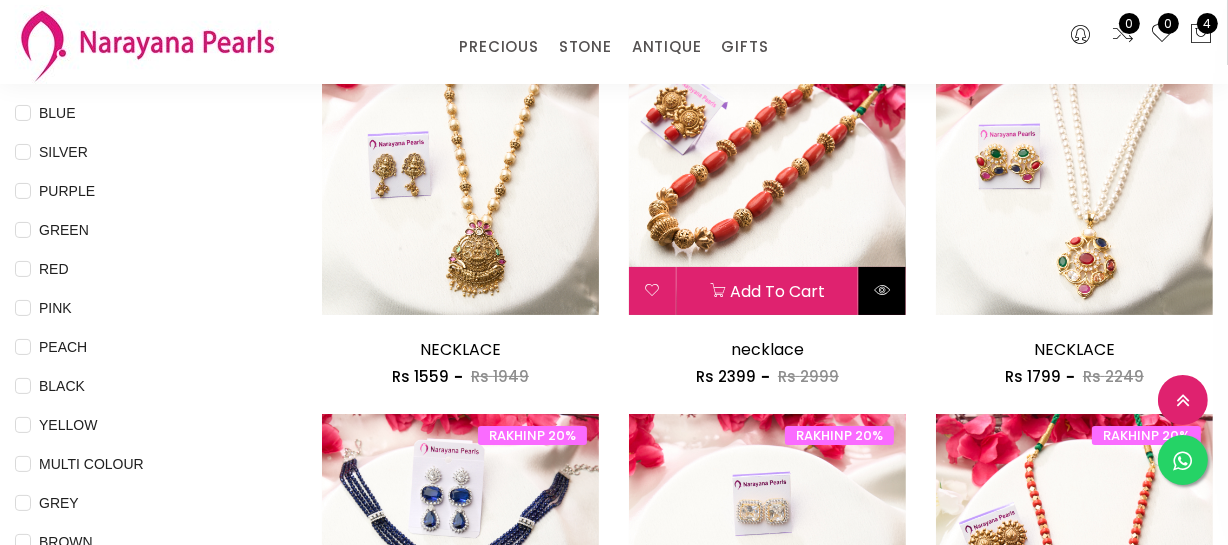 click at bounding box center [882, 290] 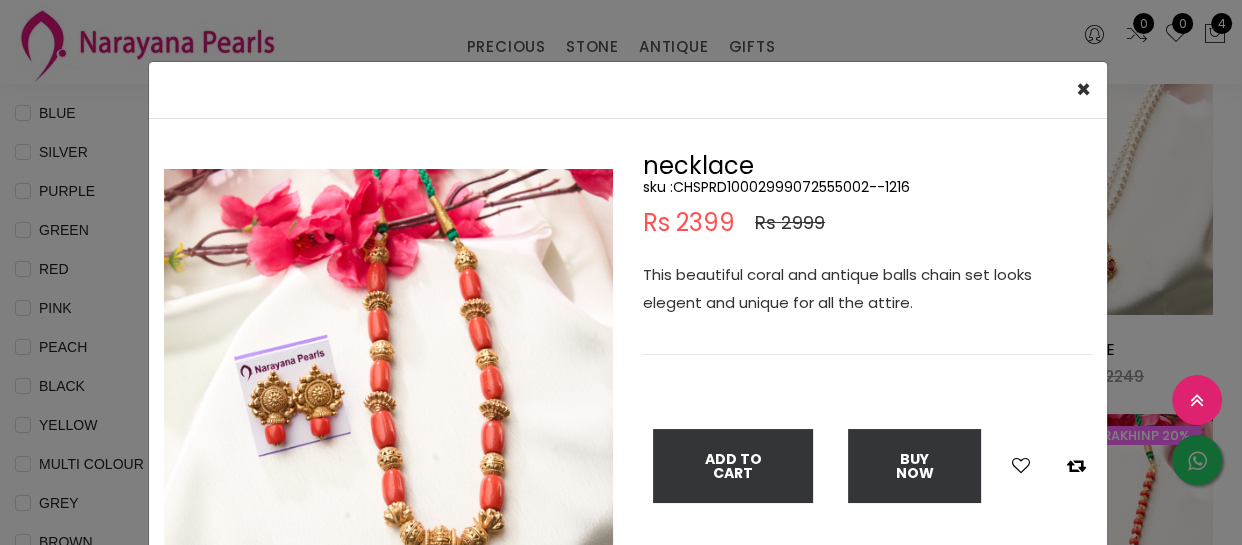 click on "This beautiful coral and antique balls chain set looks elegent and unique for all the attire." at bounding box center (867, 289) 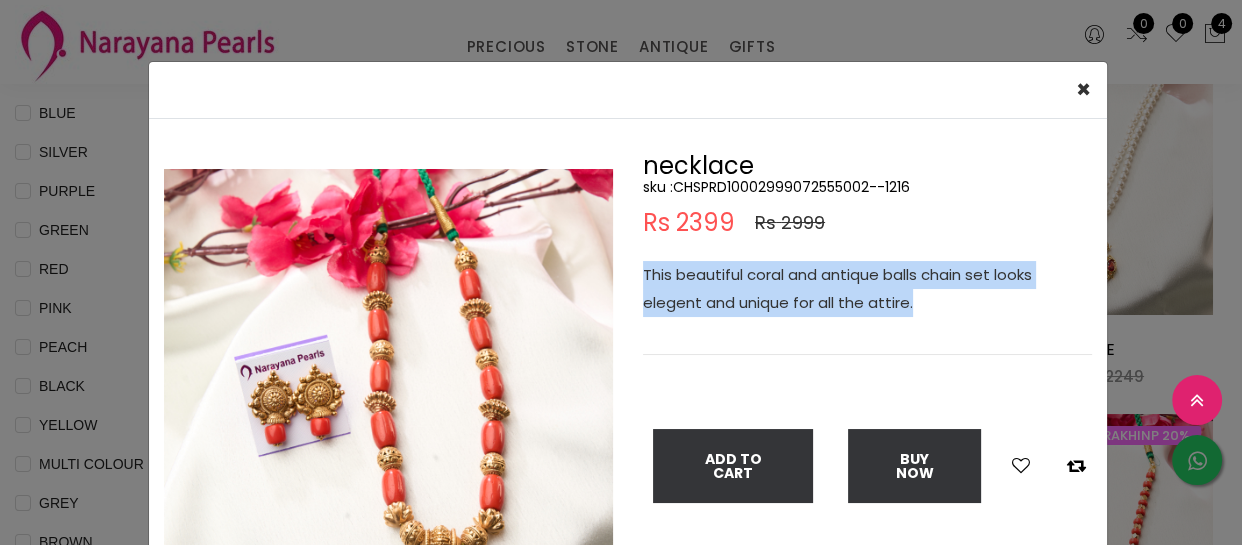 click on "This beautiful coral and antique balls chain set looks elegent and unique for all the attire." at bounding box center (867, 289) 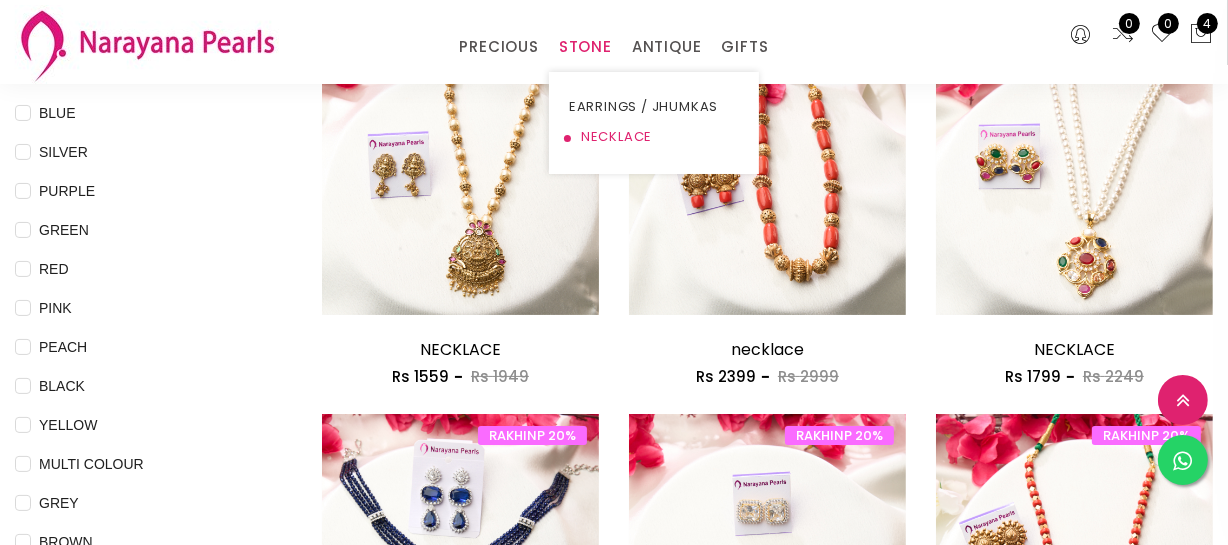 click on "NECKLACE" at bounding box center (654, 137) 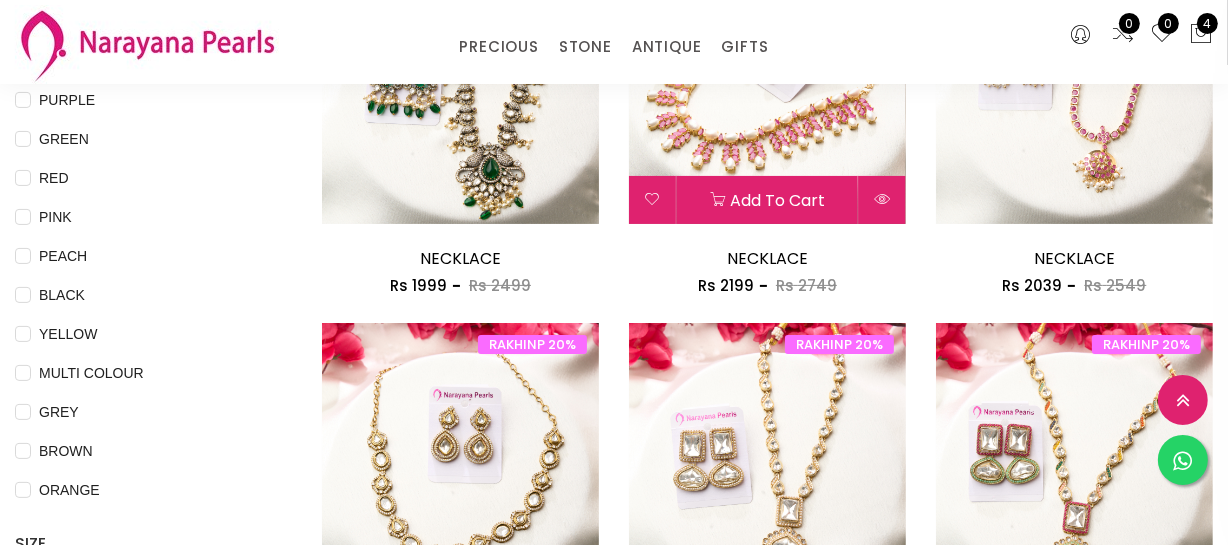 scroll, scrollTop: 727, scrollLeft: 0, axis: vertical 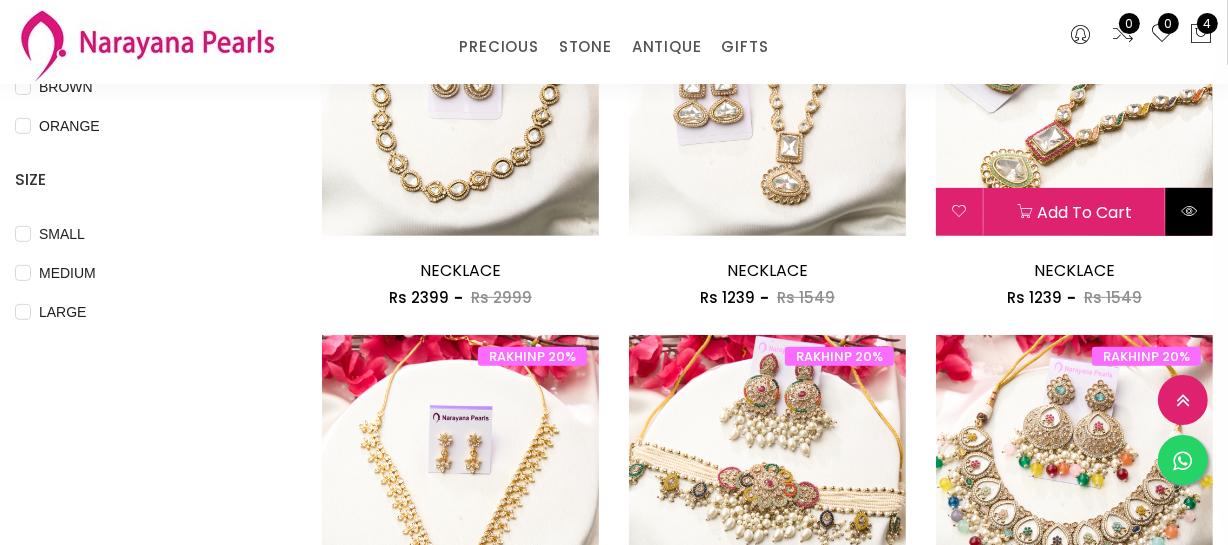 click at bounding box center [1189, 212] 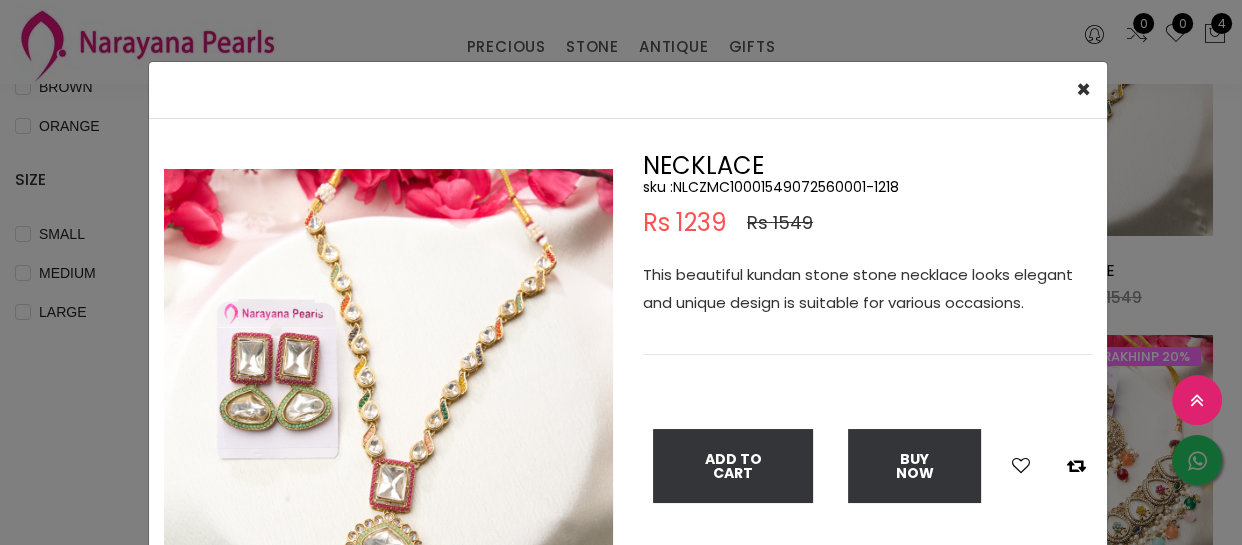 click on "This beautiful kundan stone stone necklace looks elegant and unique design is suitable for various occasions." at bounding box center [867, 289] 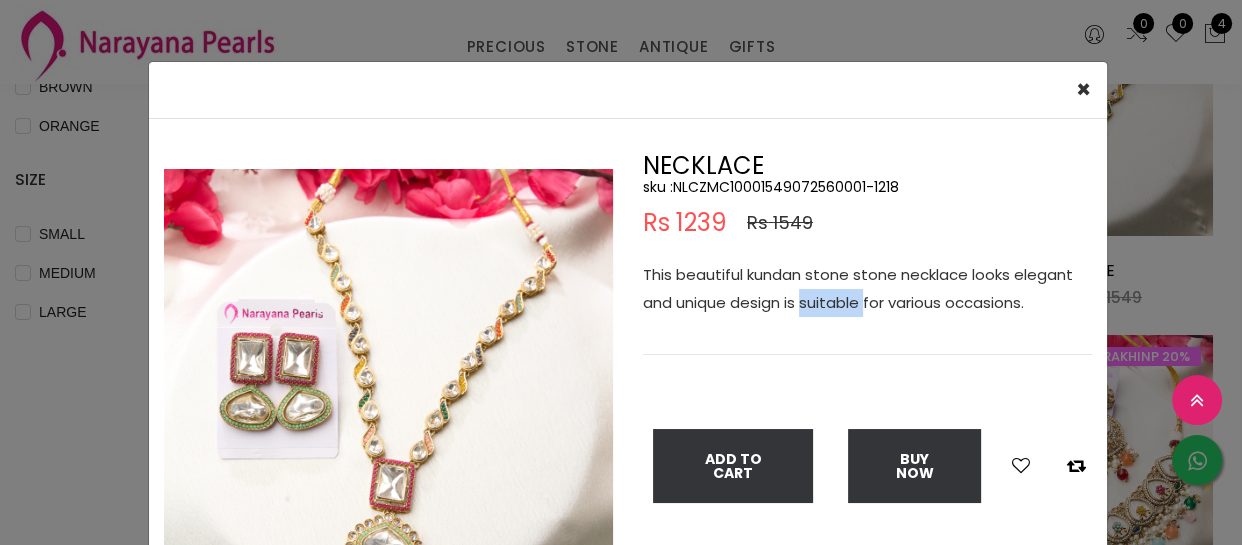 click on "This beautiful kundan stone stone necklace looks elegant and unique design is suitable for various occasions." at bounding box center (867, 289) 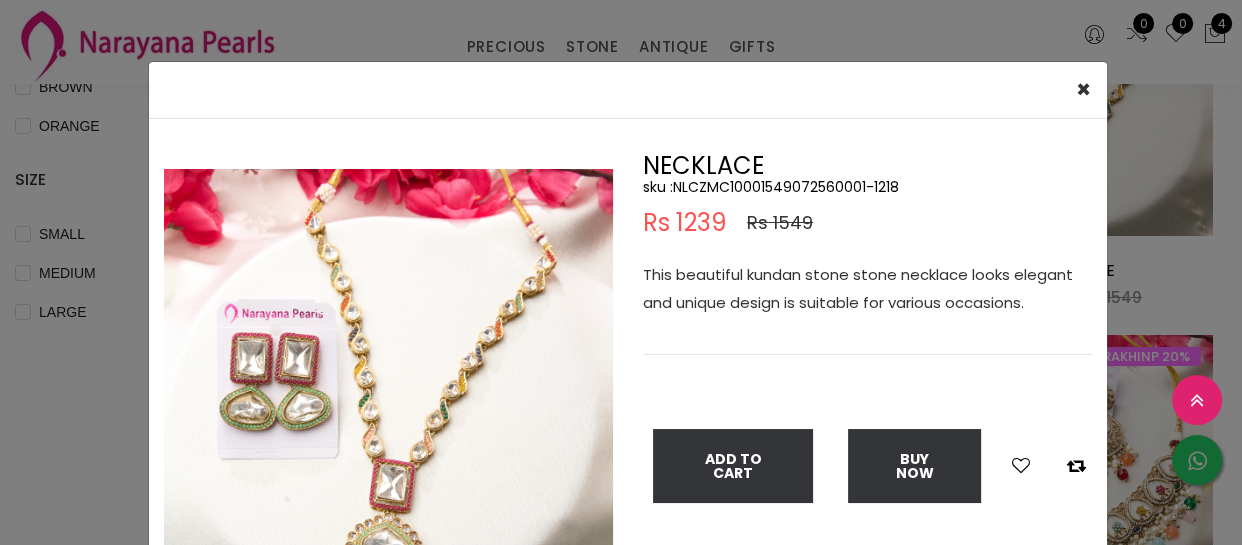 click on "× Close Double (click / press) on the image to zoom (in / out). NECKLACE sku :  NLCZMC10001549072560001-1218 Rs   1239   Rs   1549 This beautiful kundan stone stone necklace looks elegant and unique design is suitable for various occasions.  Add To Cart   Buy Now" at bounding box center [621, 272] 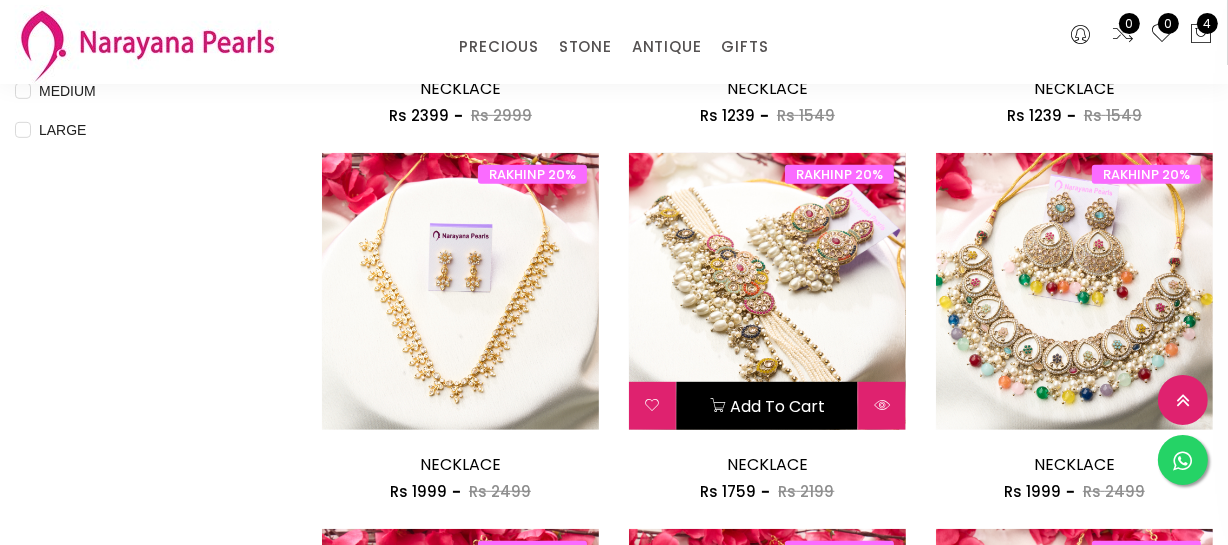 scroll, scrollTop: 1000, scrollLeft: 0, axis: vertical 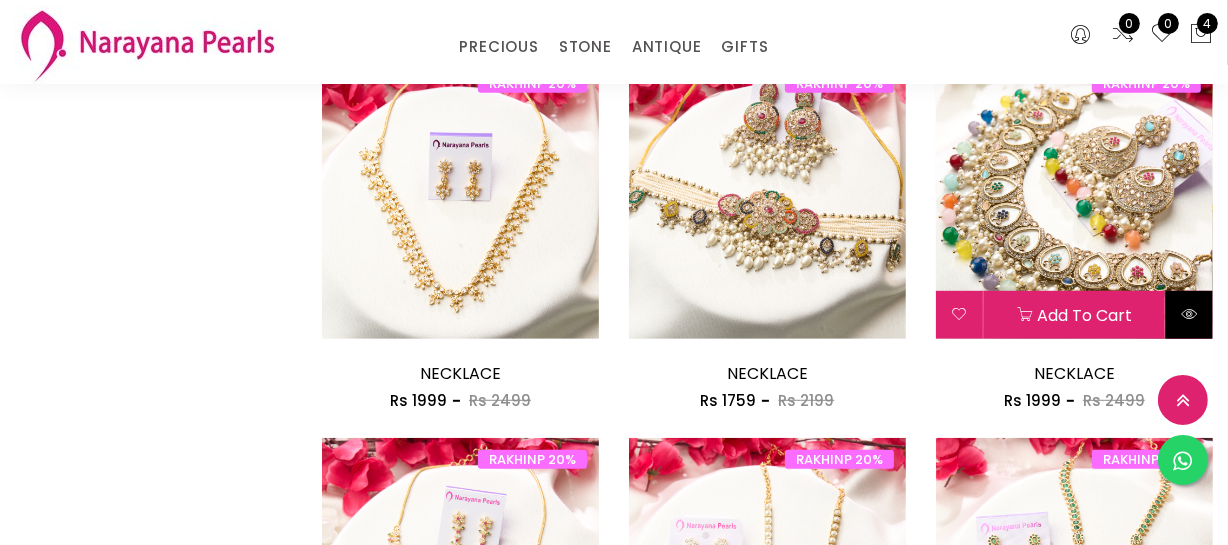 click at bounding box center [1189, 315] 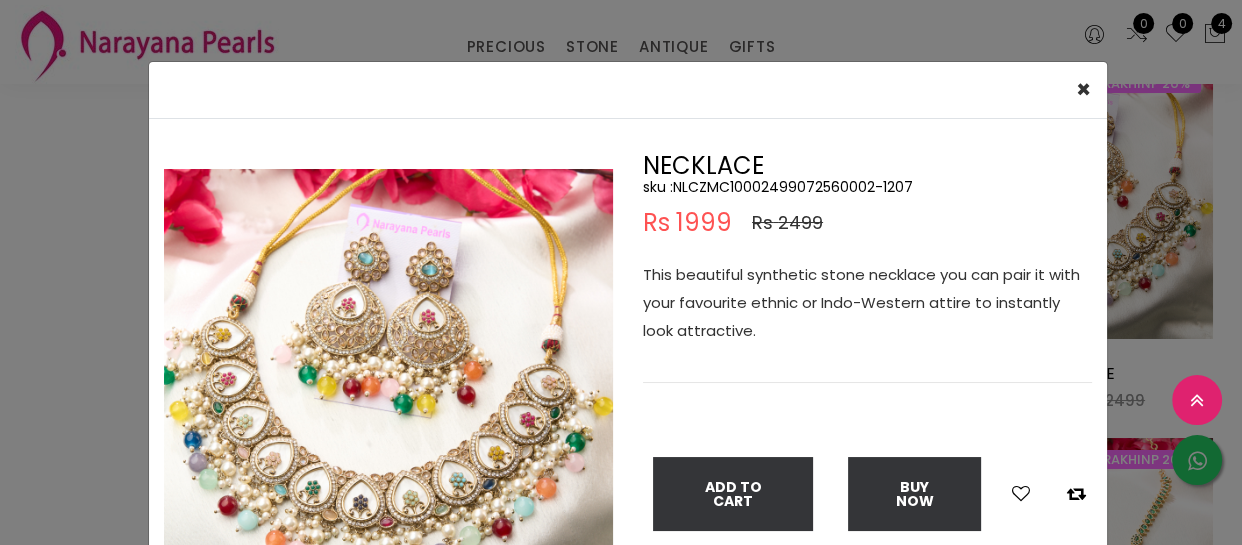 click on "× Close Double (click / press) on the image to zoom (in / out). NECKLACE sku :  NLCZMC10002499072560002-1207 Rs   1999   Rs   2499 This beautiful synthetic stone necklace you can pair it with your favourite ethnic or Indo-Western attire to instantly look attractive.  Add To Cart   Buy Now" at bounding box center [621, 272] 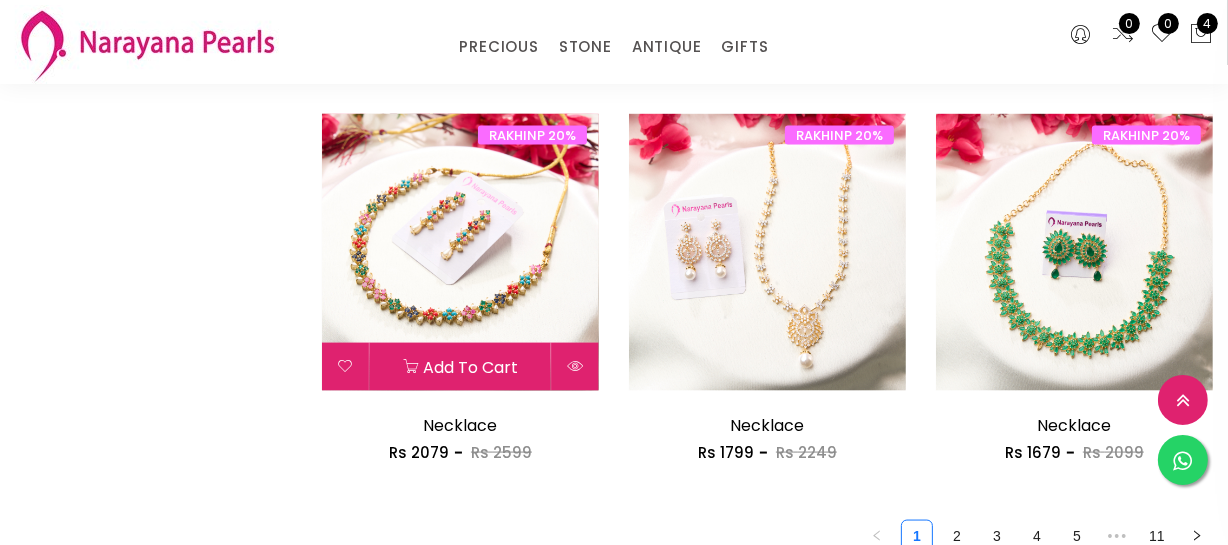 scroll, scrollTop: 2454, scrollLeft: 0, axis: vertical 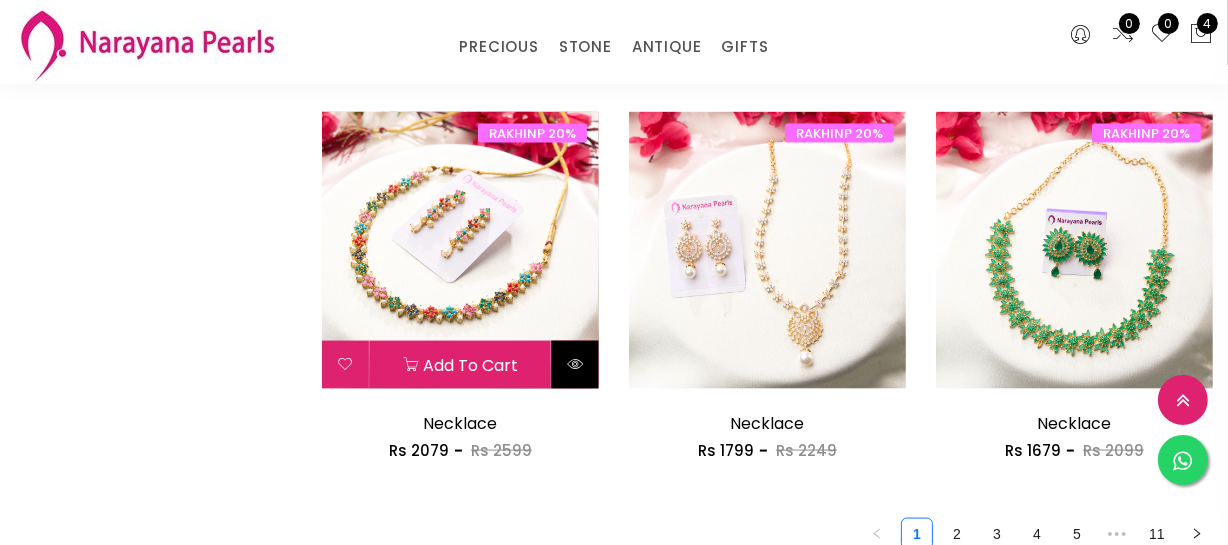 click at bounding box center [575, 364] 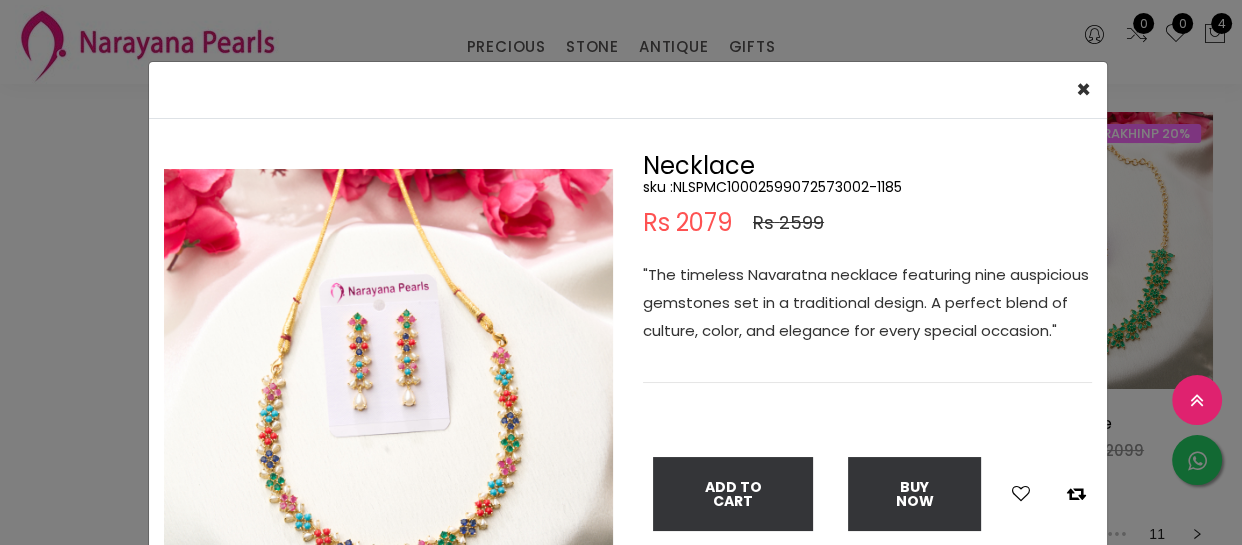 click on ""The timeless Navaratna necklace featuring nine auspicious gemstones set in a traditional design. A perfect blend of culture, color, and elegance for every special occasion."" at bounding box center (867, 303) 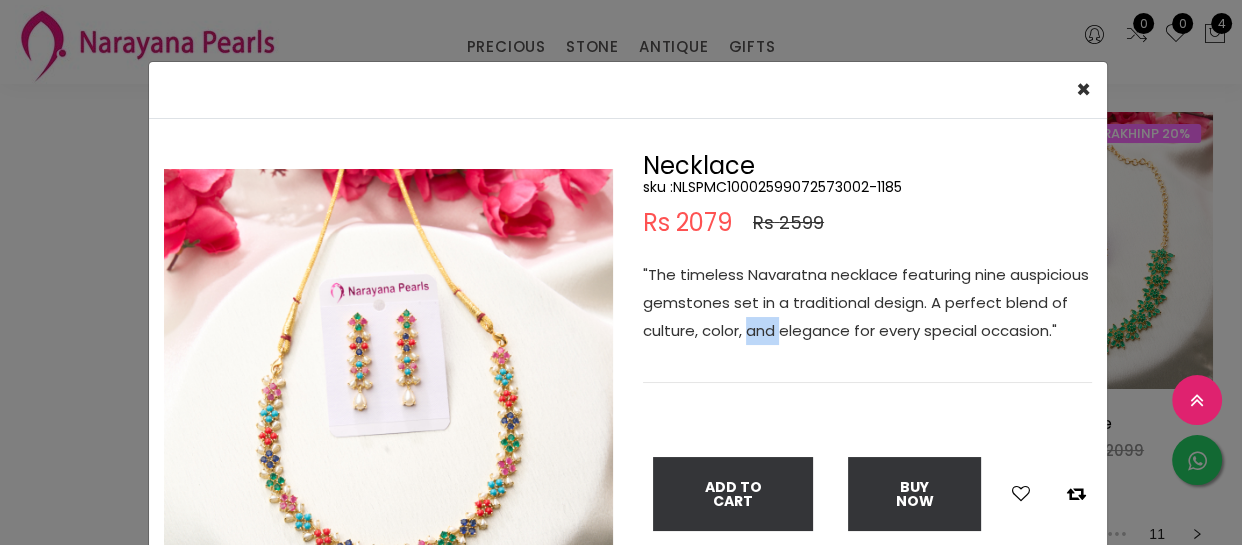 click on ""The timeless Navaratna necklace featuring nine auspicious gemstones set in a traditional design. A perfect blend of culture, color, and elegance for every special occasion."" at bounding box center [867, 303] 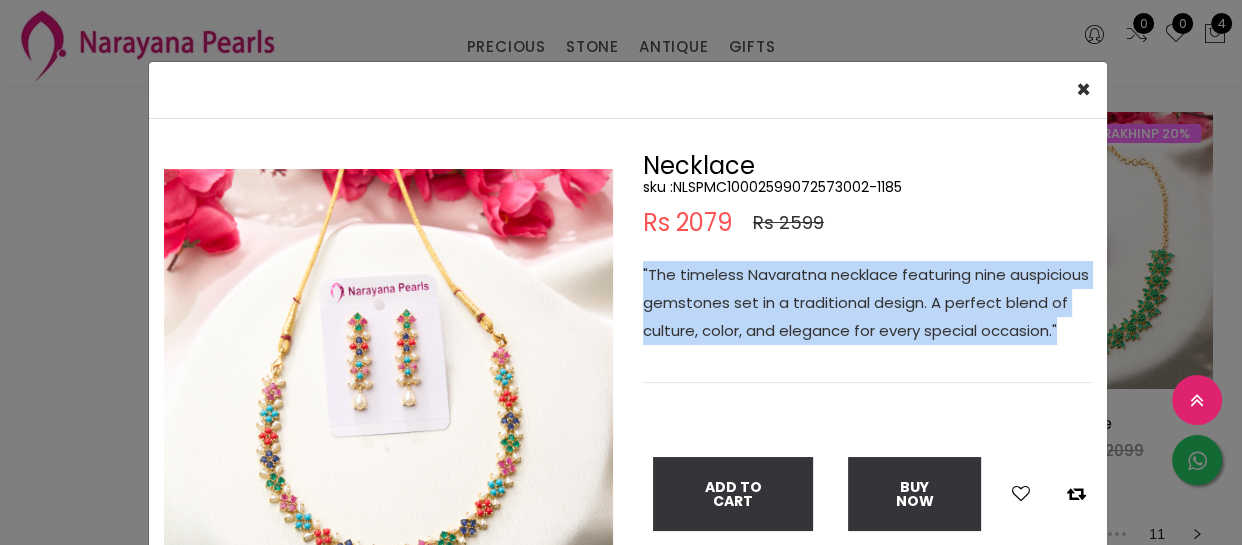 click on ""The timeless Navaratna necklace featuring nine auspicious gemstones set in a traditional design. A perfect blend of culture, color, and elegance for every special occasion."" at bounding box center (867, 303) 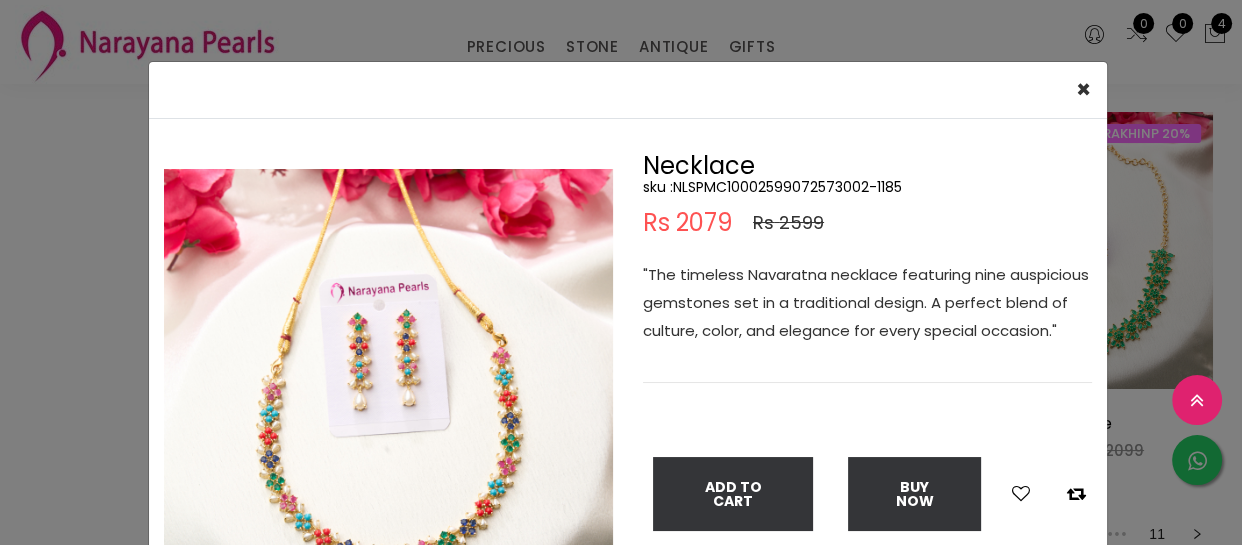 click on "× Close Double (click / press) on the image to zoom (in / out). Necklace sku :  NLSPMC10002599072573002-1185 Rs   2079   Rs   2599 "The timeless Navaratna necklace featuring nine auspicious gemstones set in a traditional design. A perfect blend of culture, color, and elegance for every special occasion."  Add To Cart   Buy Now" at bounding box center (621, 272) 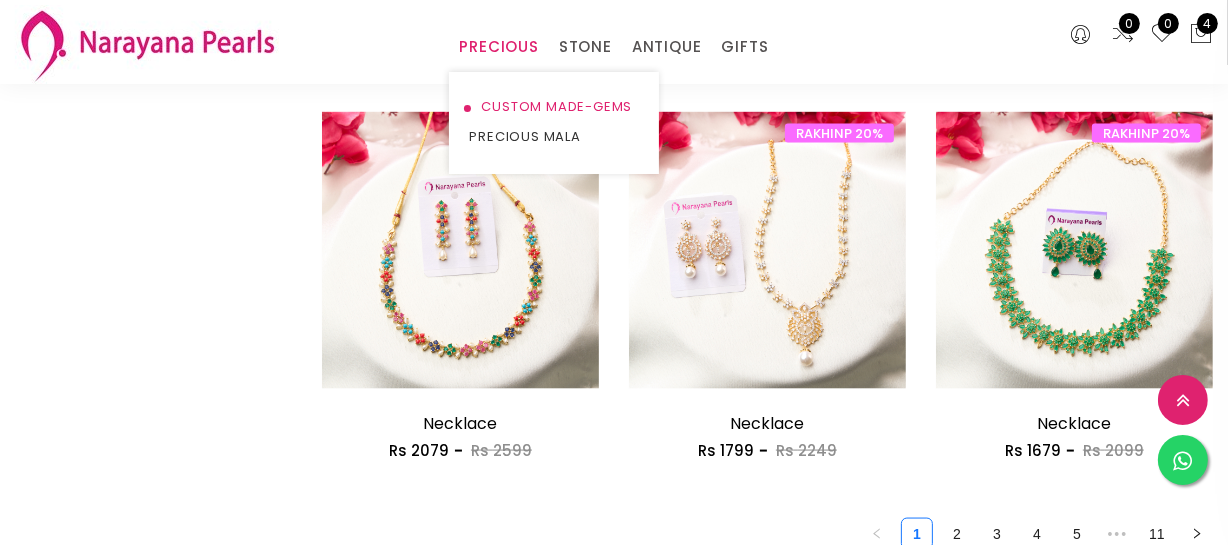 click on "CUSTOM MADE-GEMS" at bounding box center (554, 107) 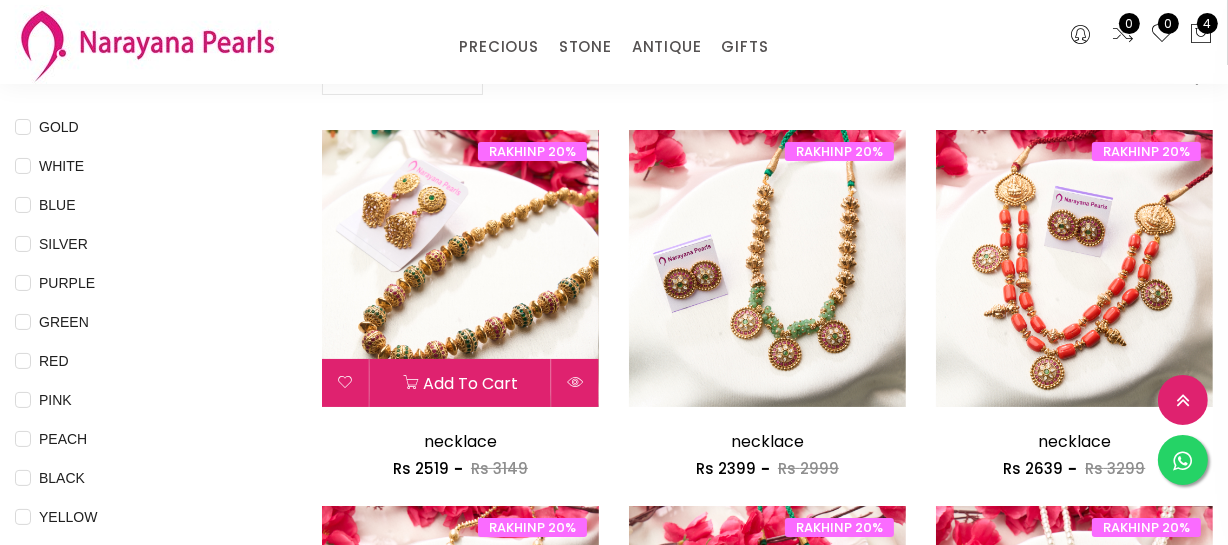 scroll, scrollTop: 181, scrollLeft: 0, axis: vertical 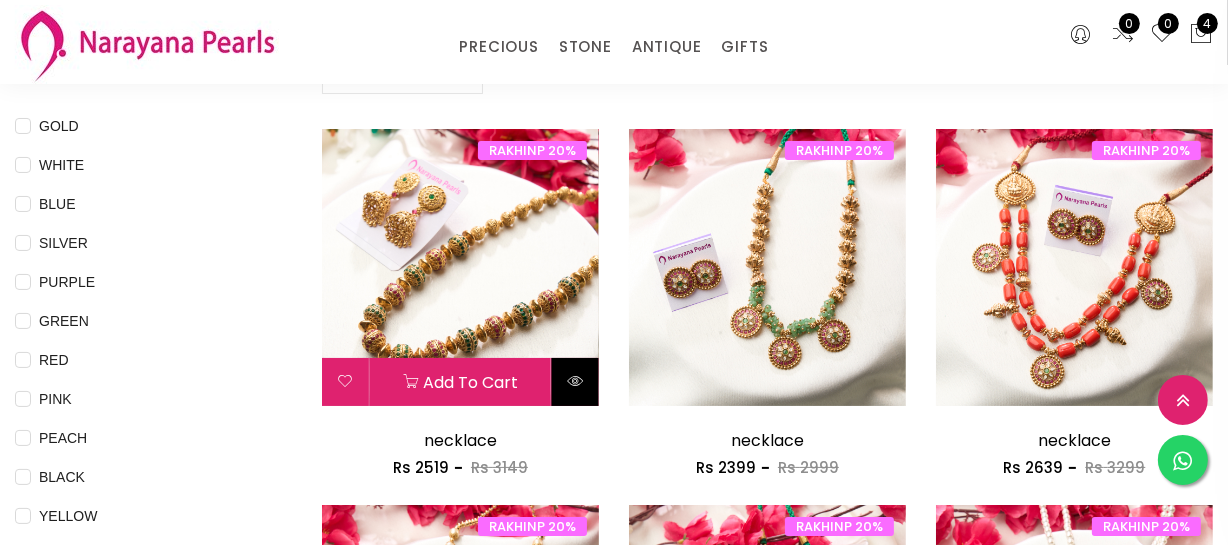 click at bounding box center (575, 381) 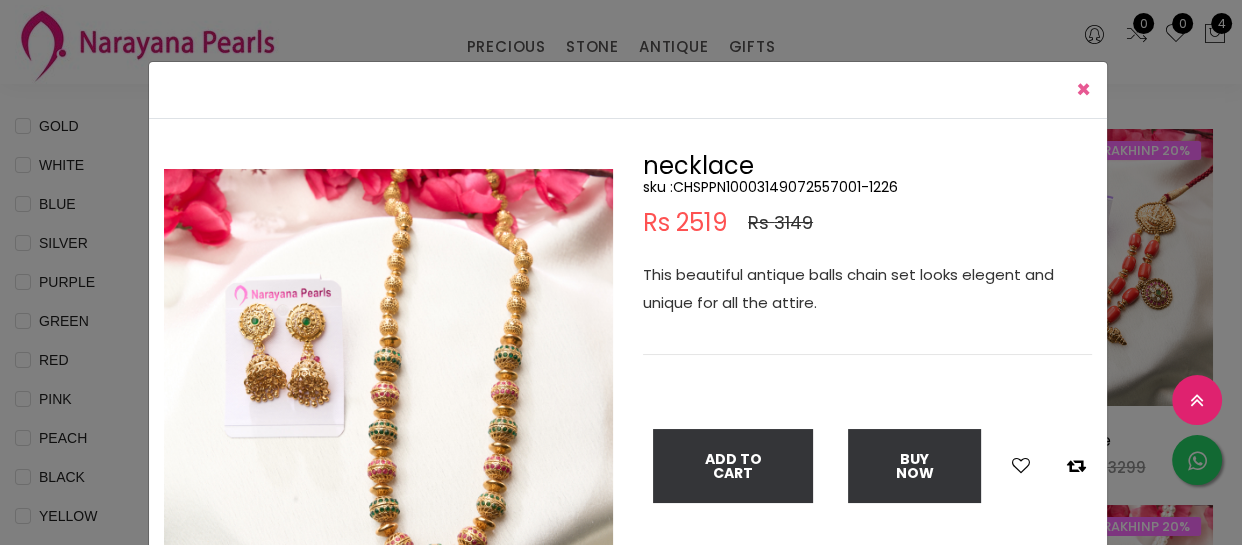 click on "×" at bounding box center [1083, 89] 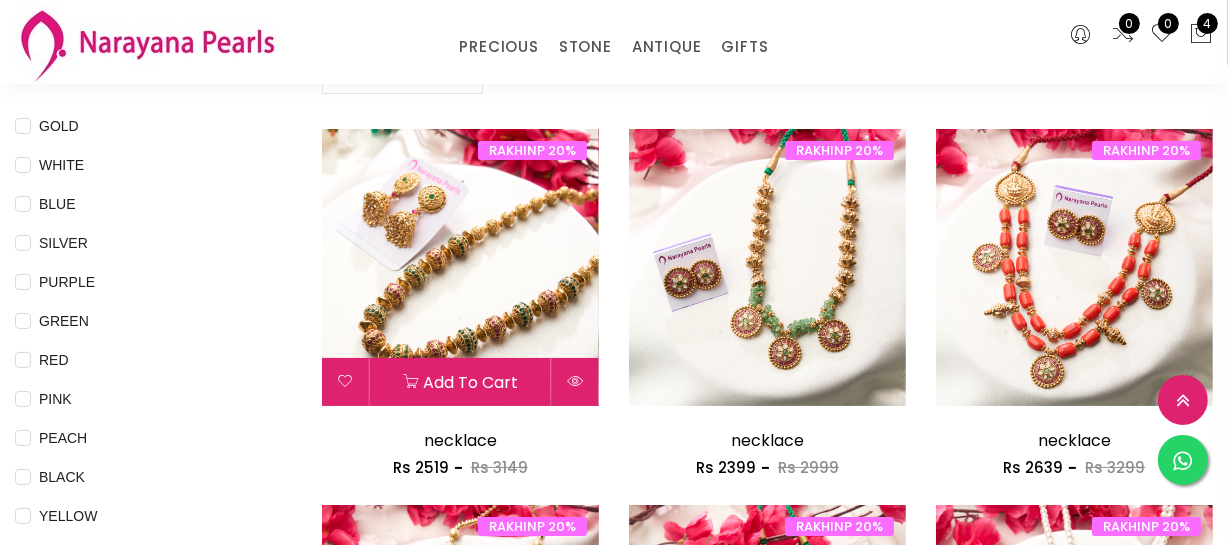 click at bounding box center (460, 267) 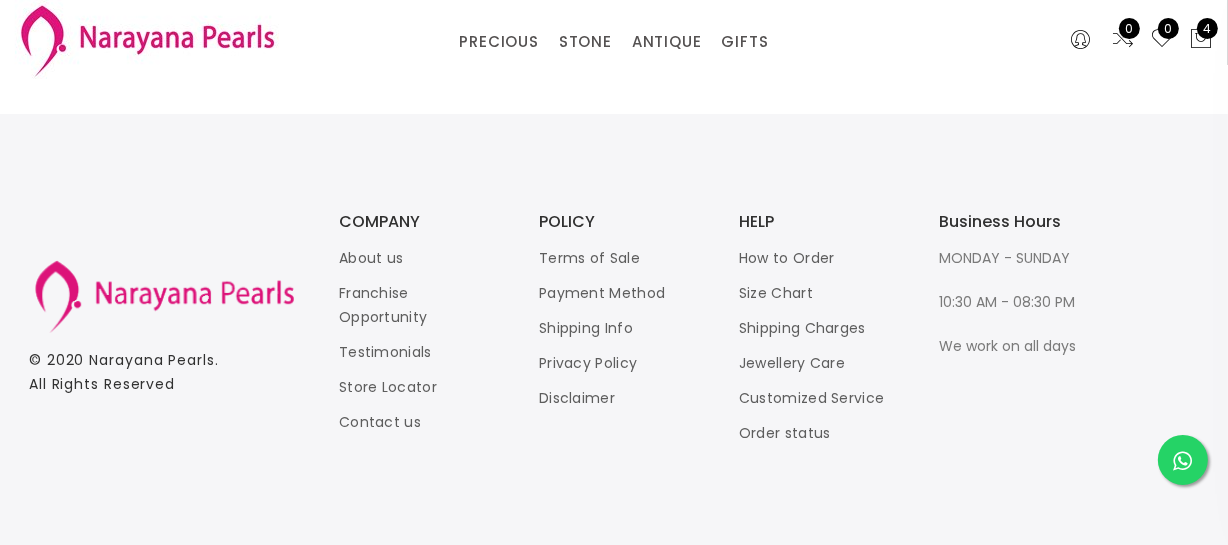 scroll, scrollTop: 0, scrollLeft: 0, axis: both 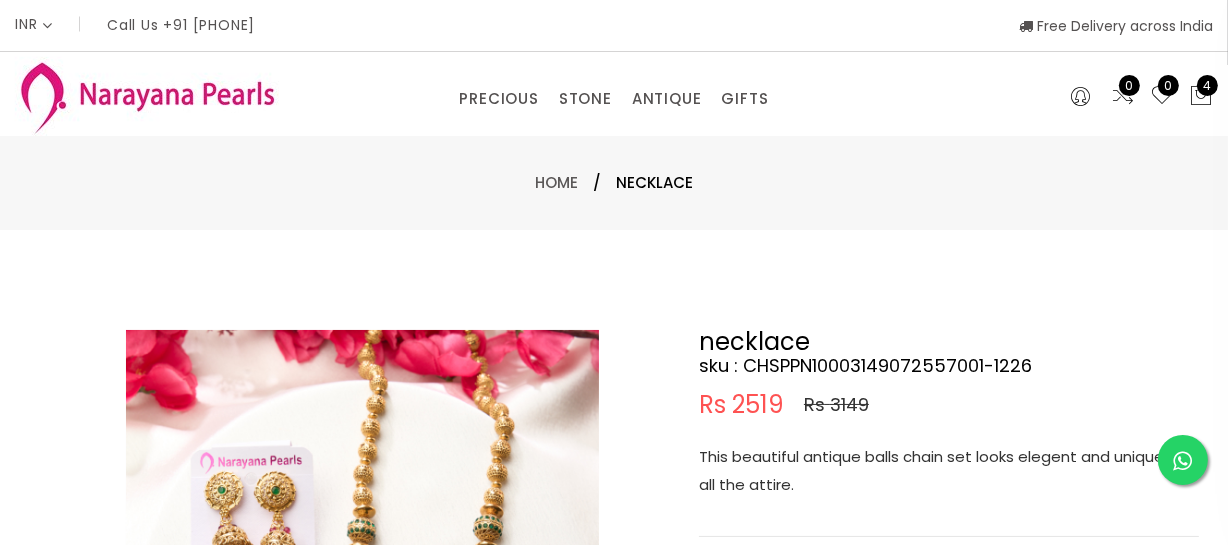 click on "This beautiful antique balls chain set looks elegent and unique for all the attire." at bounding box center (949, 471) 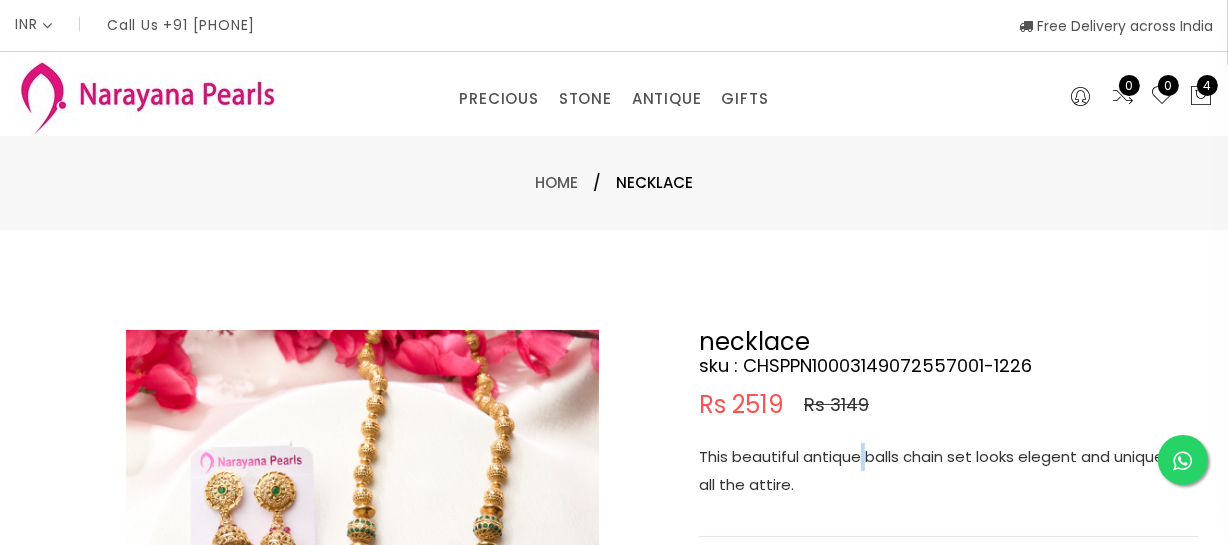 click on "This beautiful antique balls chain set looks elegent and unique for all the attire." at bounding box center (949, 471) 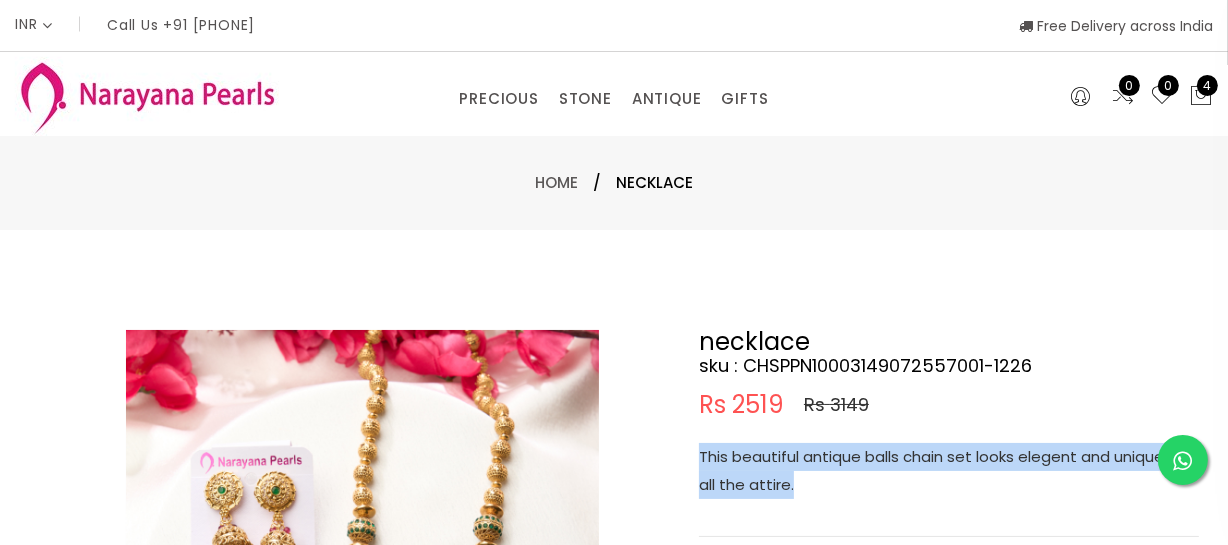 click on "This beautiful antique balls chain set looks elegent and unique for all the attire." at bounding box center (949, 471) 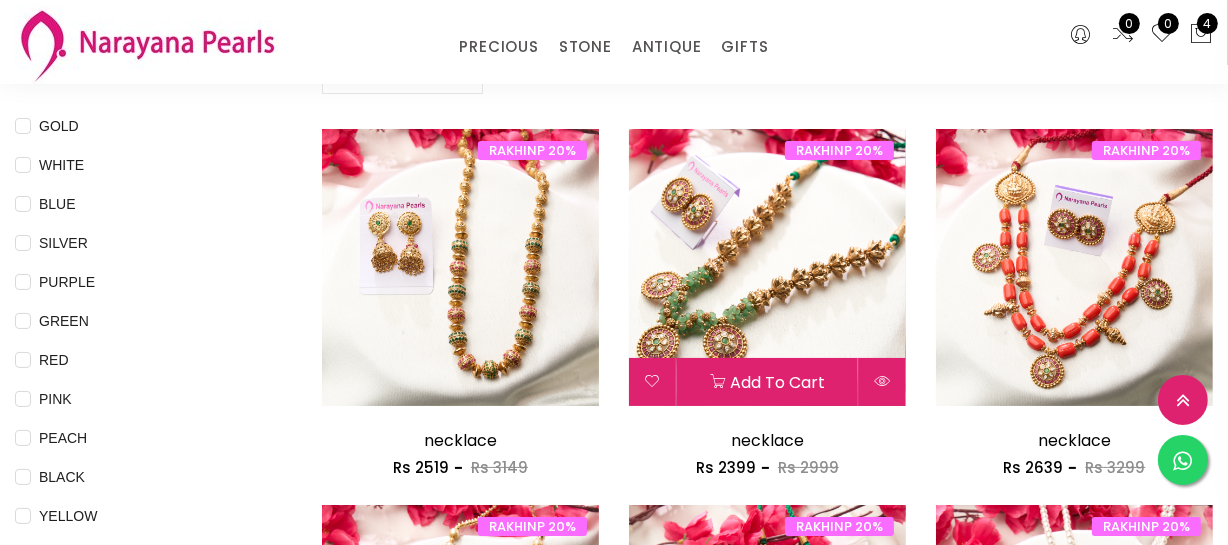 click at bounding box center (767, 267) 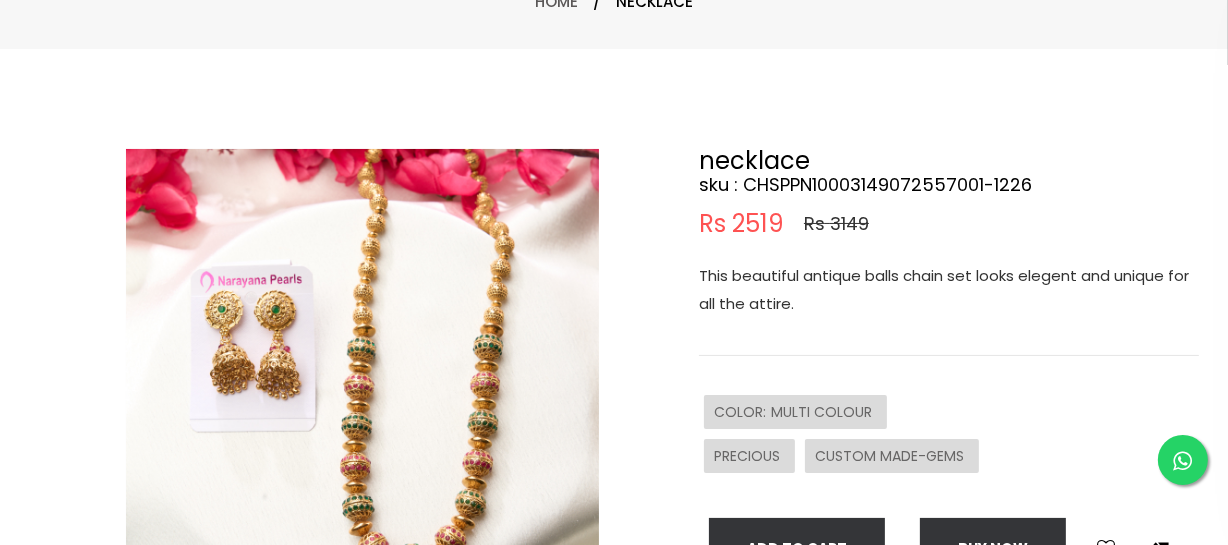 scroll, scrollTop: 0, scrollLeft: 0, axis: both 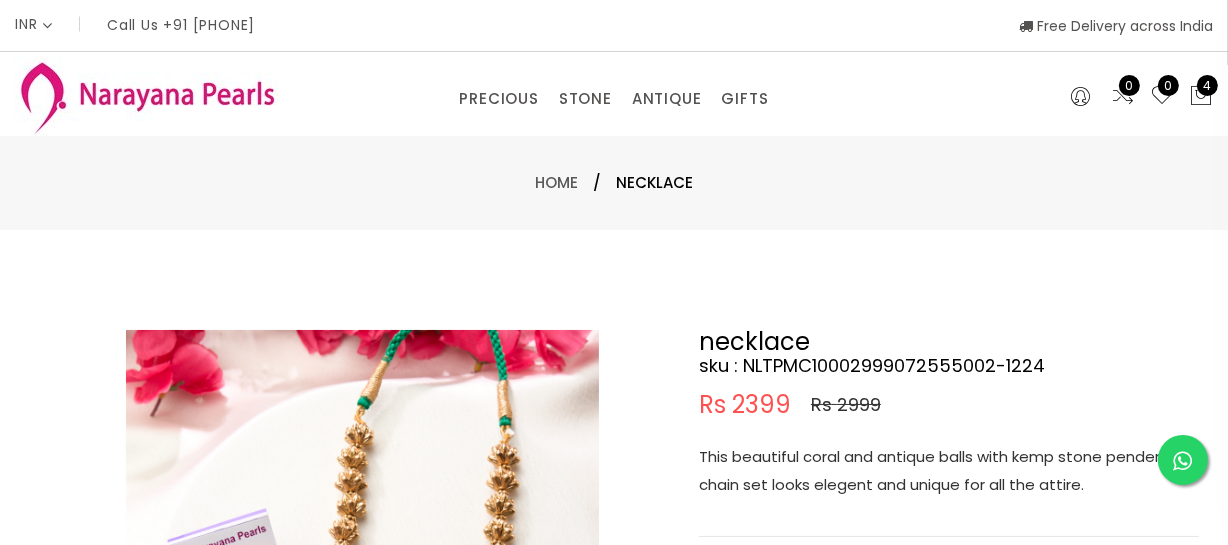 click on "This beautiful coral and antique balls with kemp stone pendents  chain set looks elegent and unique for all the attire." at bounding box center (949, 471) 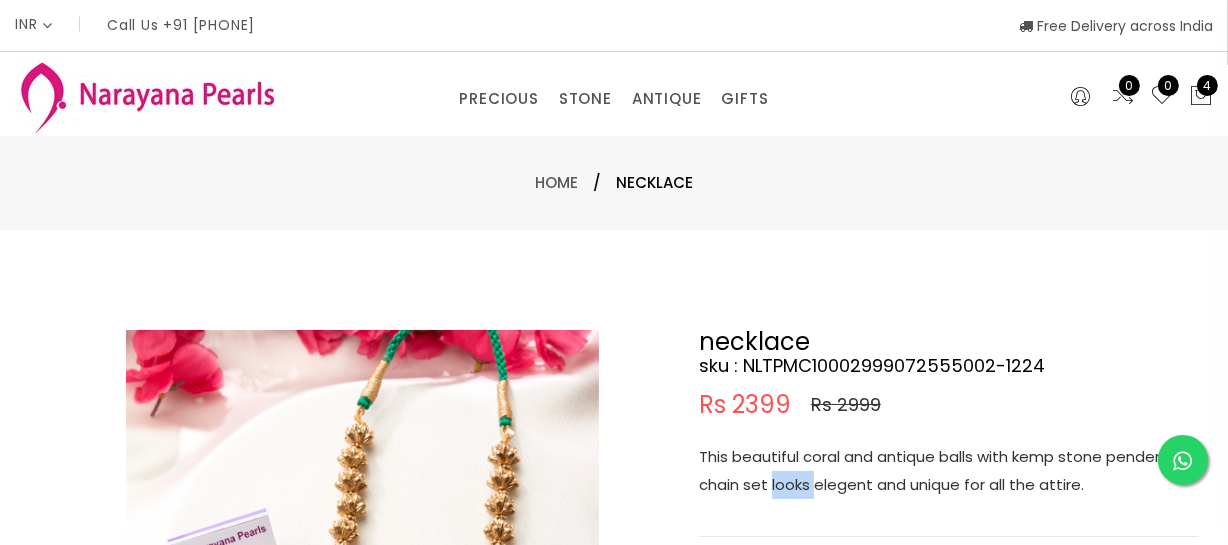 click on "This beautiful coral and antique balls with kemp stone pendents  chain set looks elegent and unique for all the attire." at bounding box center (949, 471) 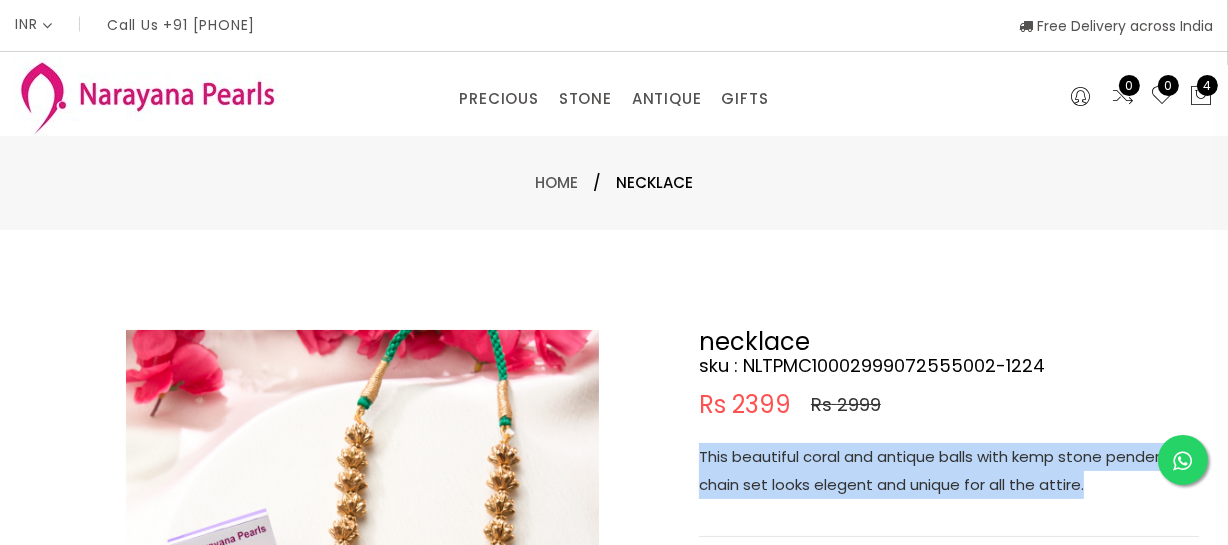 copy on "This beautiful coral and antique balls with kemp stone pendents  chain set looks elegent and unique for all the attire." 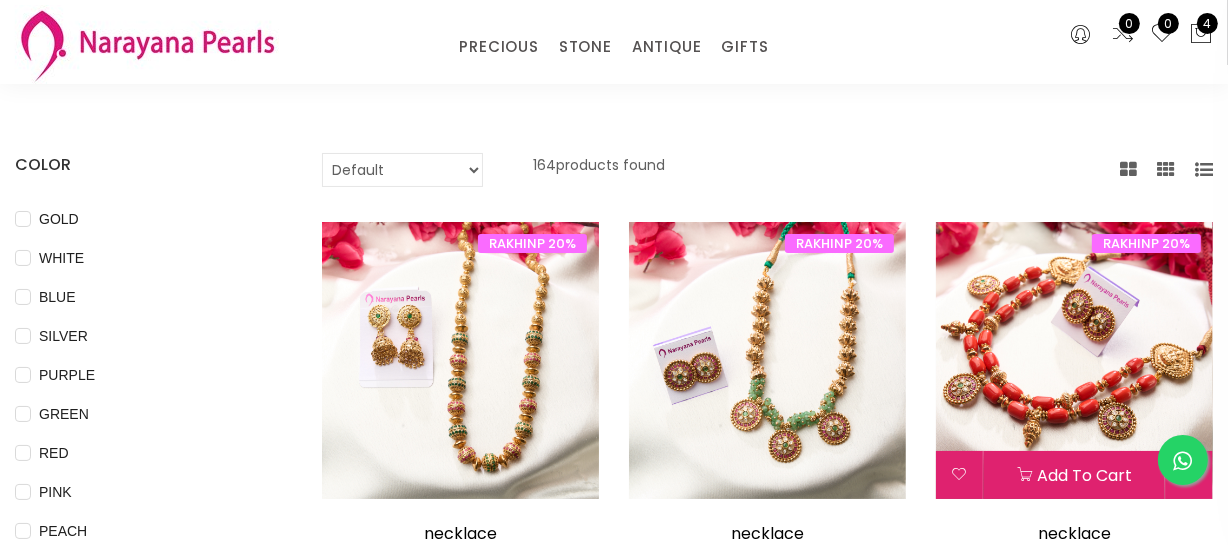 scroll, scrollTop: 0, scrollLeft: 0, axis: both 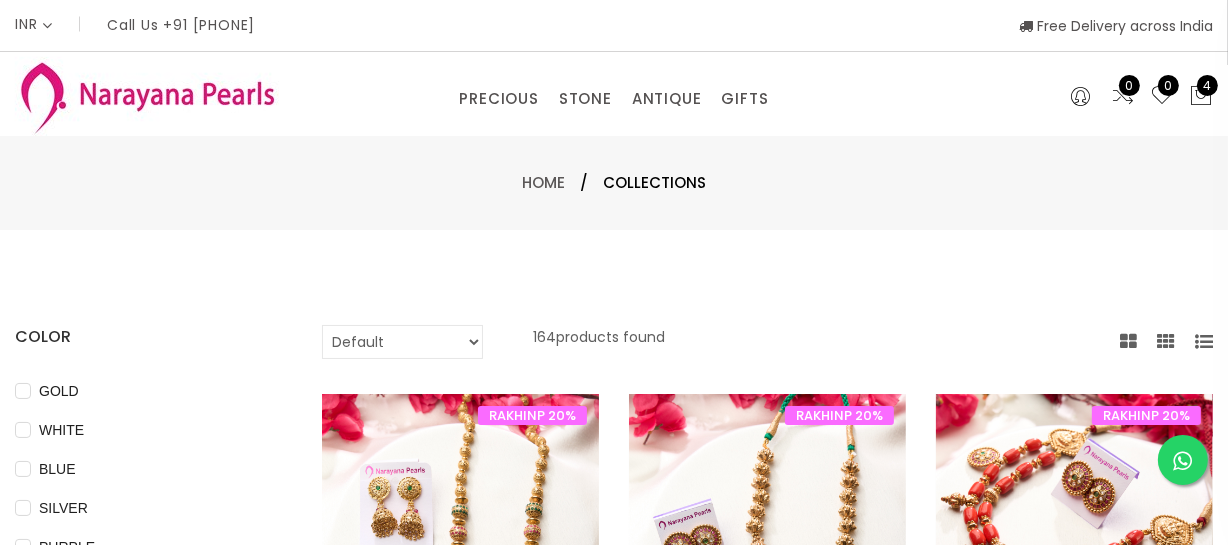 click at bounding box center [1074, 532] 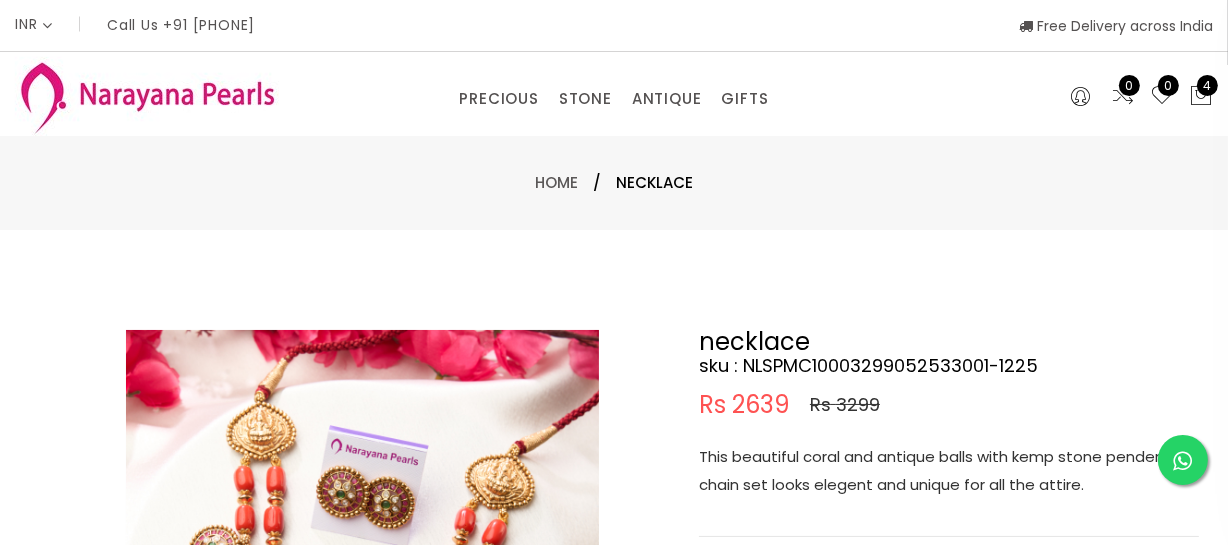 click on "This beautiful coral and antique balls with kemp stone pendents  chain set looks elegent and unique for all the attire." at bounding box center [949, 471] 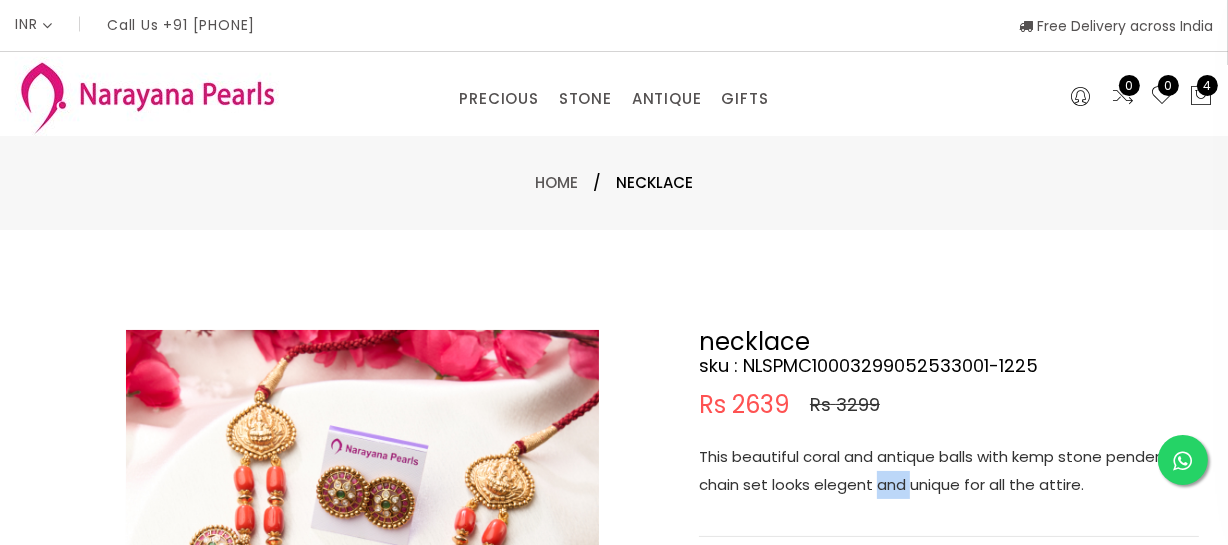 click on "This beautiful coral and antique balls with kemp stone pendents  chain set looks elegent and unique for all the attire." at bounding box center (949, 471) 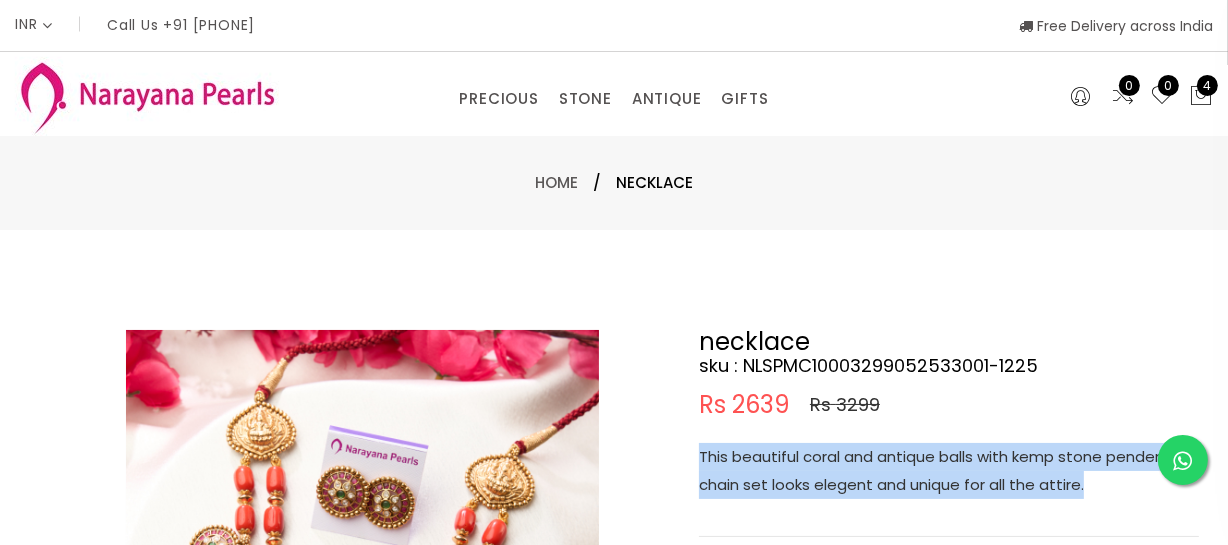 click on "This beautiful coral and antique balls with kemp stone pendents  chain set looks elegent and unique for all the attire." at bounding box center (949, 471) 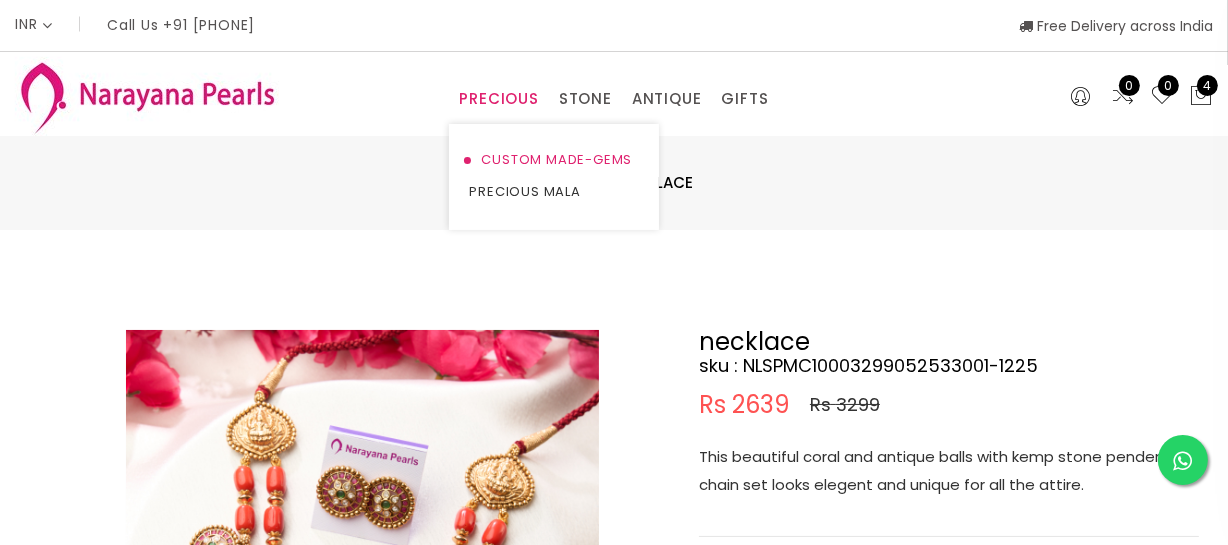 click on "CUSTOM MADE-GEMS" at bounding box center (554, 160) 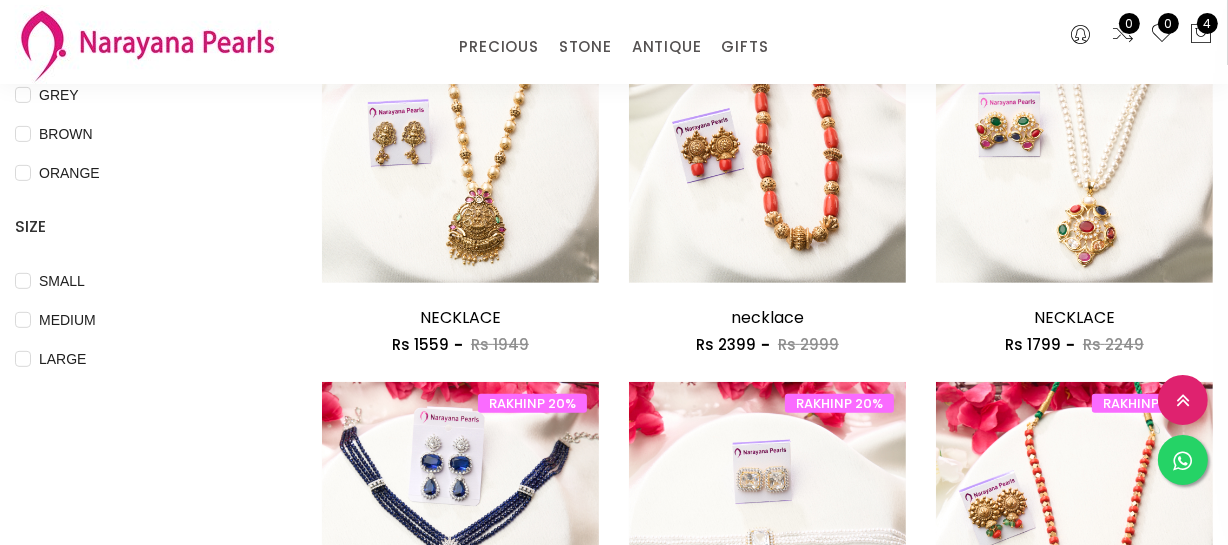 scroll, scrollTop: 545, scrollLeft: 0, axis: vertical 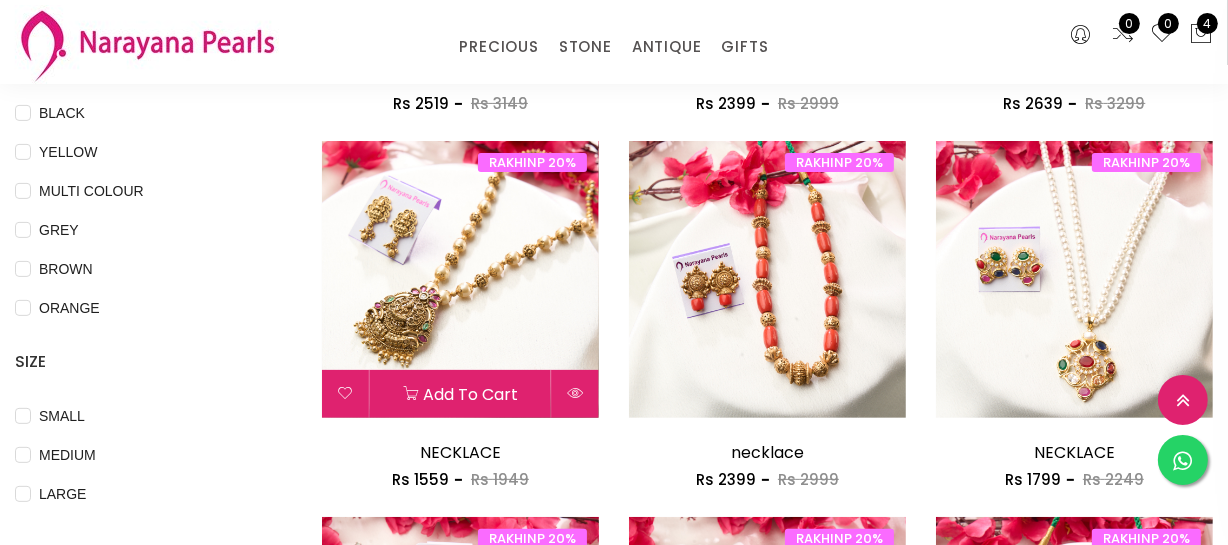 click at bounding box center (460, 279) 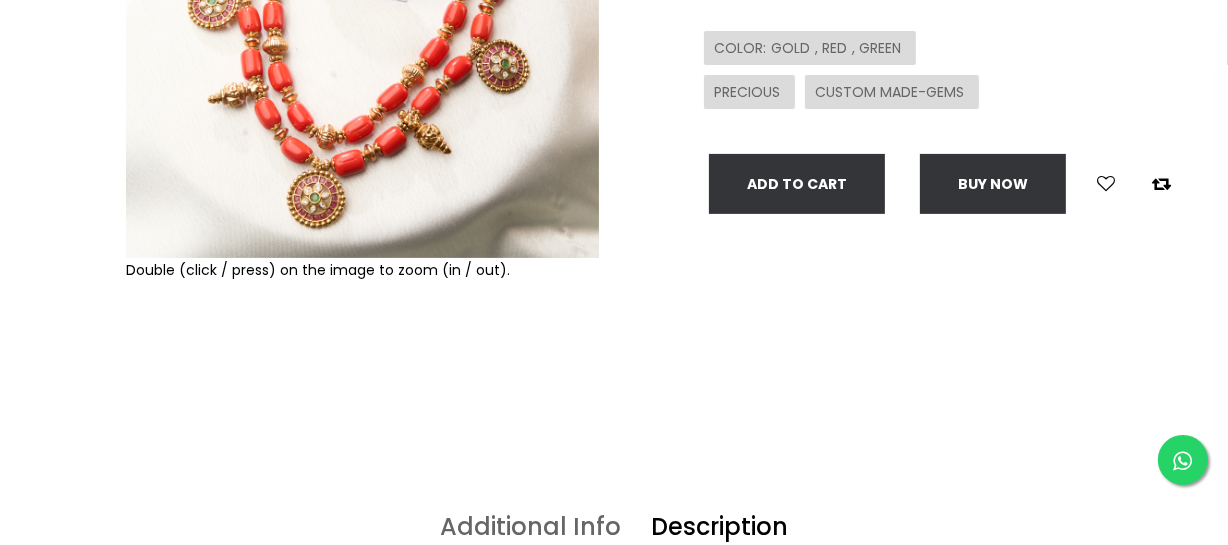 scroll, scrollTop: 0, scrollLeft: 0, axis: both 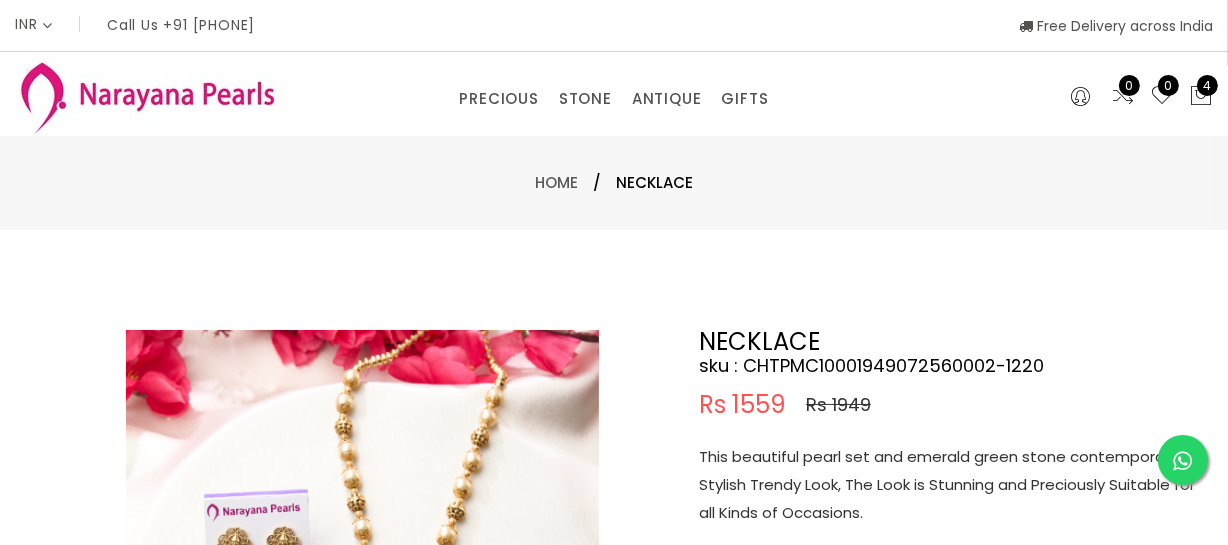 click on "This beautiful pearl set and emerald green stone contemporary & Stylish Trendy Look, The Look is Stunning and Preciously Suitable for all Kinds of Occasions." at bounding box center (949, 485) 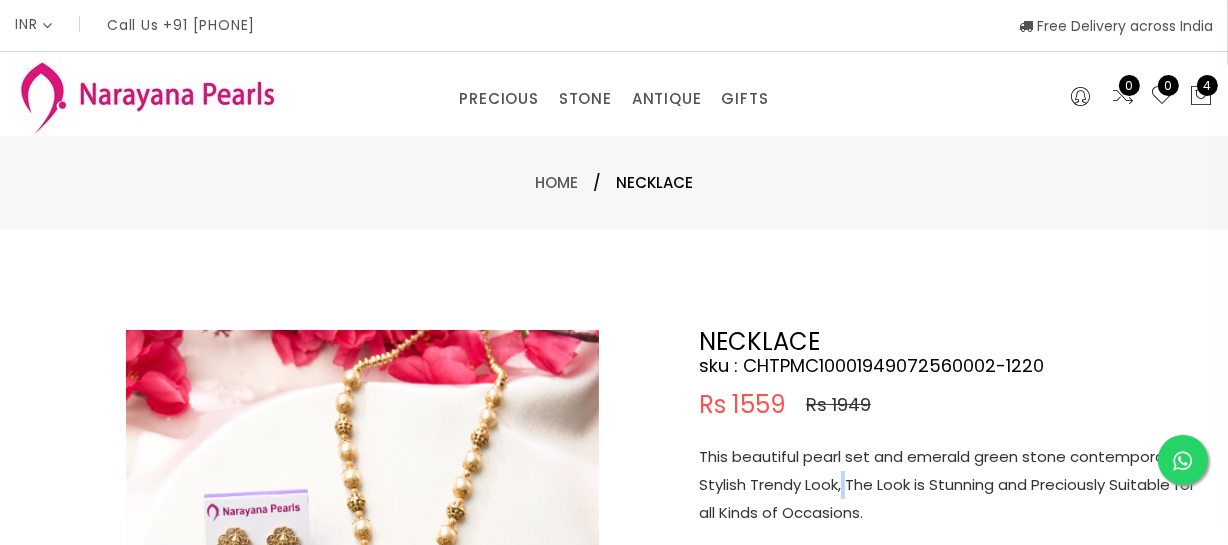 click on "This beautiful pearl set and emerald green stone contemporary & Stylish Trendy Look, The Look is Stunning and Preciously Suitable for all Kinds of Occasions." at bounding box center (949, 485) 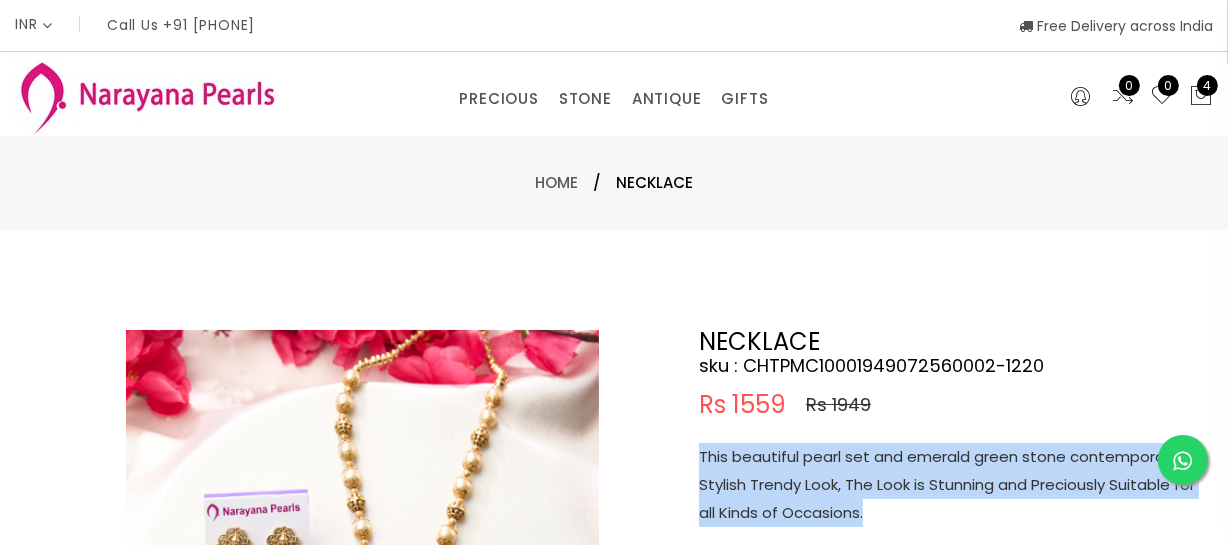 click on "This beautiful pearl set and emerald green stone contemporary & Stylish Trendy Look, The Look is Stunning and Preciously Suitable for all Kinds of Occasions." at bounding box center [949, 485] 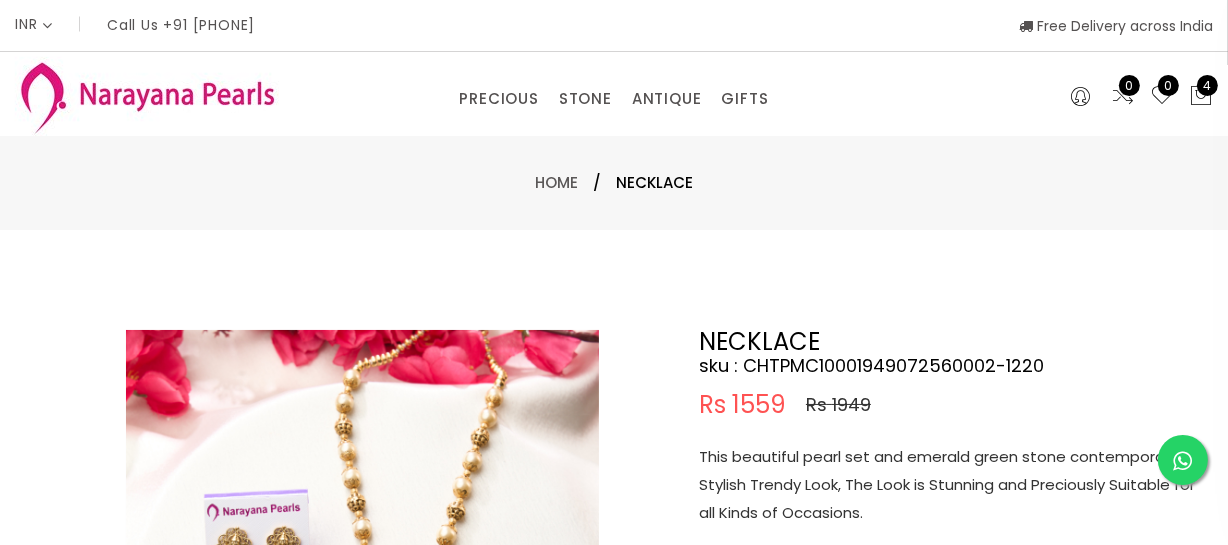 click on "This beautiful pearl set and emerald green stone contemporary & Stylish Trendy Look, The Look is Stunning and Preciously Suitable for all Kinds of Occasions." at bounding box center (949, 485) 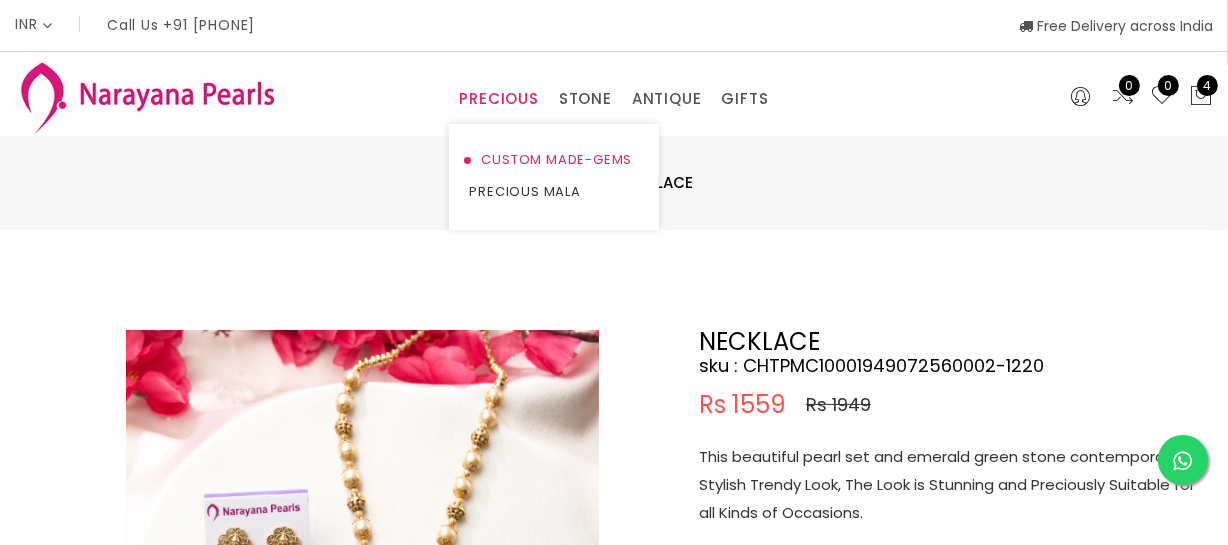 click on "CUSTOM MADE-GEMS" at bounding box center (554, 160) 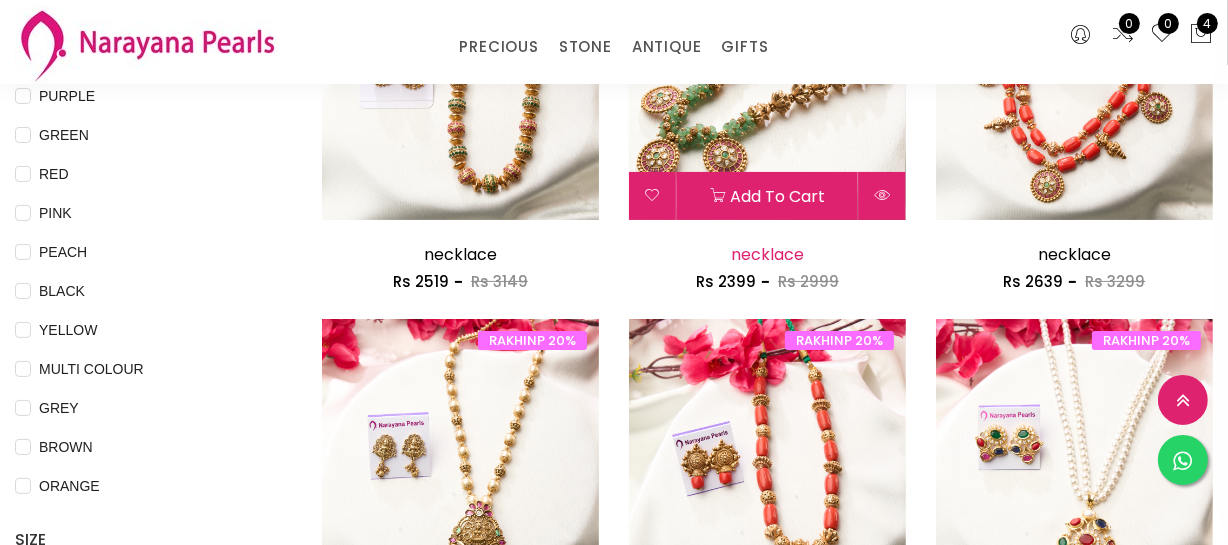 scroll, scrollTop: 454, scrollLeft: 0, axis: vertical 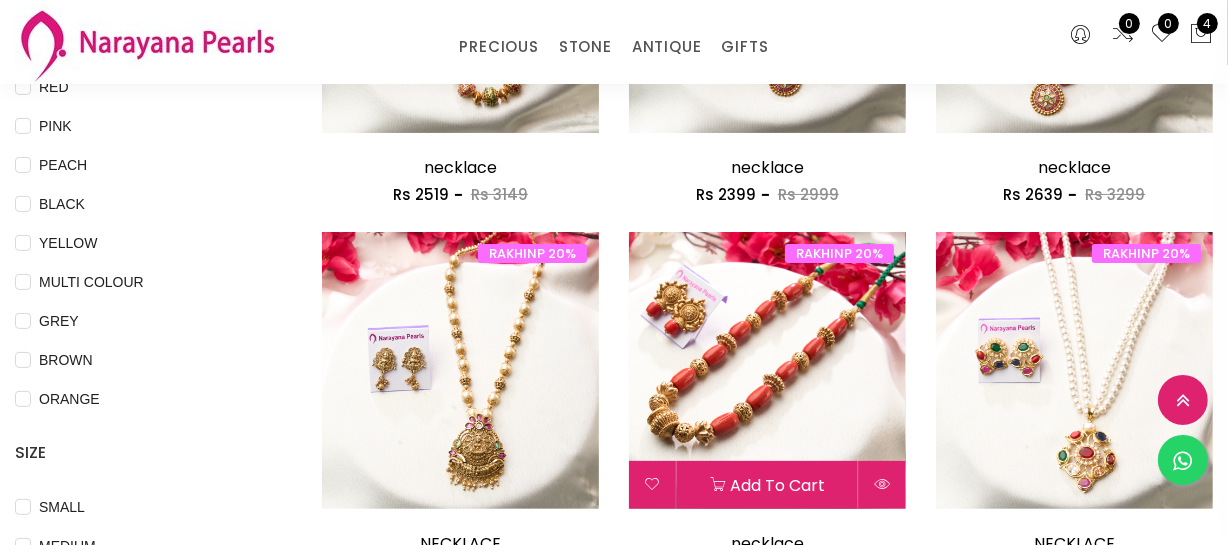 click at bounding box center [767, 370] 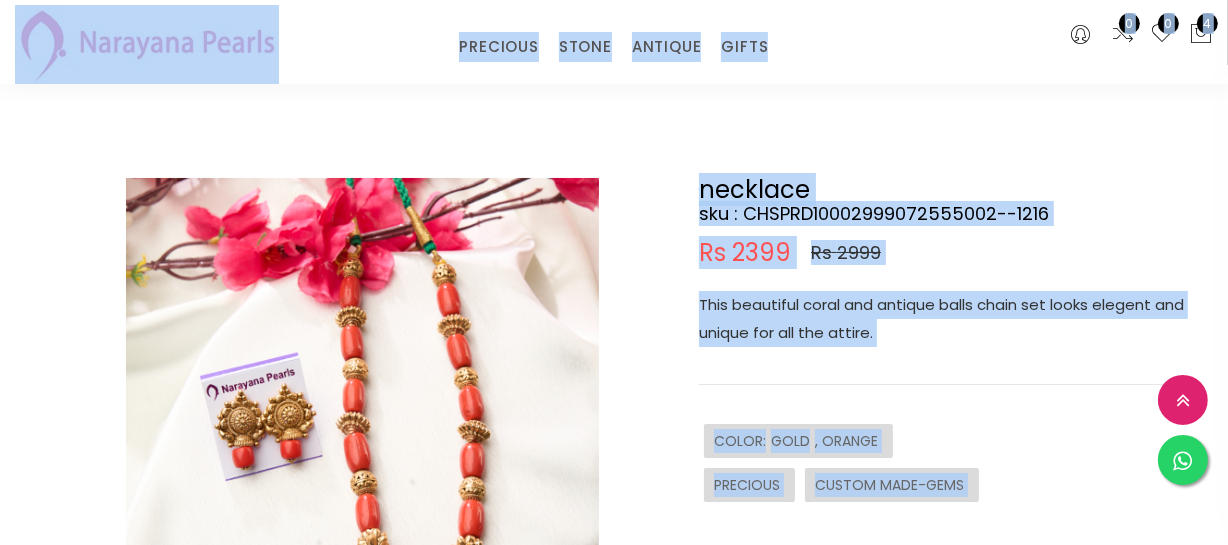 scroll, scrollTop: 0, scrollLeft: 0, axis: both 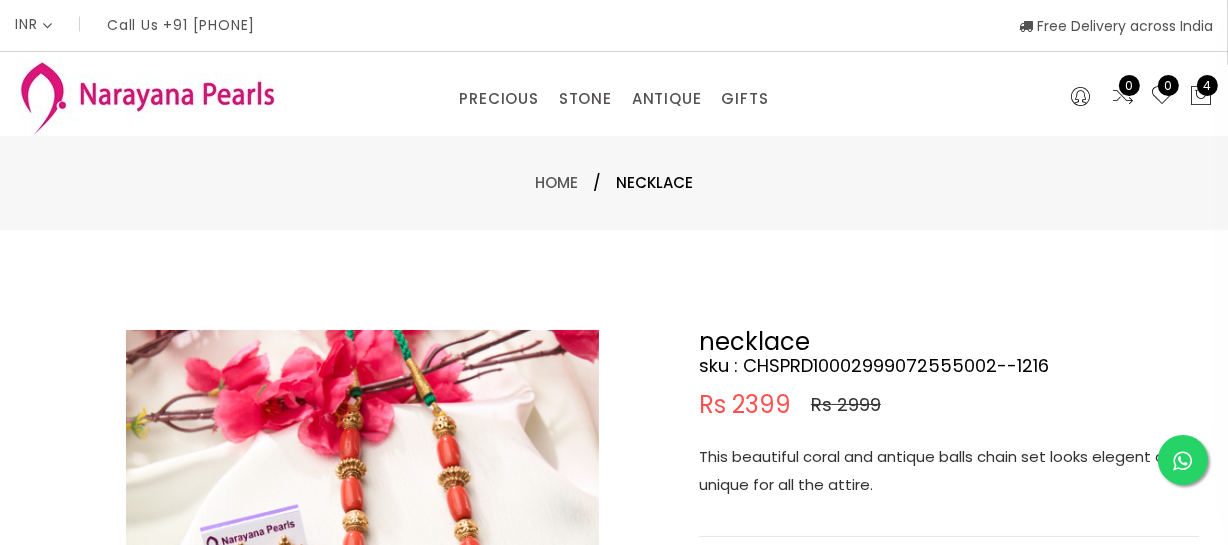 click on "This beautiful coral and antique balls chain set looks elegent and unique for all the attire." at bounding box center (949, 471) 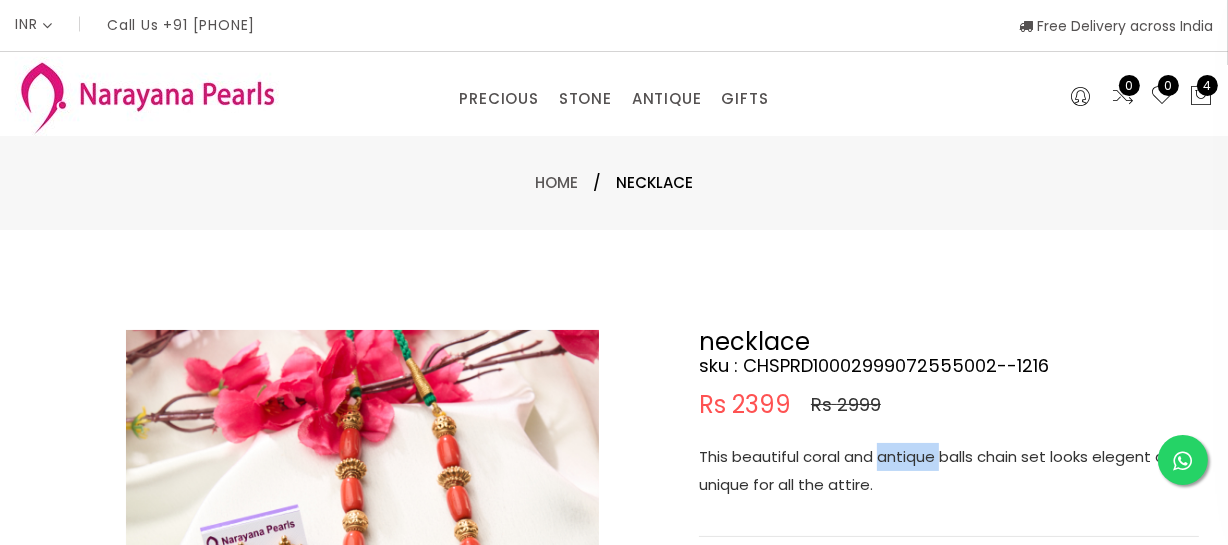click on "This beautiful coral and antique balls chain set looks elegent and unique for all the attire." at bounding box center (949, 471) 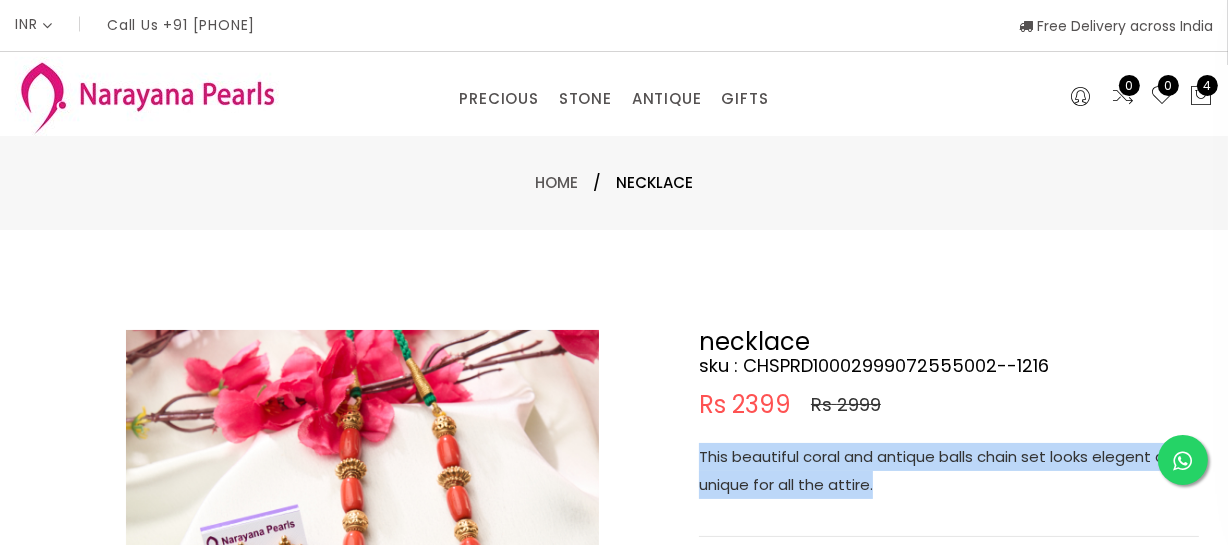copy on "This beautiful coral and antique balls chain set looks elegent and unique for all the attire." 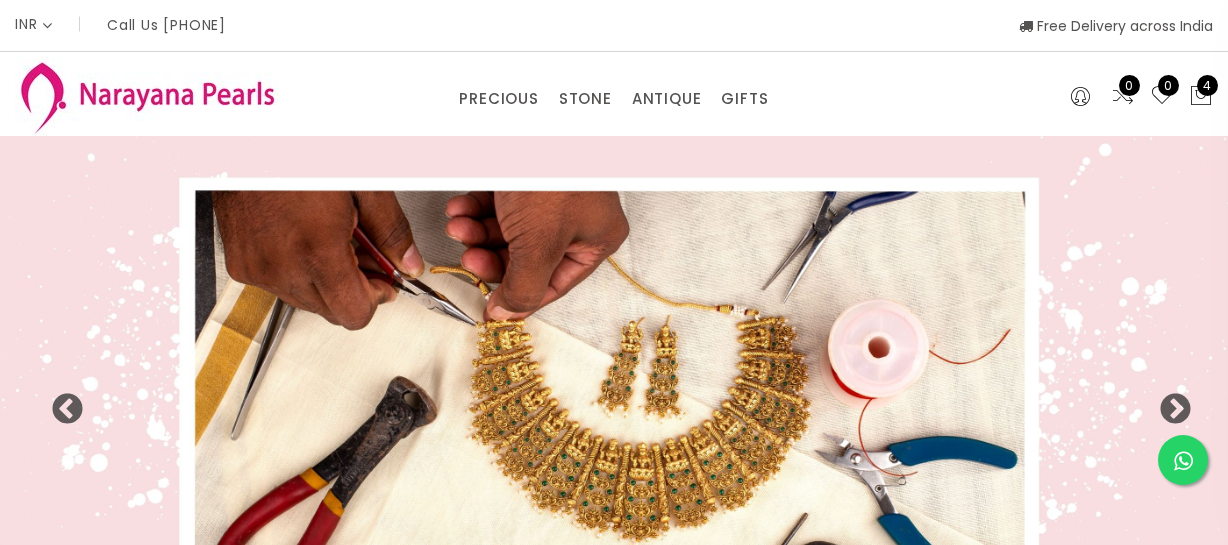 select on "INR" 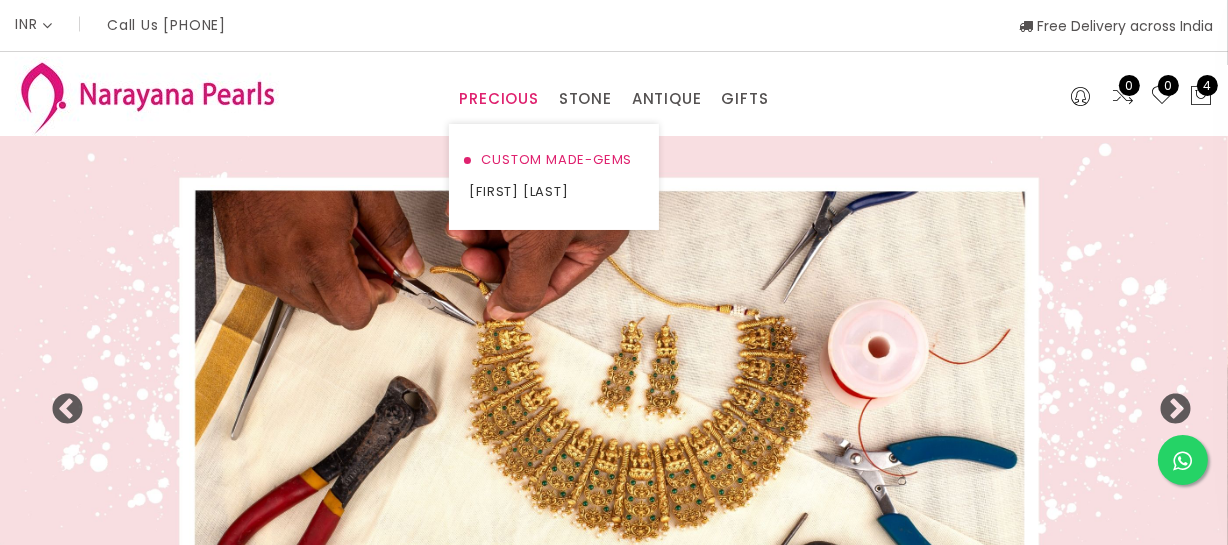 click on "CUSTOM MADE-GEMS" at bounding box center (554, 160) 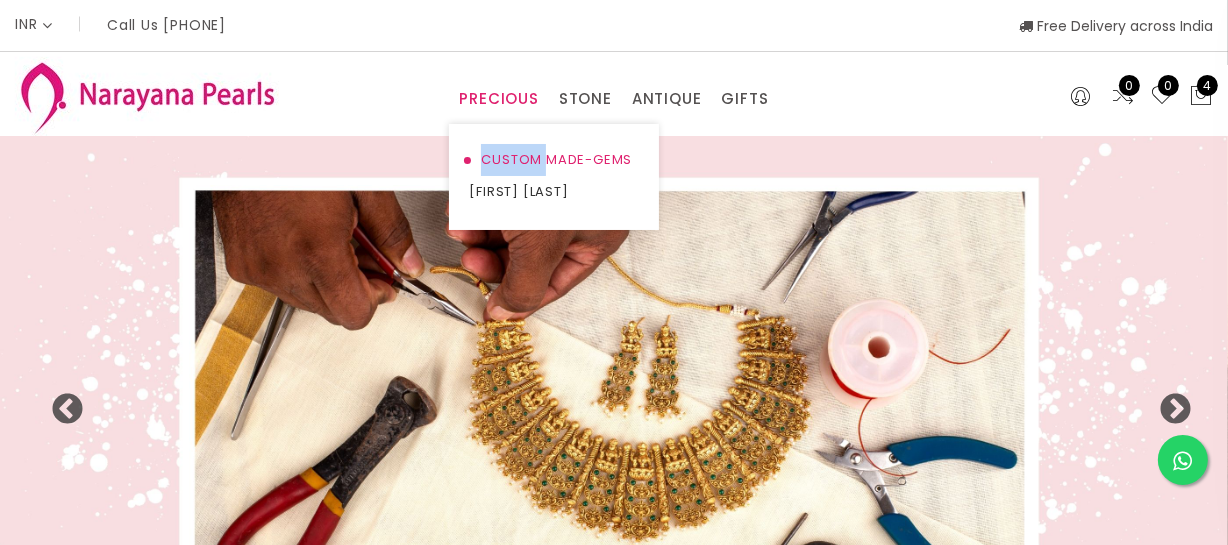 click on "CUSTOM MADE-GEMS" at bounding box center (554, 160) 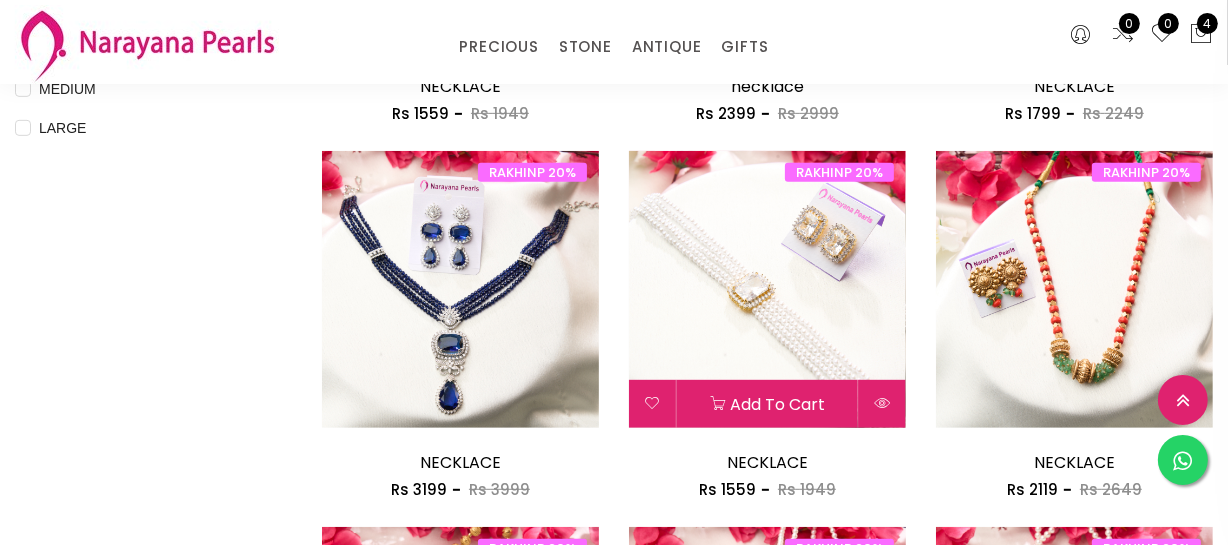 scroll, scrollTop: 1000, scrollLeft: 0, axis: vertical 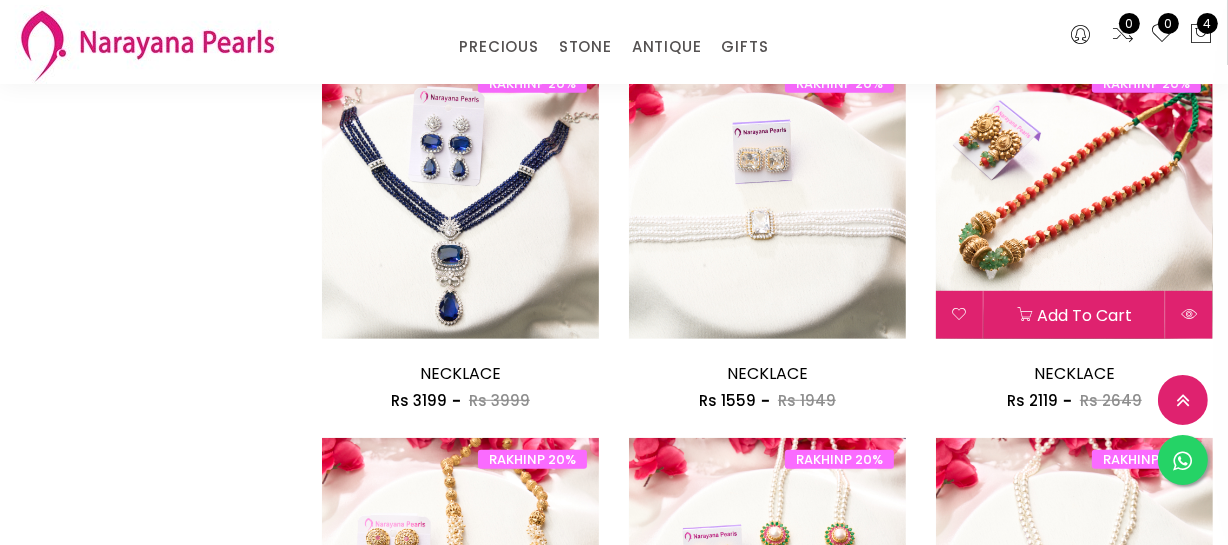click at bounding box center (1074, 200) 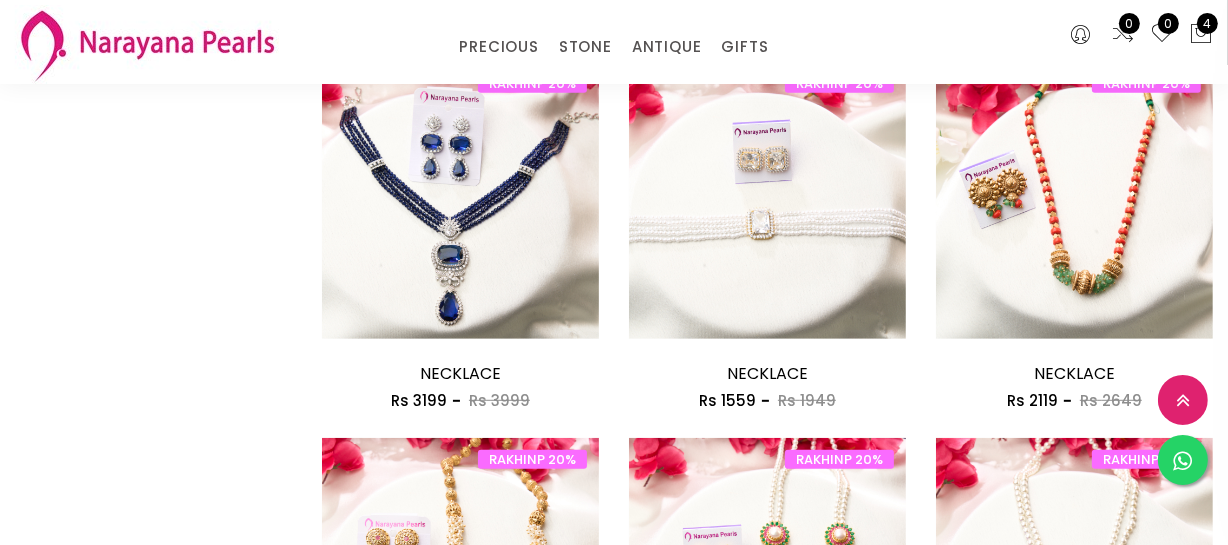 scroll, scrollTop: 0, scrollLeft: 0, axis: both 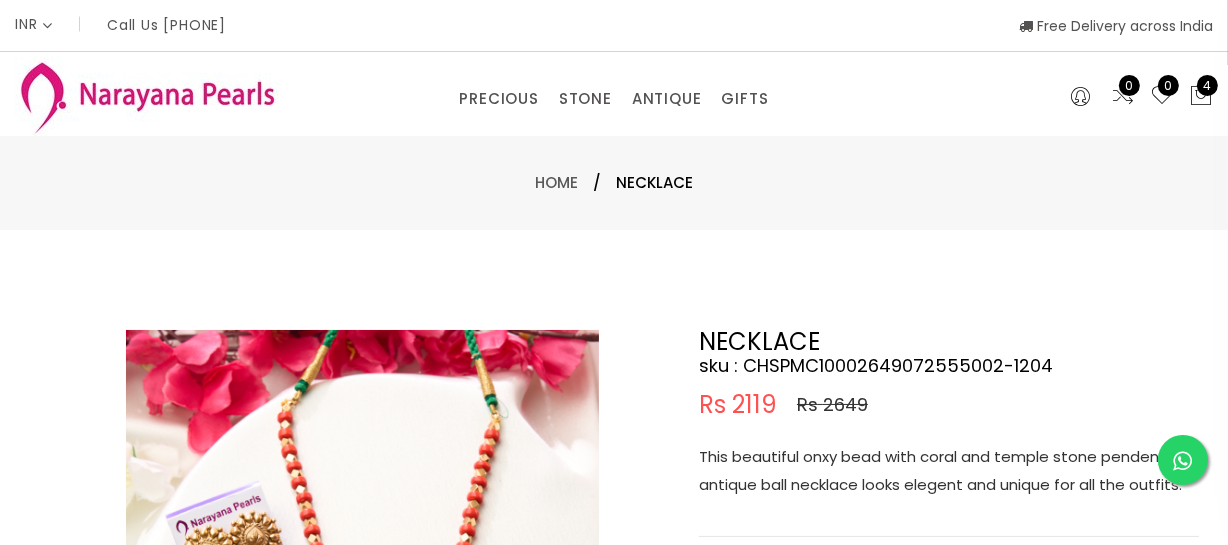 click on "This beautiful onxy bead with coral and  temple stone pendent and antique ball necklace looks elegent and unique for all the outfits." at bounding box center [949, 471] 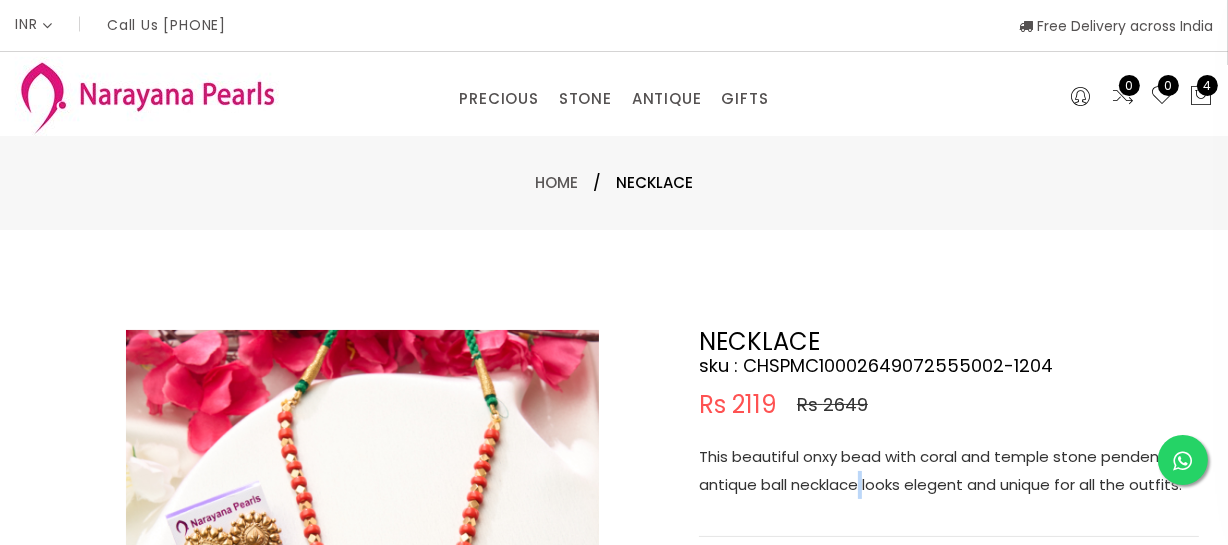 click on "This beautiful onxy bead with coral and  temple stone pendent and antique ball necklace looks elegent and unique for all the outfits." at bounding box center [949, 471] 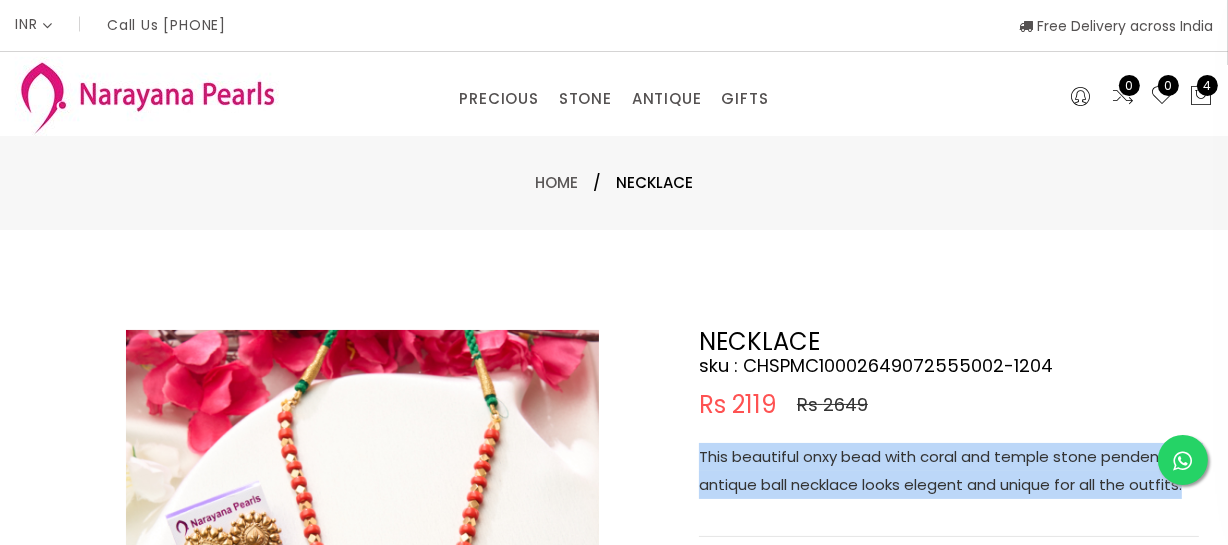 click on "This beautiful onxy bead with coral and  temple stone pendent and antique ball necklace looks elegent and unique for all the outfits." at bounding box center [949, 471] 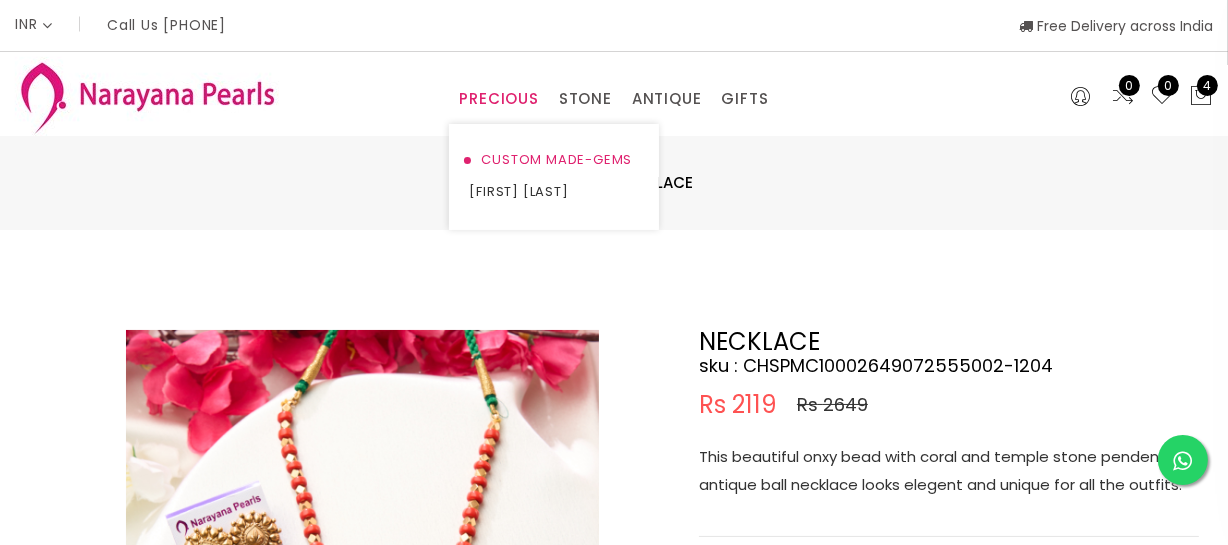 click on "CUSTOM MADE-GEMS" at bounding box center [554, 160] 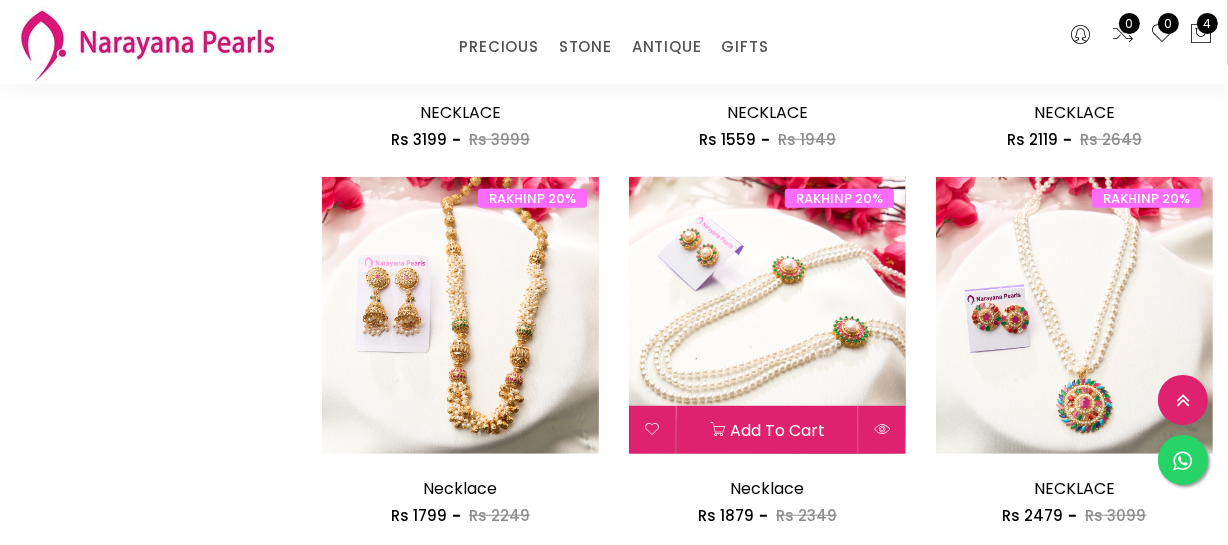 scroll, scrollTop: 1272, scrollLeft: 0, axis: vertical 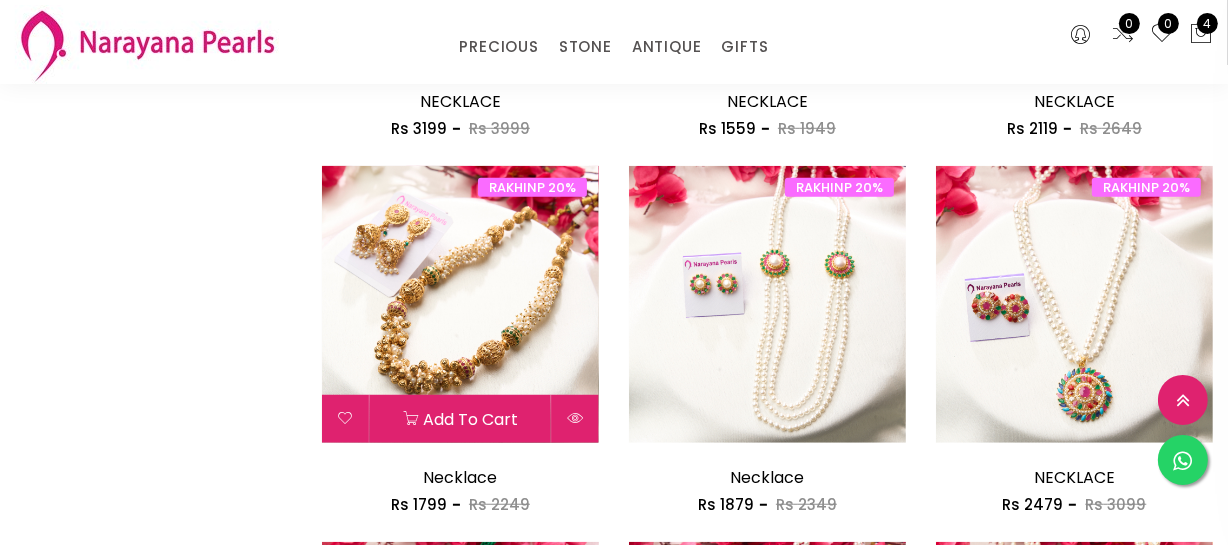click at bounding box center [460, 304] 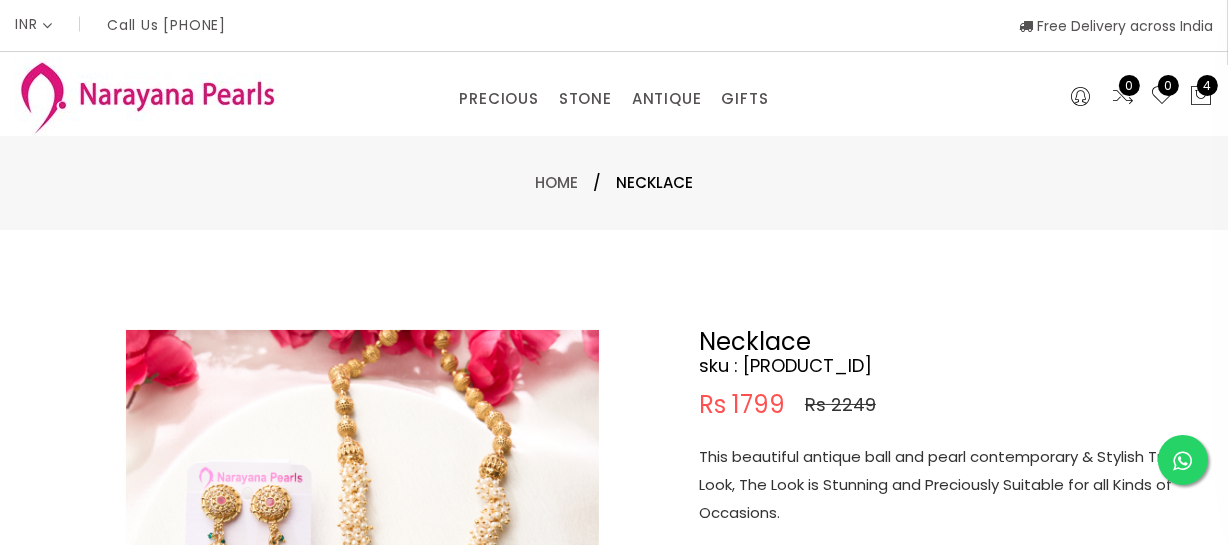 click on "This beautiful antique ball and pearl contemporary & Stylish Trendy Look, The Look is Stunning and Preciously Suitable for all Kinds of Occasions." at bounding box center [949, 485] 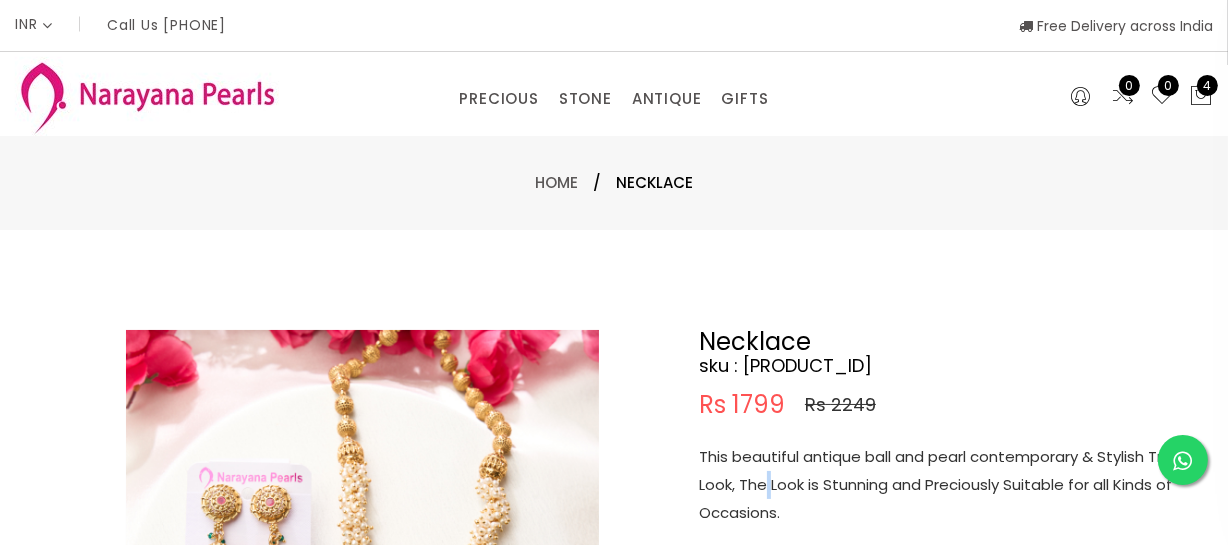 click on "This beautiful antique ball and pearl contemporary & Stylish Trendy Look, The Look is Stunning and Preciously Suitable for all Kinds of Occasions." at bounding box center [949, 485] 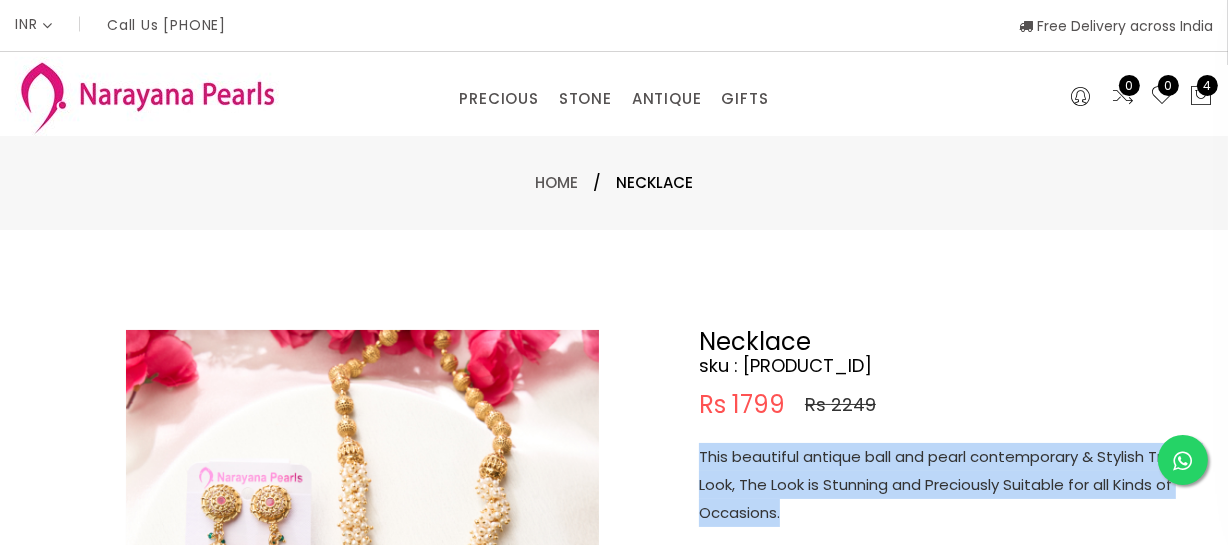 click on "This beautiful antique ball and pearl contemporary & Stylish Trendy Look, The Look is Stunning and Preciously Suitable for all Kinds of Occasions." at bounding box center (949, 485) 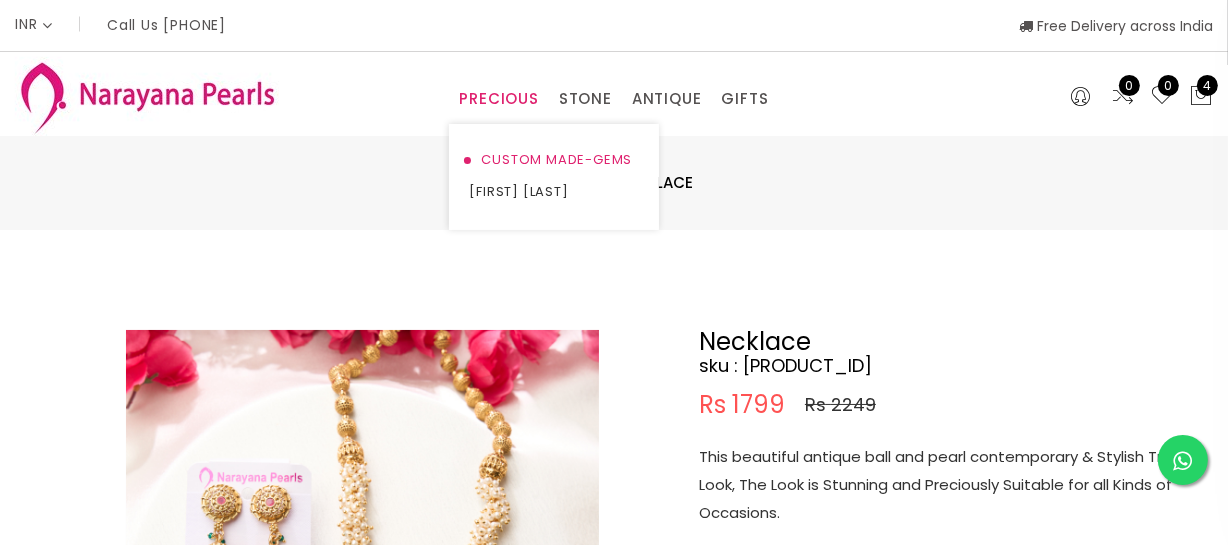 click on "CUSTOM MADE-GEMS" at bounding box center [554, 160] 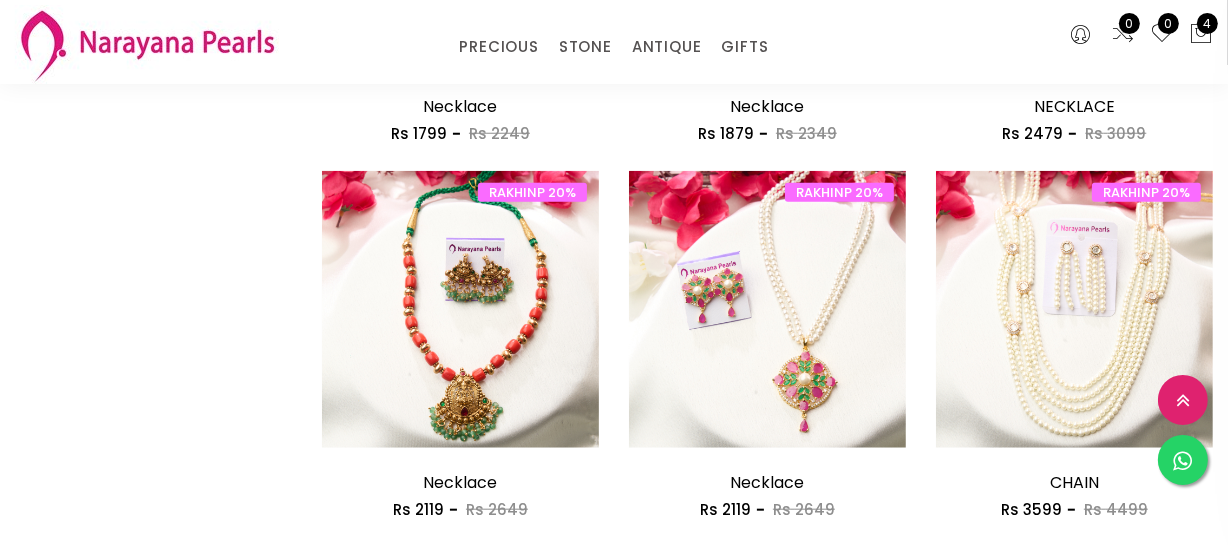 scroll, scrollTop: 1727, scrollLeft: 0, axis: vertical 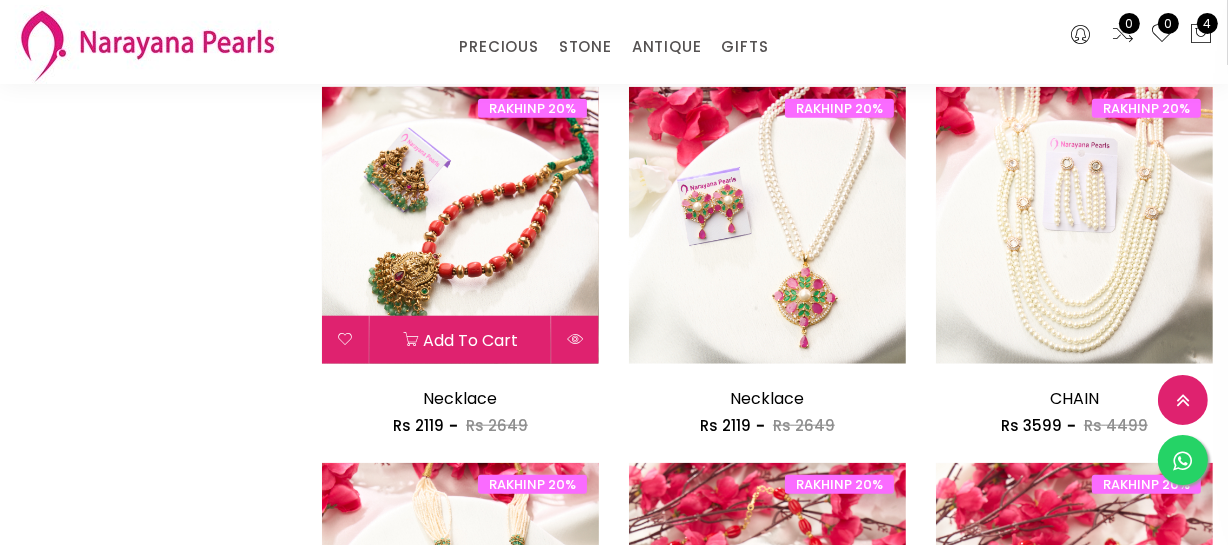click at bounding box center (460, 225) 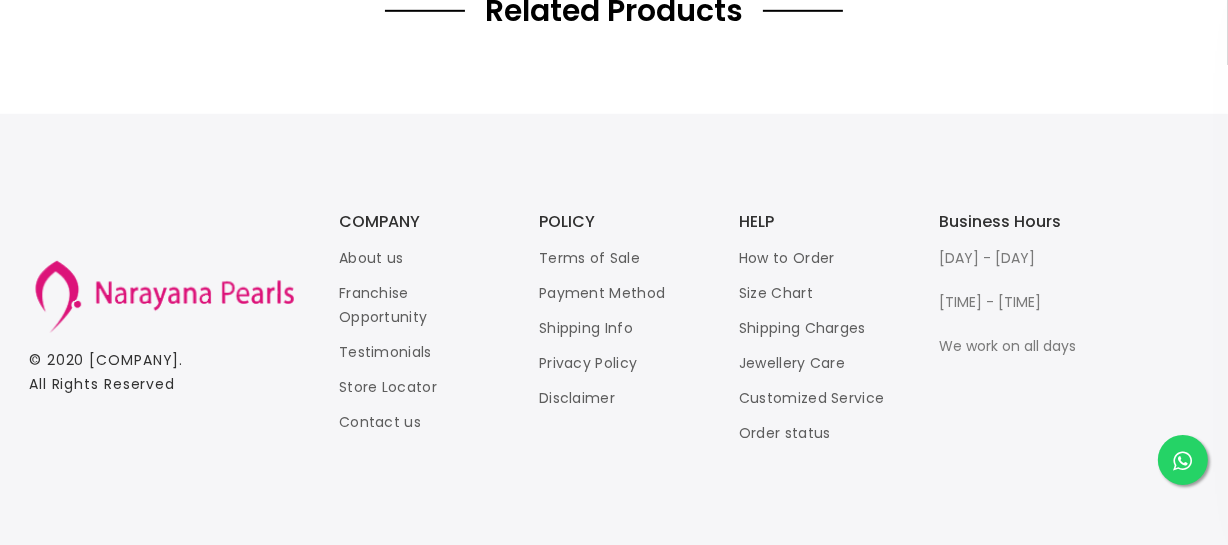 scroll, scrollTop: 0, scrollLeft: 0, axis: both 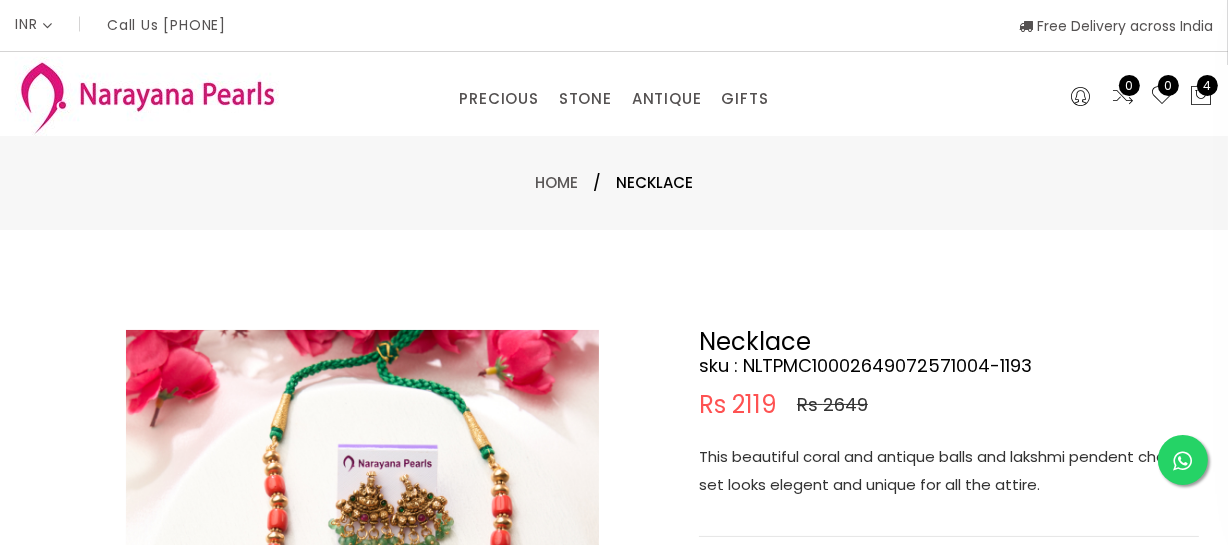 click on "This beautiful coral and antique balls and lakshmi pendent chain set looks elegent and unique for all the attire." at bounding box center [949, 471] 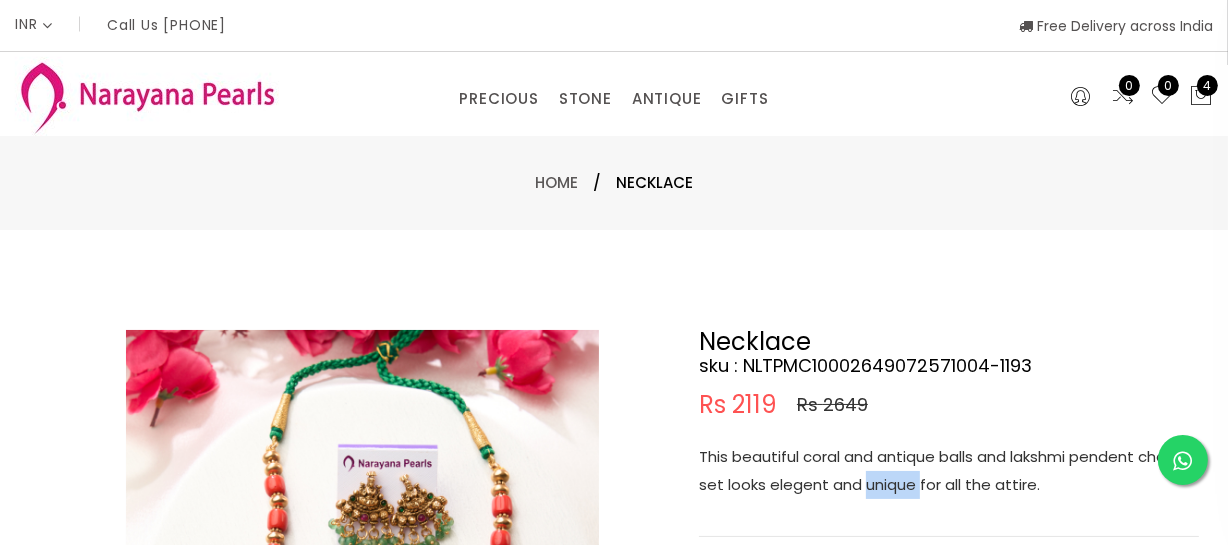 click on "This beautiful coral and antique balls and lakshmi pendent chain set looks elegent and unique for all the attire." at bounding box center [949, 471] 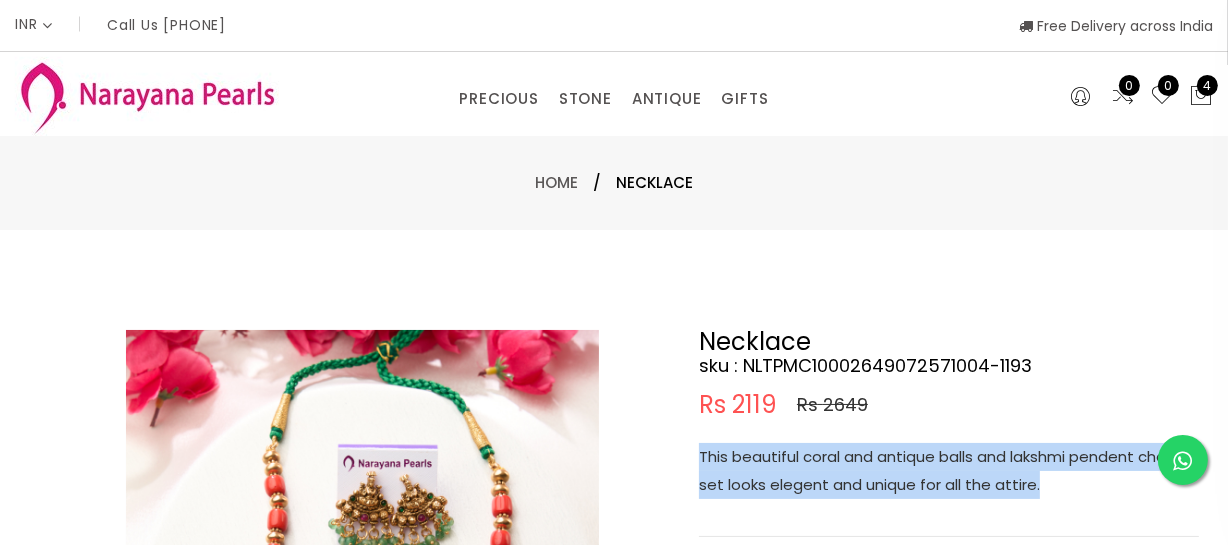 click on "This beautiful coral and antique balls and lakshmi pendent chain set looks elegent and unique for all the attire." at bounding box center [949, 471] 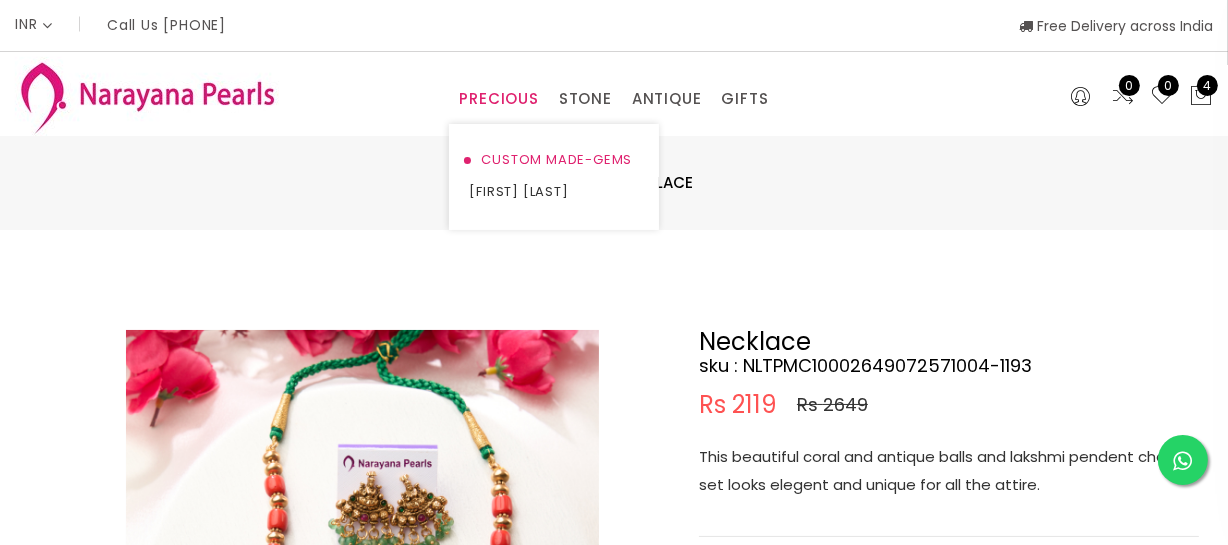 click on "CUSTOM MADE-GEMS" at bounding box center (554, 160) 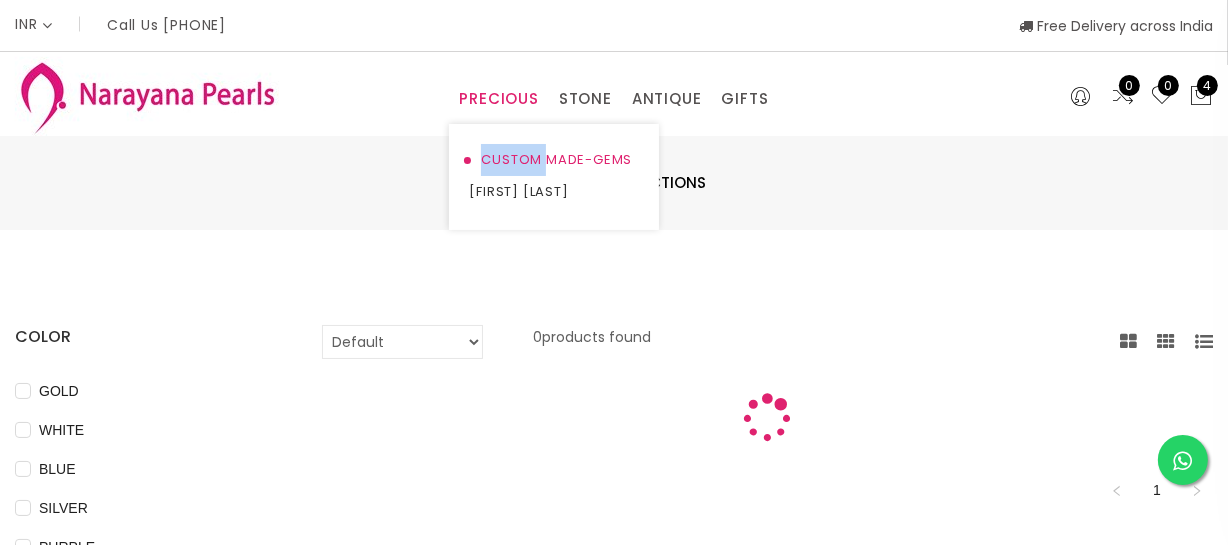 click on "CUSTOM MADE-GEMS" at bounding box center [554, 160] 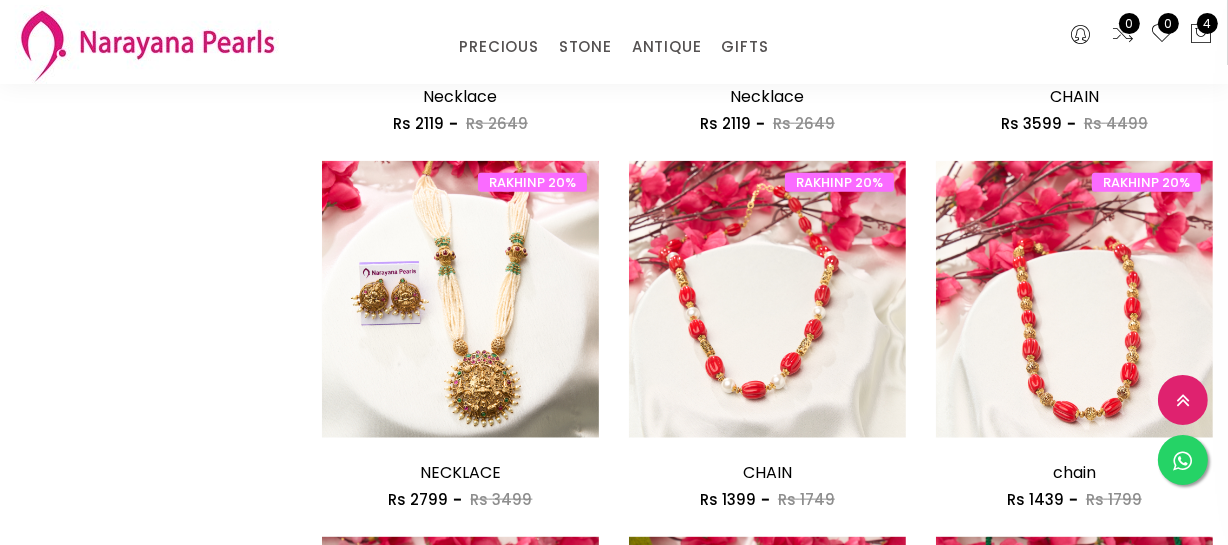 scroll, scrollTop: 2090, scrollLeft: 0, axis: vertical 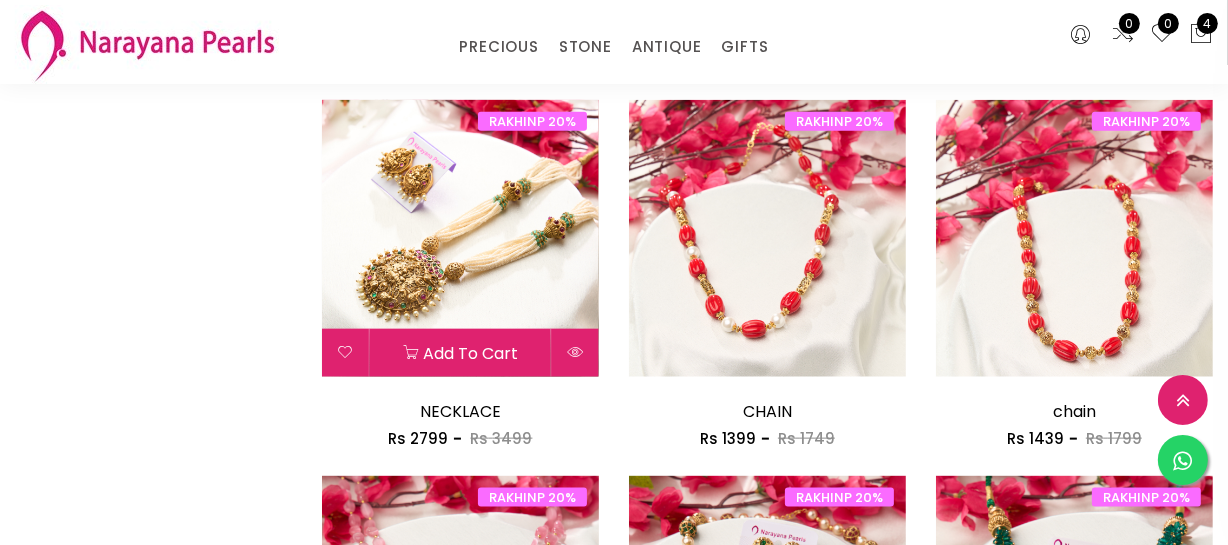 click at bounding box center [460, 238] 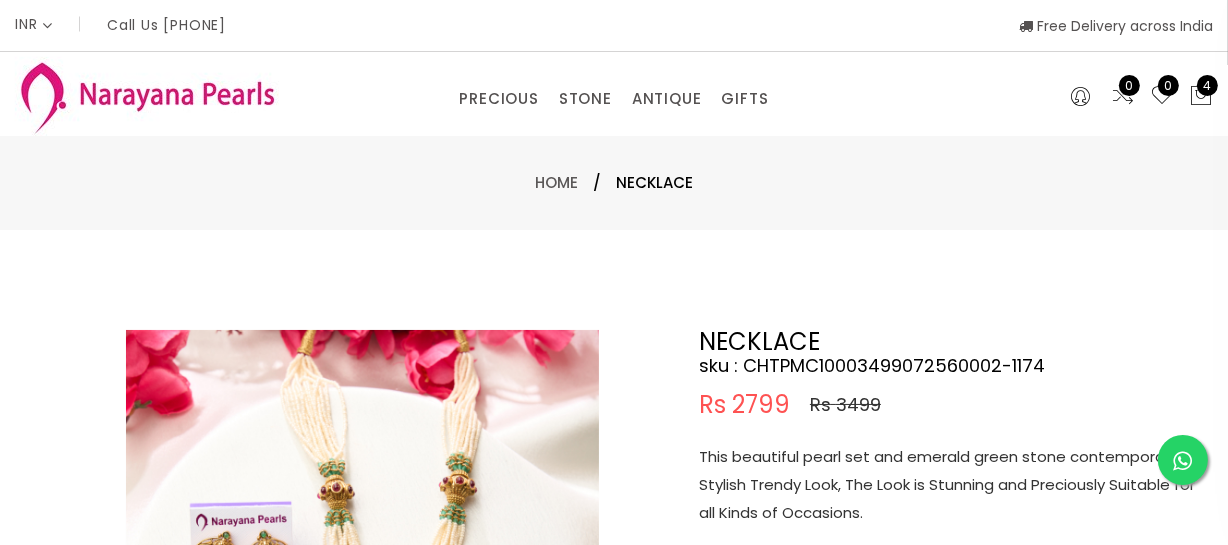 click on "PRECIOUS CUSTOM MADE-GEMS PRECIOUS MALA STONE EARRINGS / JHUMKAS NECKLACE ANTIQUE EARRINGS / JHUMKAS NECKLACE GIFTS COUPLE GIFTS TRADITIONAL GIFTS" at bounding box center (614, 94) 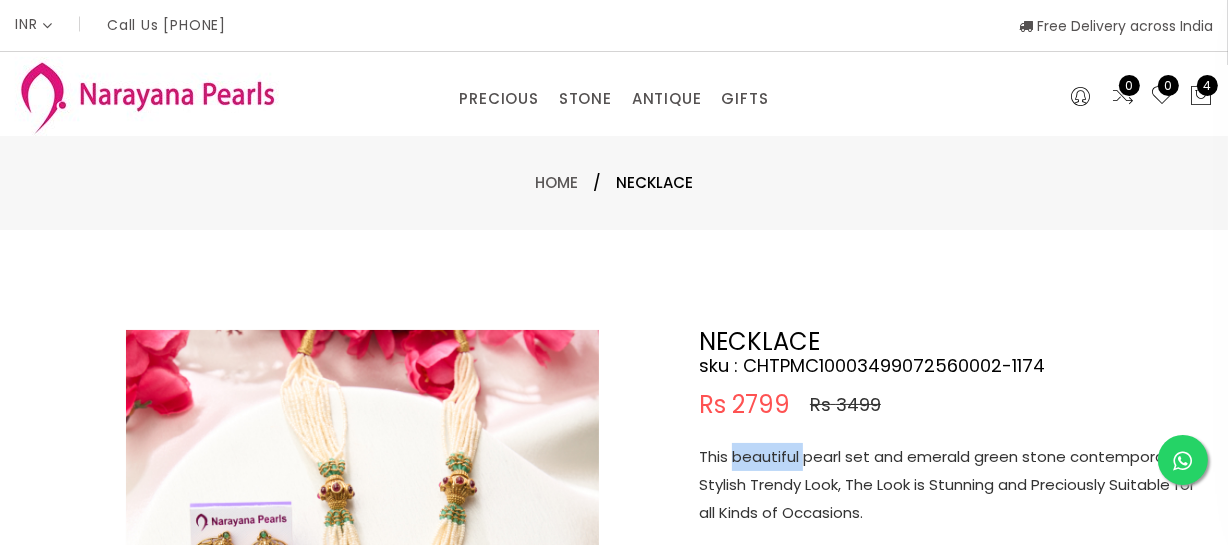 click on "This beautiful pearl set and emerald green stone contemporary & Stylish Trendy Look, The Look is Stunning and Preciously Suitable for all Kinds of Occasions." at bounding box center [949, 485] 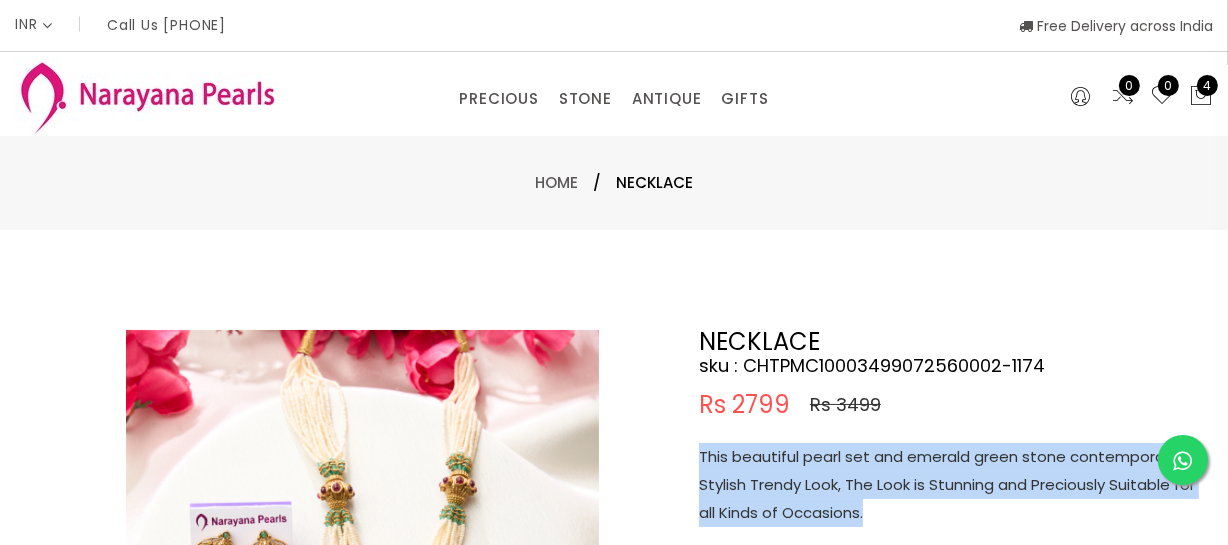 click on "This beautiful pearl set and emerald green stone contemporary & Stylish Trendy Look, The Look is Stunning and Preciously Suitable for all Kinds of Occasions." at bounding box center [949, 485] 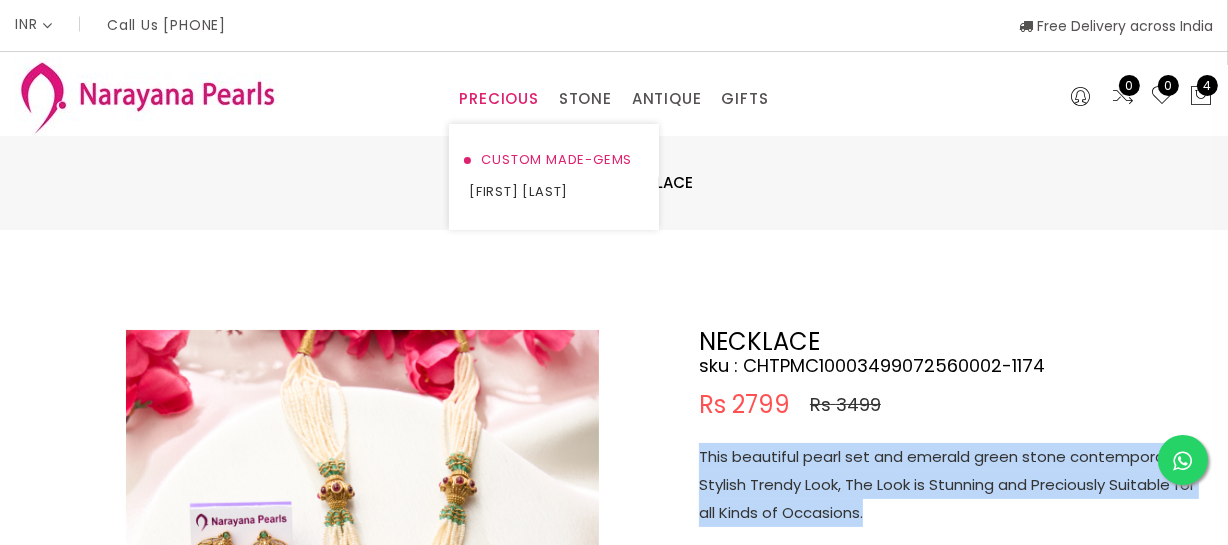 click on "CUSTOM MADE-GEMS" at bounding box center (554, 160) 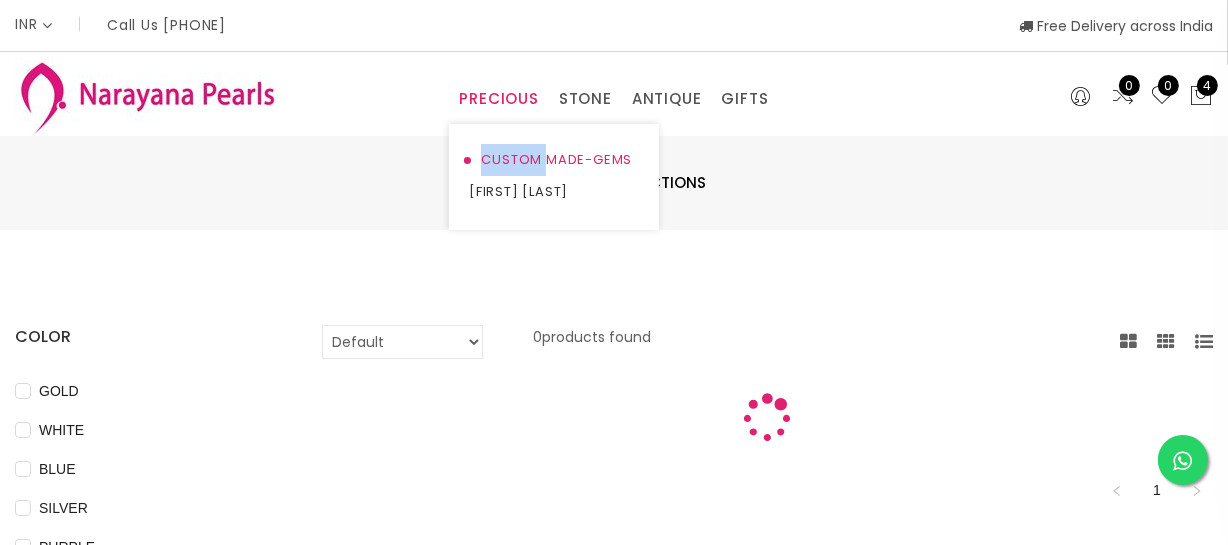 click on "CUSTOM MADE-GEMS" at bounding box center (554, 160) 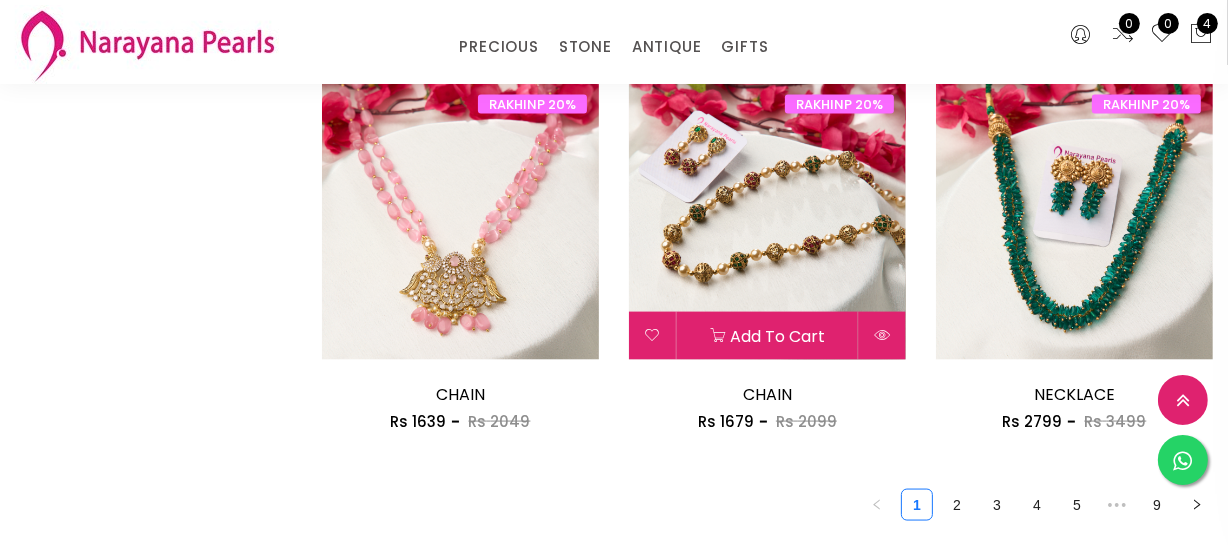 scroll, scrollTop: 2636, scrollLeft: 0, axis: vertical 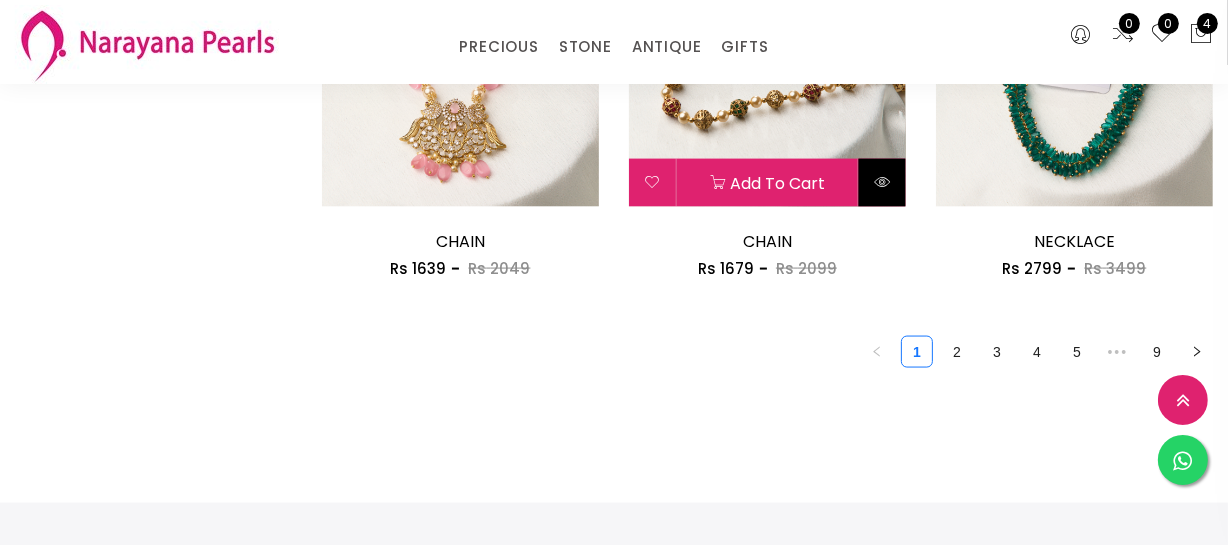 click at bounding box center [882, 182] 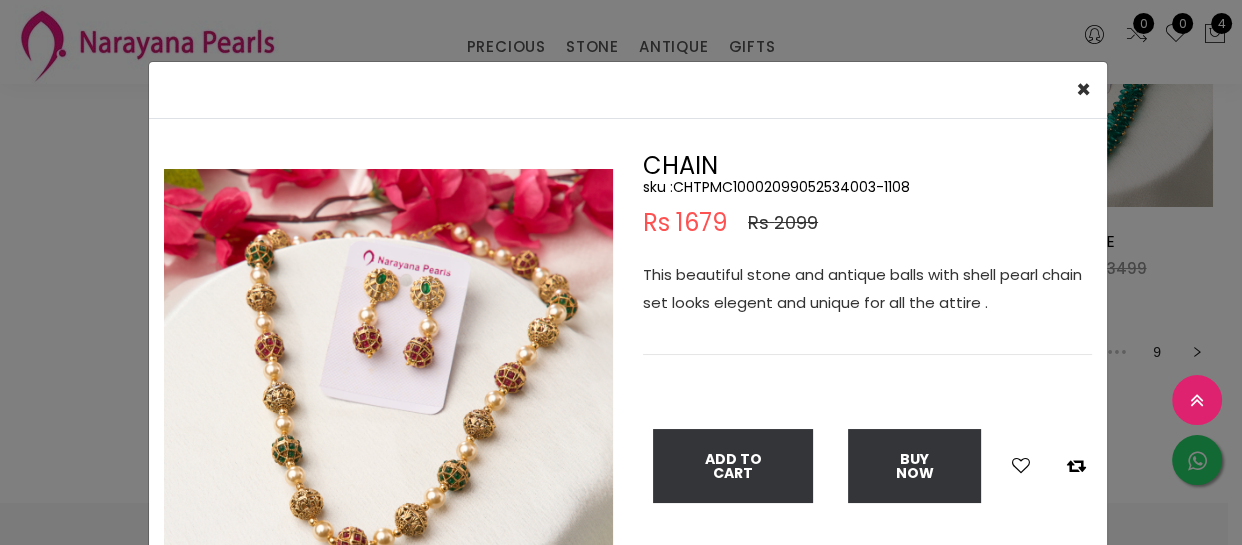 click on "sku :  CHTPMC10002099052534003-1108" at bounding box center [867, 187] 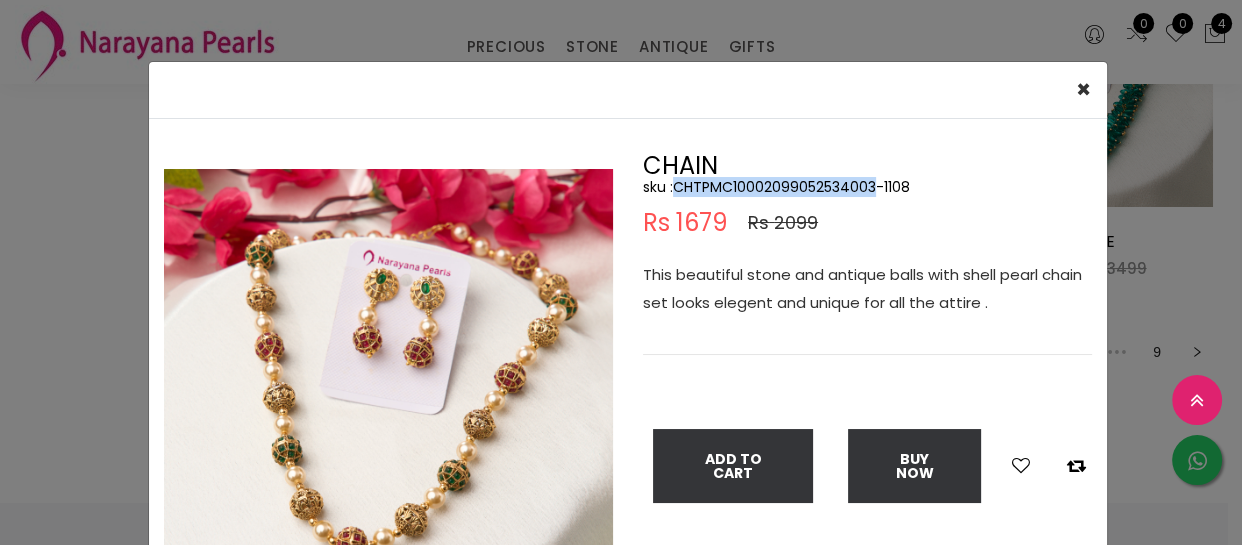 click on "sku :  CHTPMC10002099052534003-1108" at bounding box center [867, 187] 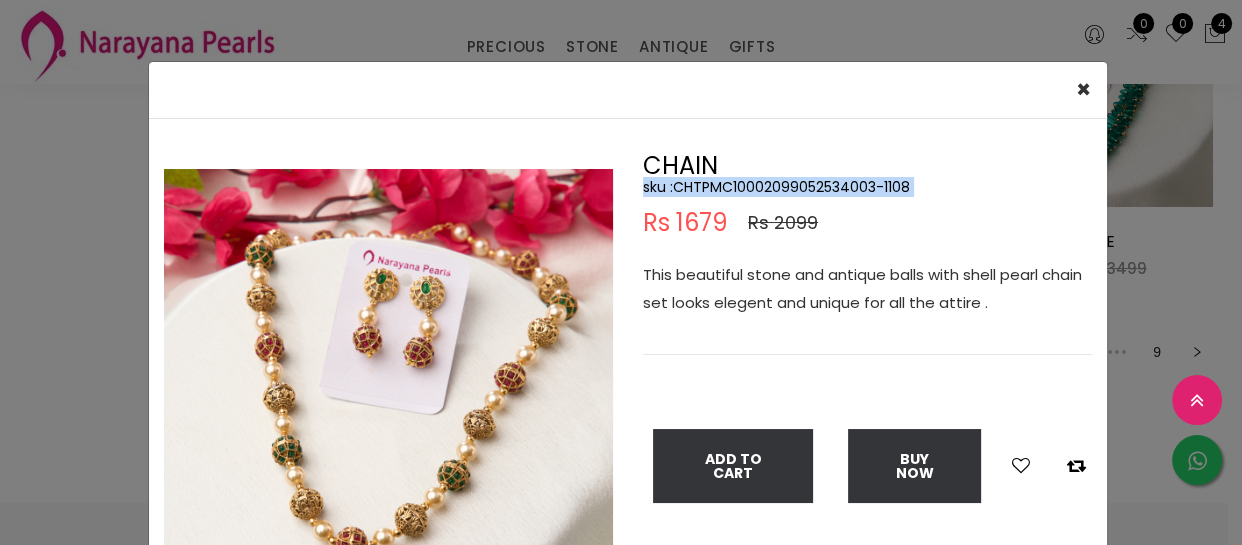 click on "sku :  CHTPMC10002099052534003-1108" at bounding box center (867, 187) 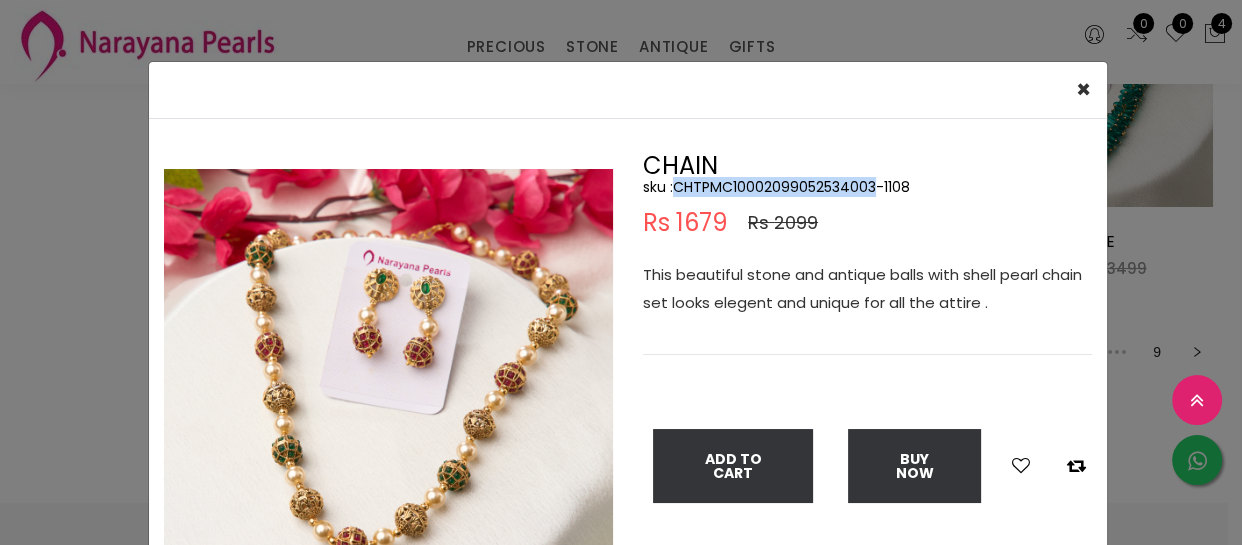 click on "sku :  CHTPMC10002099052534003-1108" at bounding box center (867, 187) 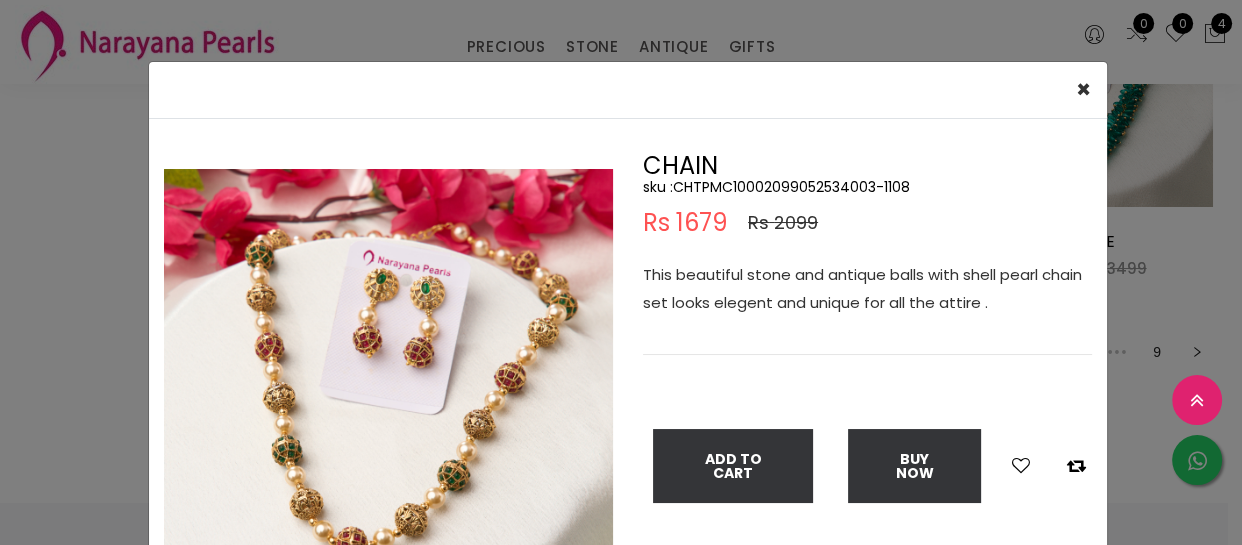 click on "× Close Double (click / press) on the image to zoom (in / out). CHAIN sku :  CHTPMC10002099052534003-1108 Rs   1679   Rs   2099 This beautiful stone and antique balls with shell pearl chain set looks elegent and unique   for all the attire .  Add To Cart   Buy Now" at bounding box center (621, 272) 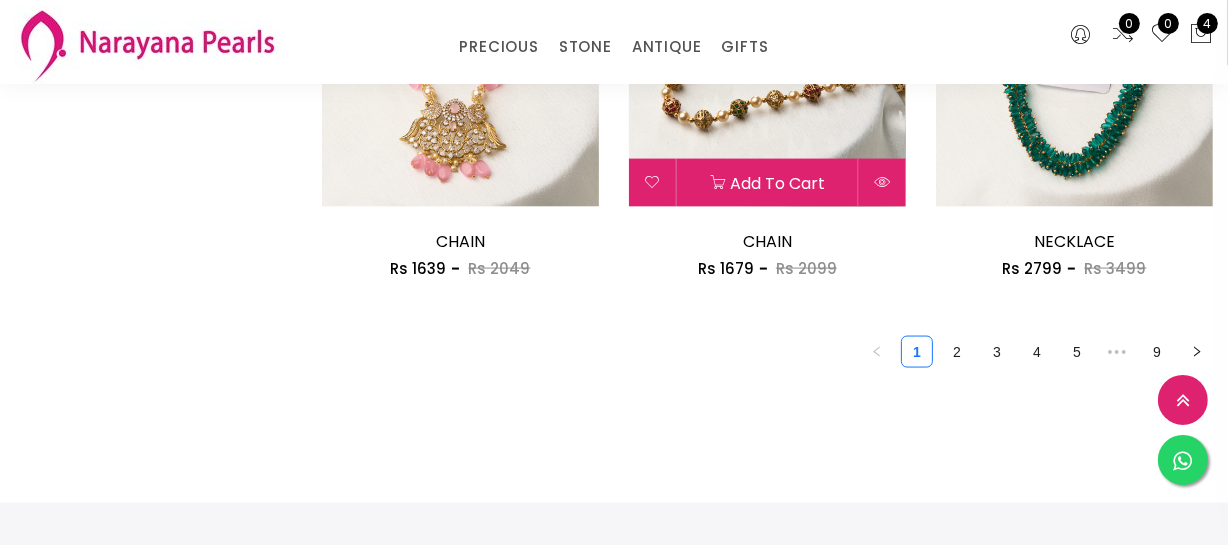 click at bounding box center [767, 68] 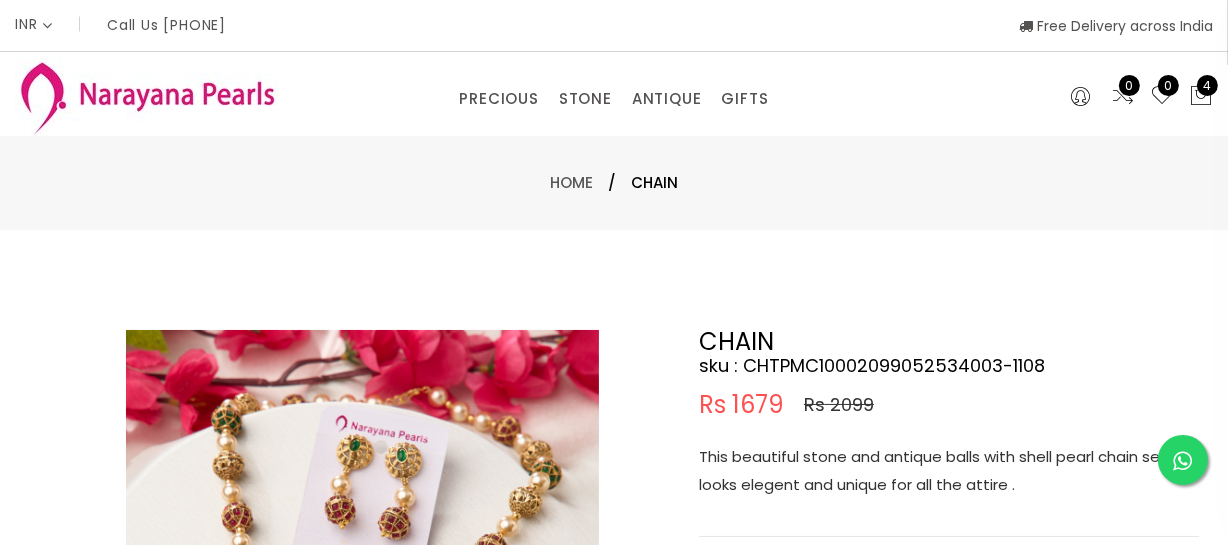 click on "This beautiful stone and antique balls with shell pearl chain set looks elegent and unique   for all the attire ." at bounding box center [949, 471] 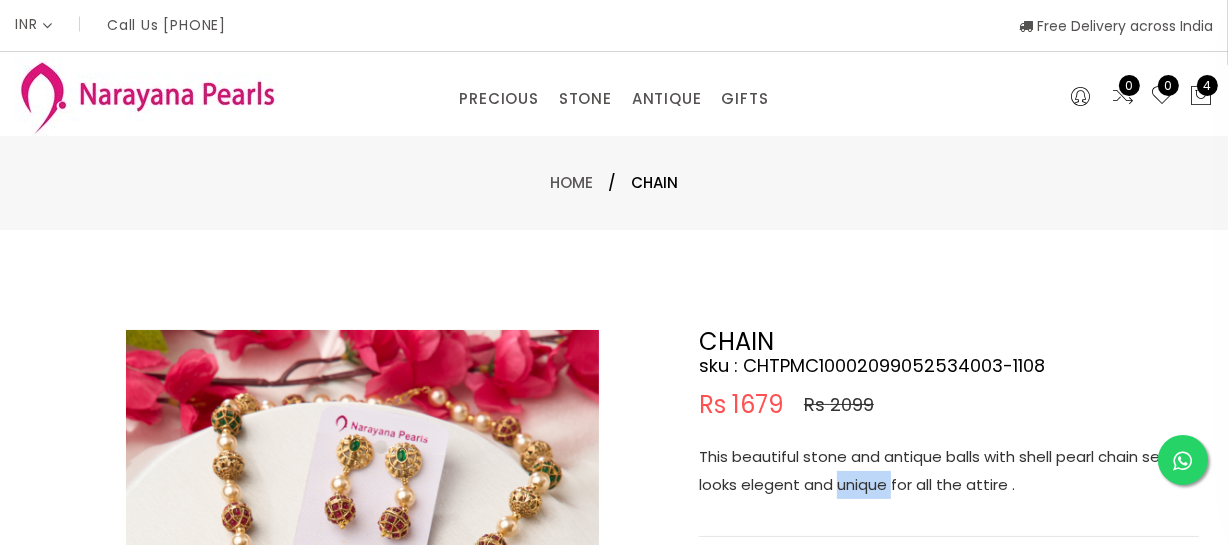 click on "This beautiful stone and antique balls with shell pearl chain set looks elegent and unique   for all the attire ." at bounding box center (949, 471) 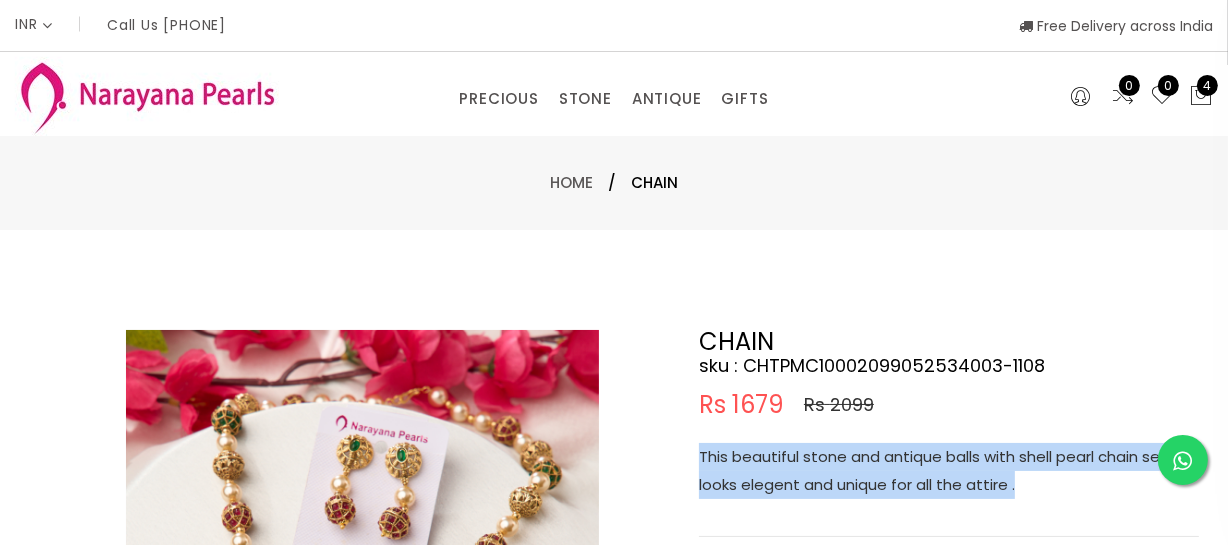 click on "This beautiful stone and antique balls with shell pearl chain set looks elegent and unique   for all the attire ." at bounding box center [949, 471] 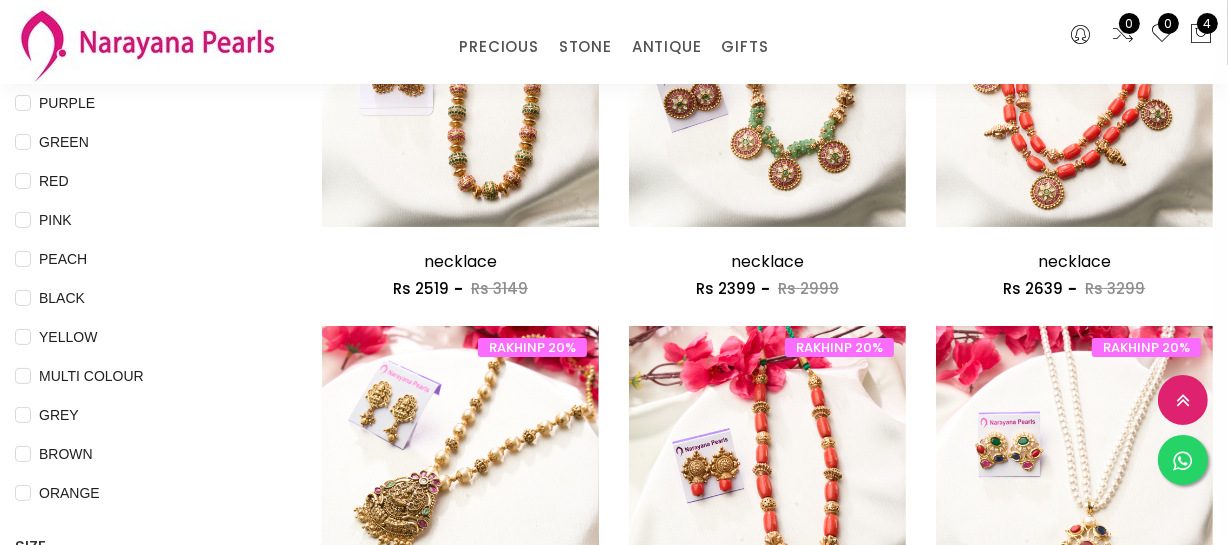 scroll, scrollTop: 363, scrollLeft: 0, axis: vertical 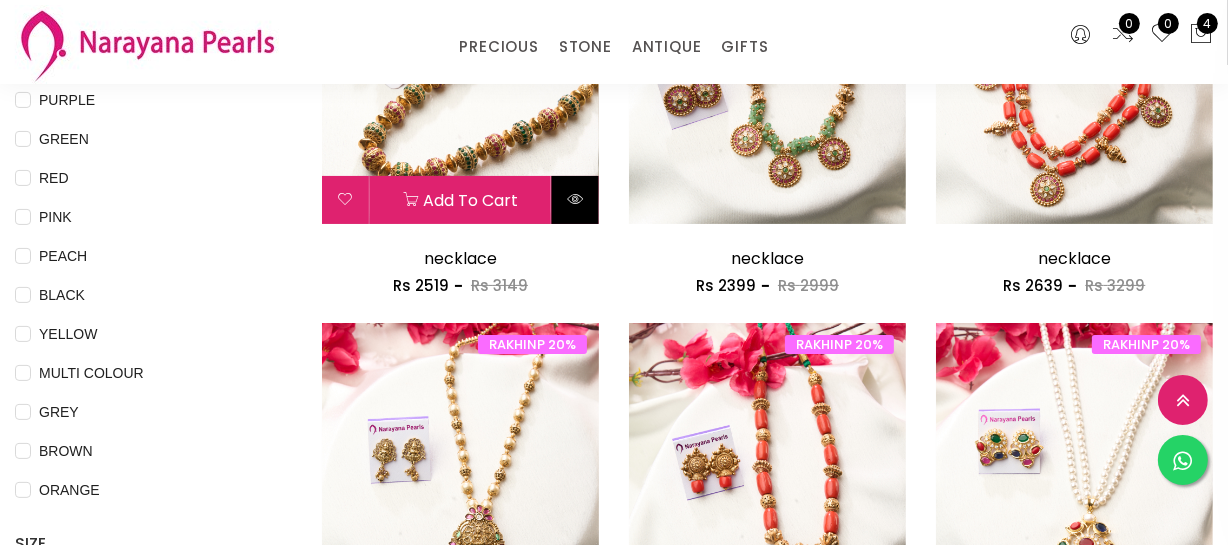 click at bounding box center [575, 199] 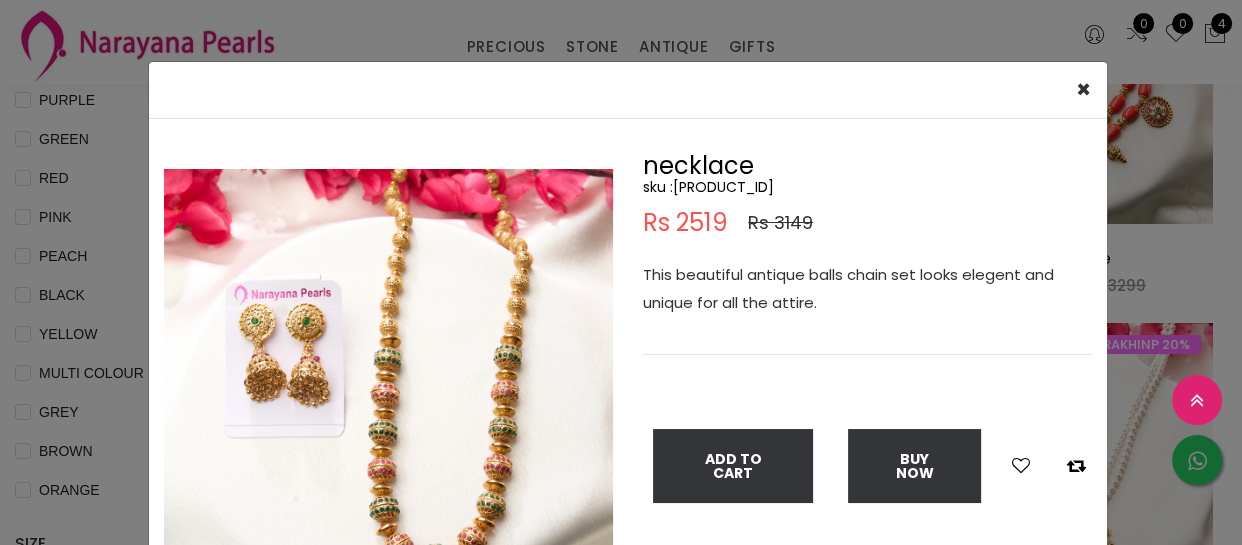 click on "sku :  CHSPPN10003149072557001-1226" at bounding box center [867, 187] 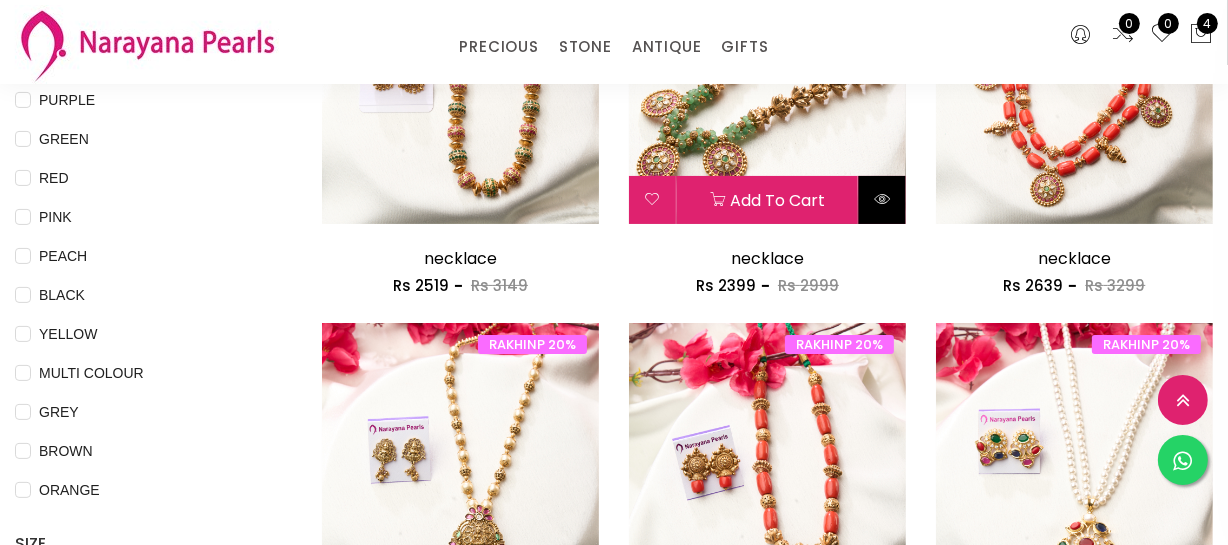 click at bounding box center [882, 200] 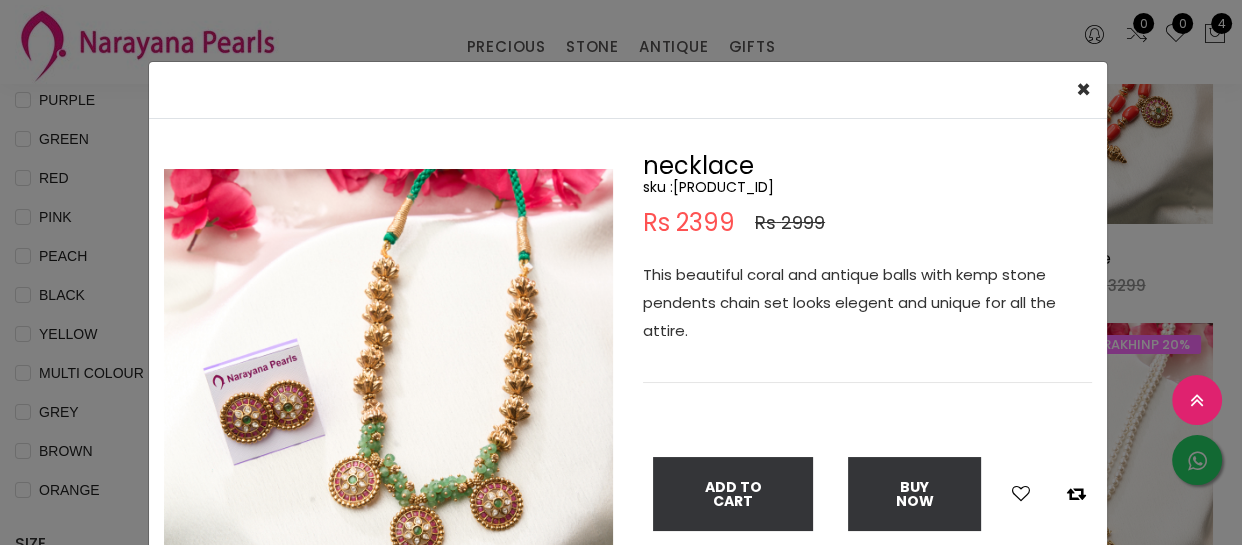 click on "sku :  NLTPMC10002999072555002-1224" at bounding box center [867, 187] 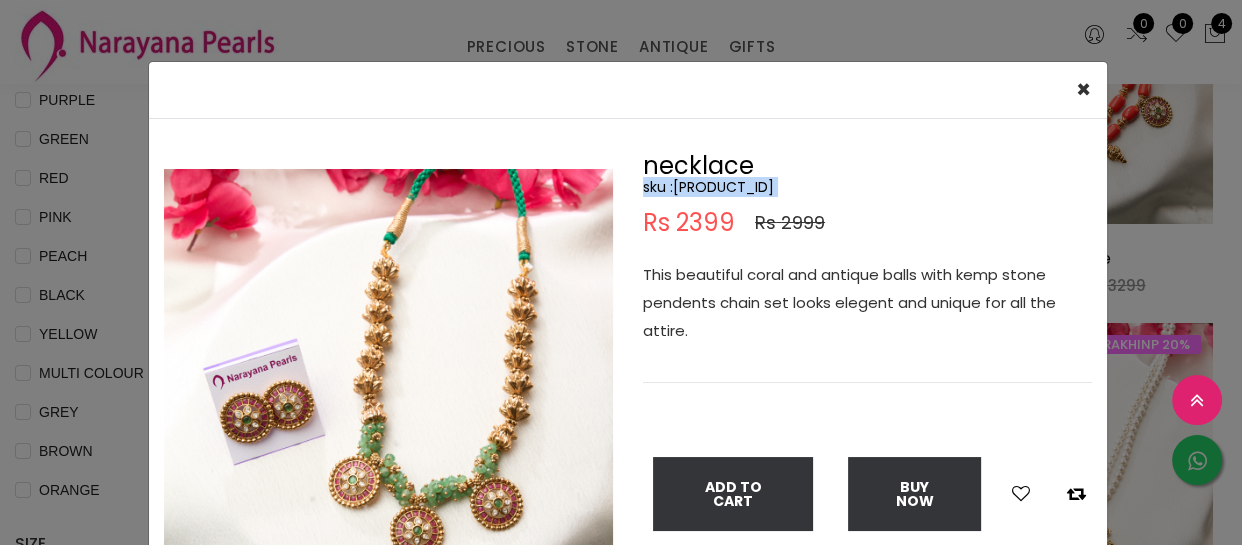 click on "sku :  NLTPMC10002999072555002-1224" at bounding box center (867, 187) 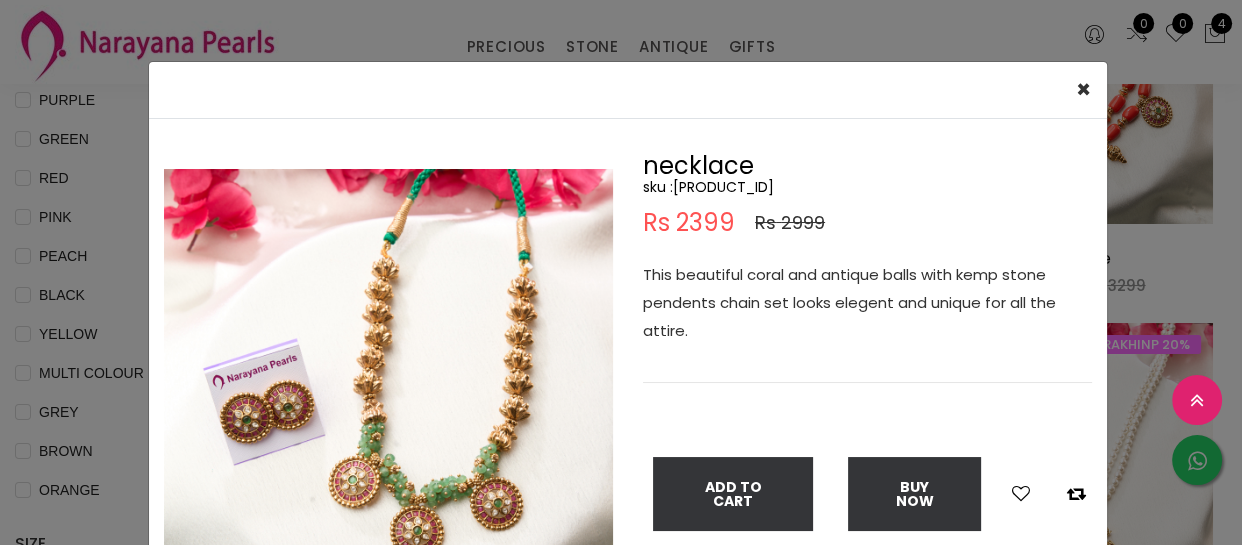 click on "sku :  NLTPMC10002999072555002-1224" at bounding box center [867, 187] 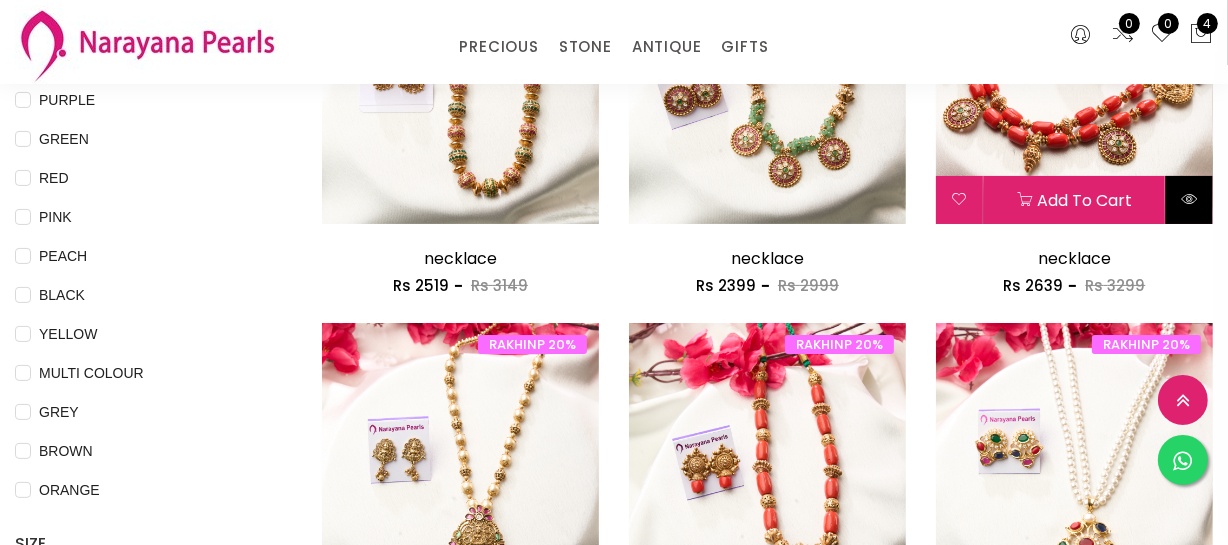 click at bounding box center [1189, 199] 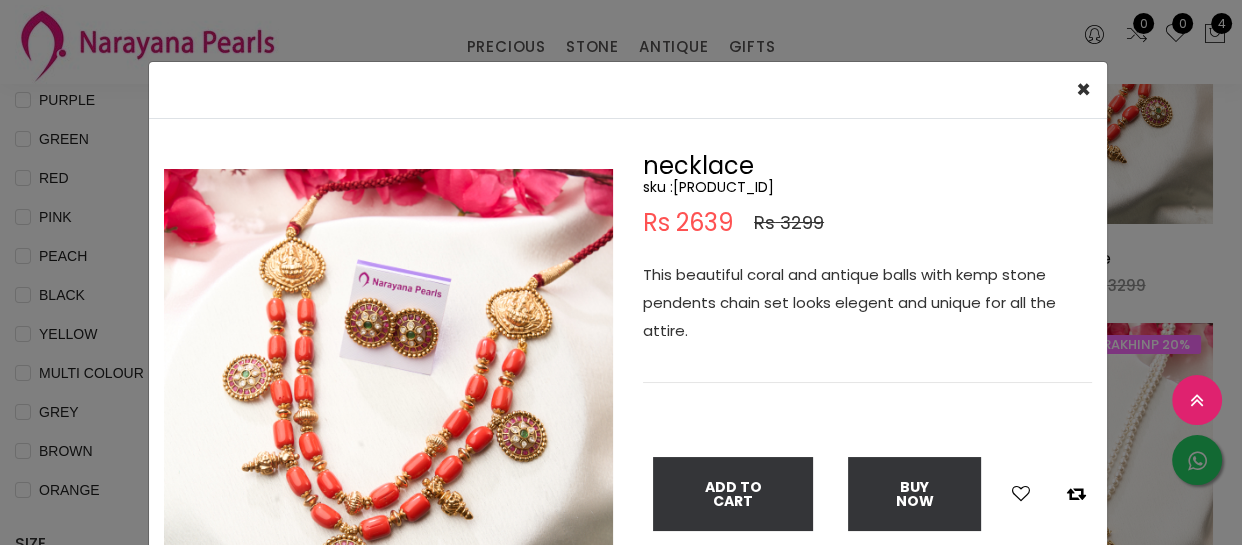 click on "sku :  NLSPMC10003299052533001-1225" at bounding box center [867, 187] 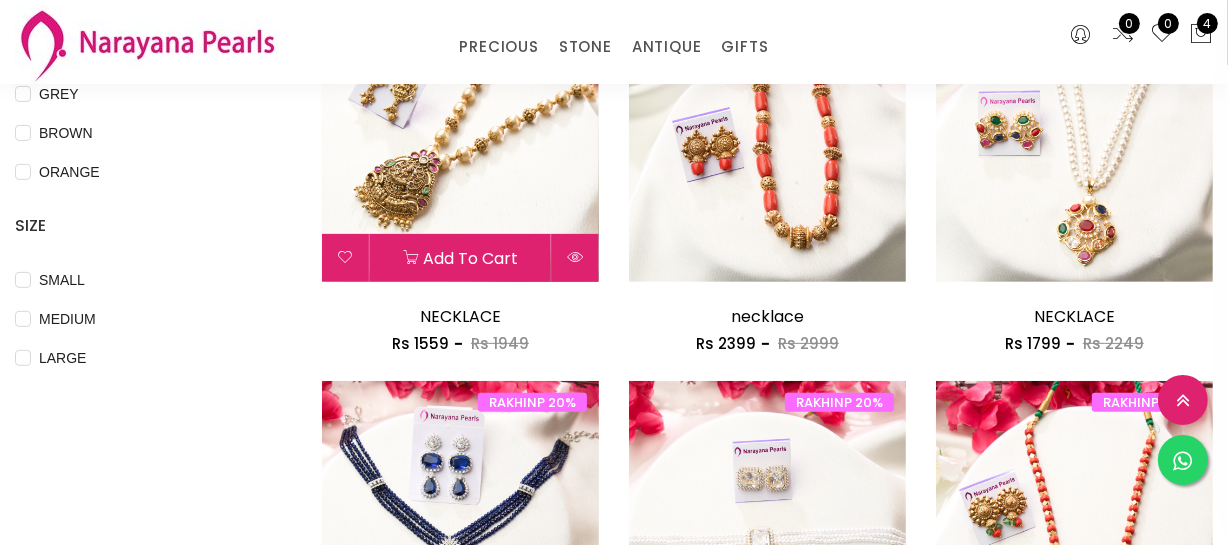 scroll, scrollTop: 727, scrollLeft: 0, axis: vertical 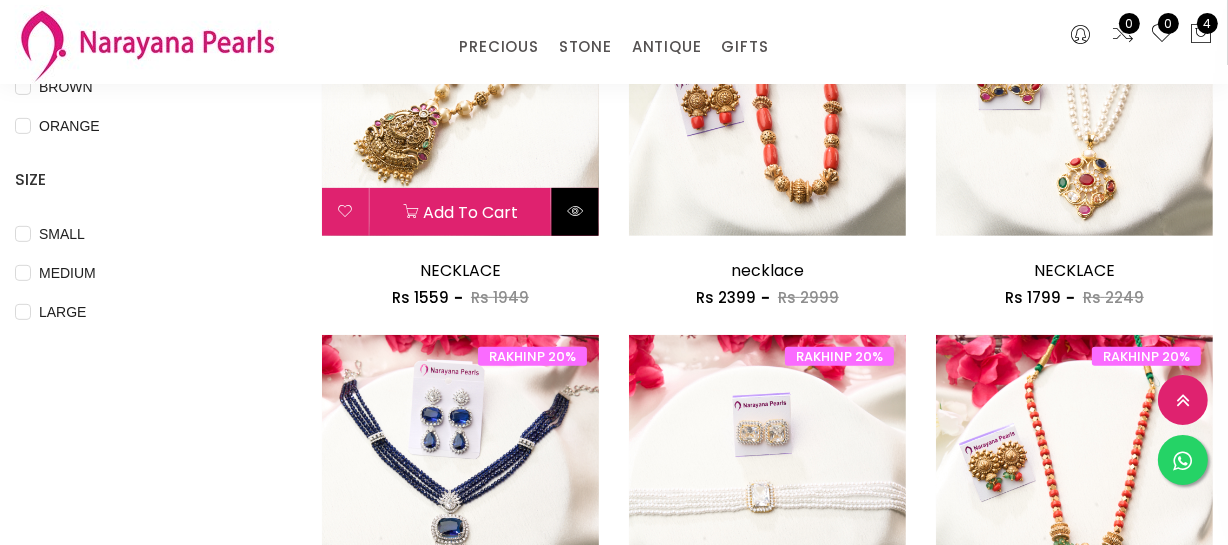 click at bounding box center [575, 211] 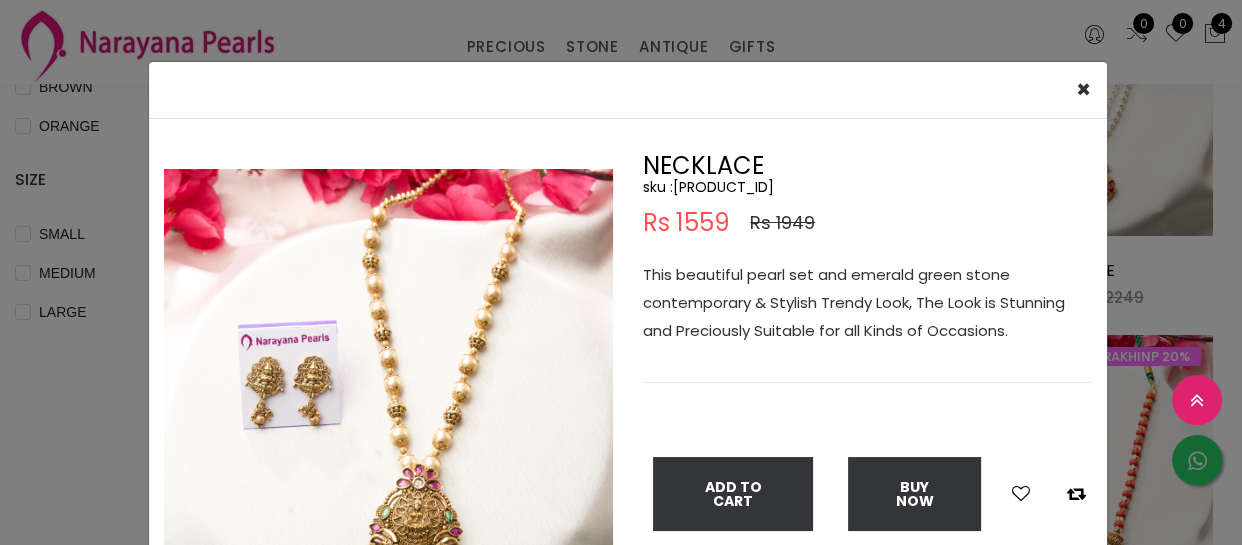 click on "sku :  CHTPMC10001949072560002-1220" at bounding box center [867, 187] 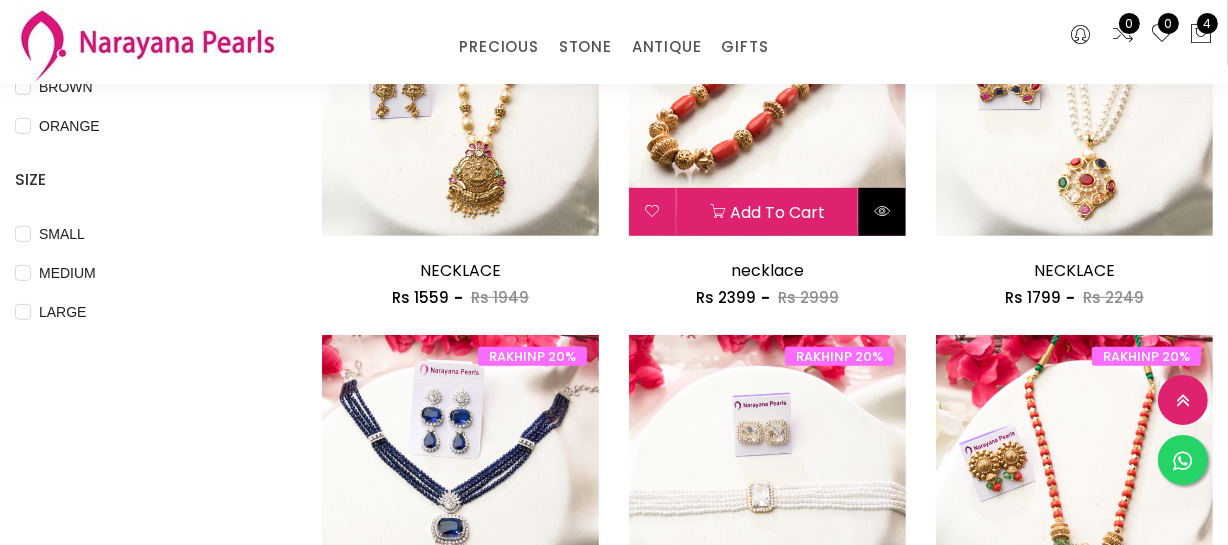 click at bounding box center (882, 211) 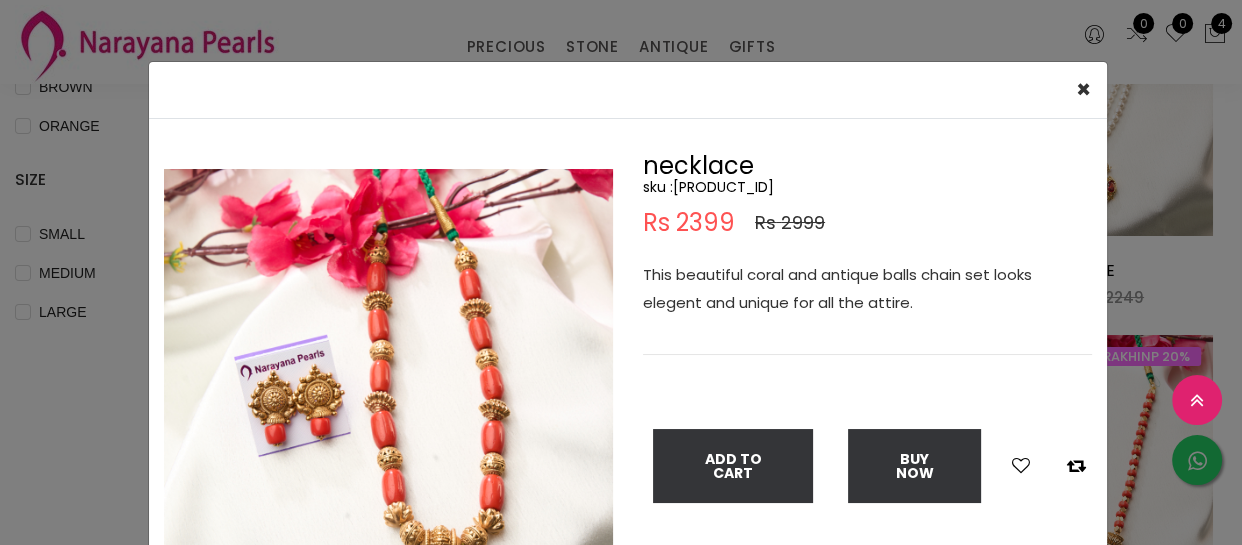 click on "sku :  CHSPRD10002999072555002--1216" at bounding box center [867, 187] 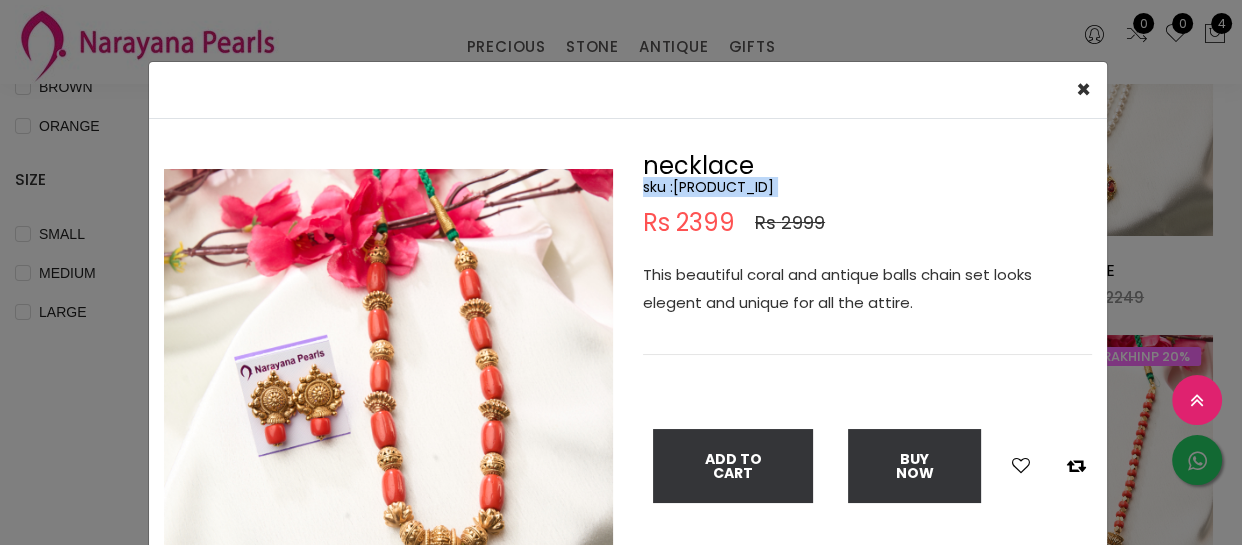 click on "sku :  CHSPRD10002999072555002--1216" at bounding box center (867, 187) 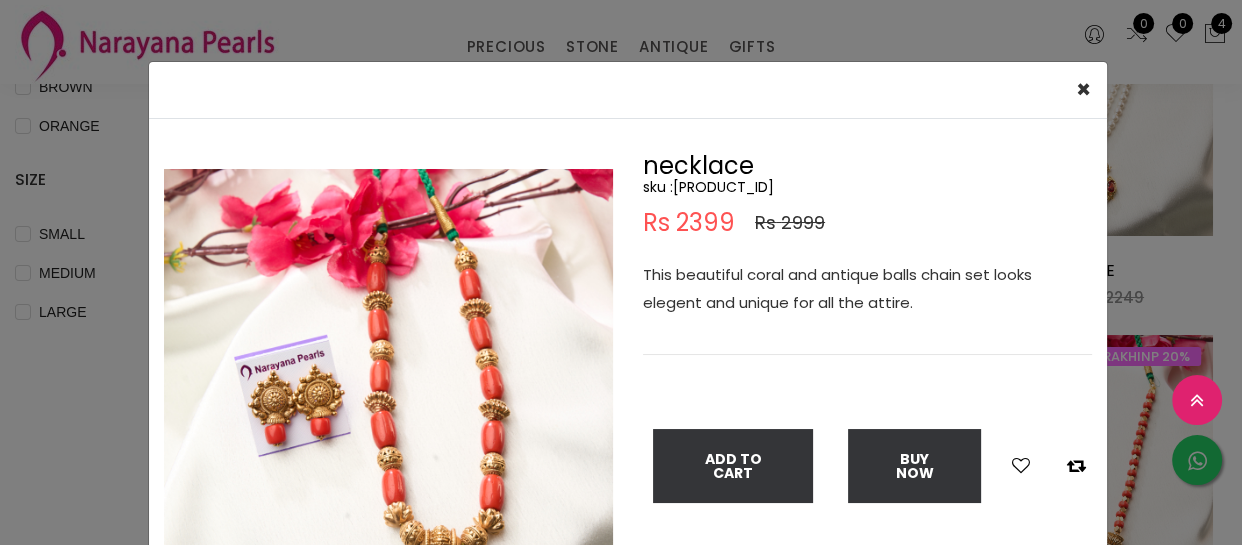 click on "× Close Double (click / press) on the image to zoom (in / out). necklace sku :  CHSPRD10002999072555002--1216 Rs   2399   Rs   2999 This beautiful coral and antique balls chain set looks elegent and unique for all the attire.  Add To Cart   Buy Now" at bounding box center (621, 272) 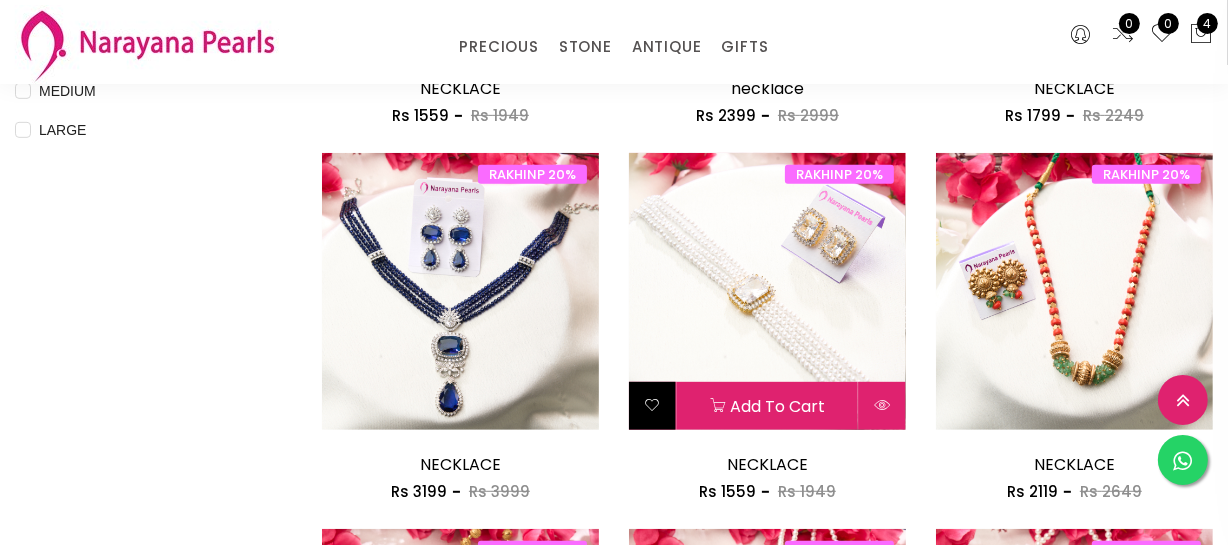 scroll, scrollTop: 1090, scrollLeft: 0, axis: vertical 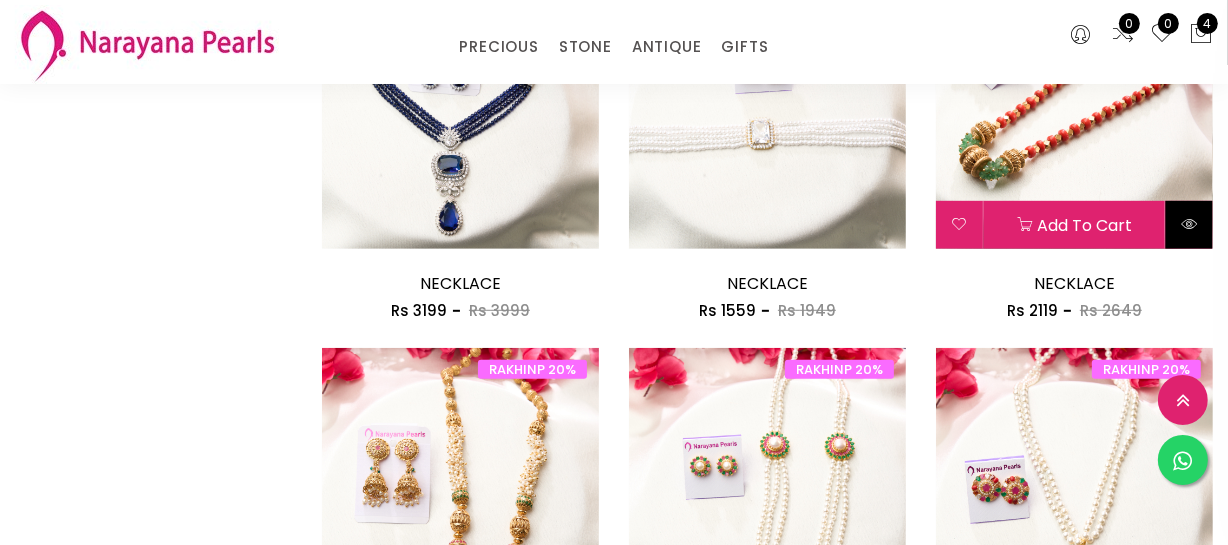 click at bounding box center [1189, 225] 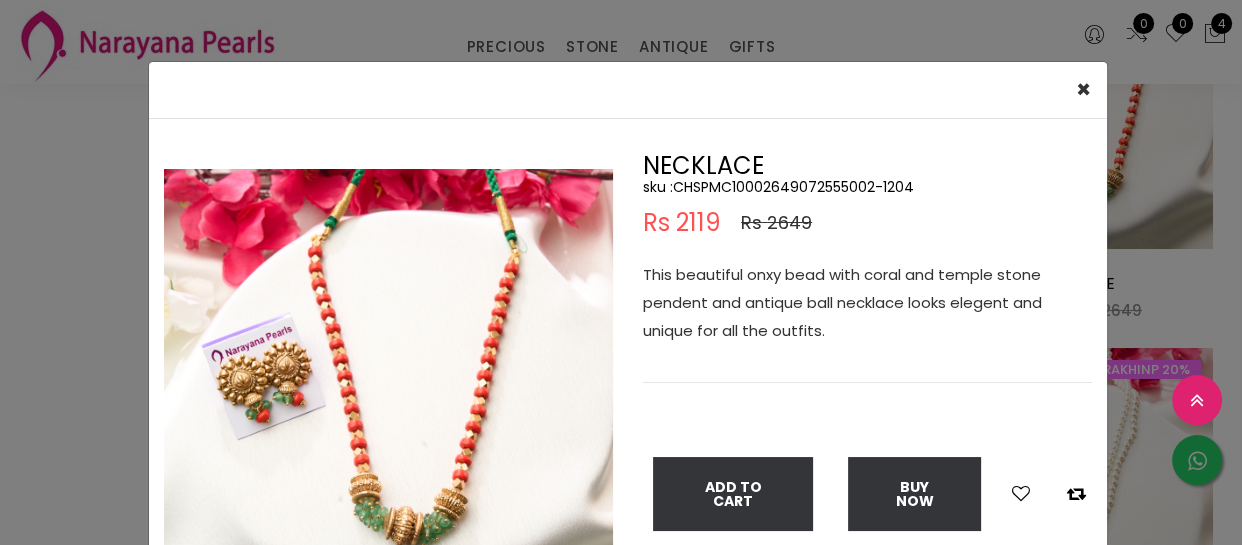 click on "sku :  CHSPMC10002649072555002-1204" at bounding box center [867, 187] 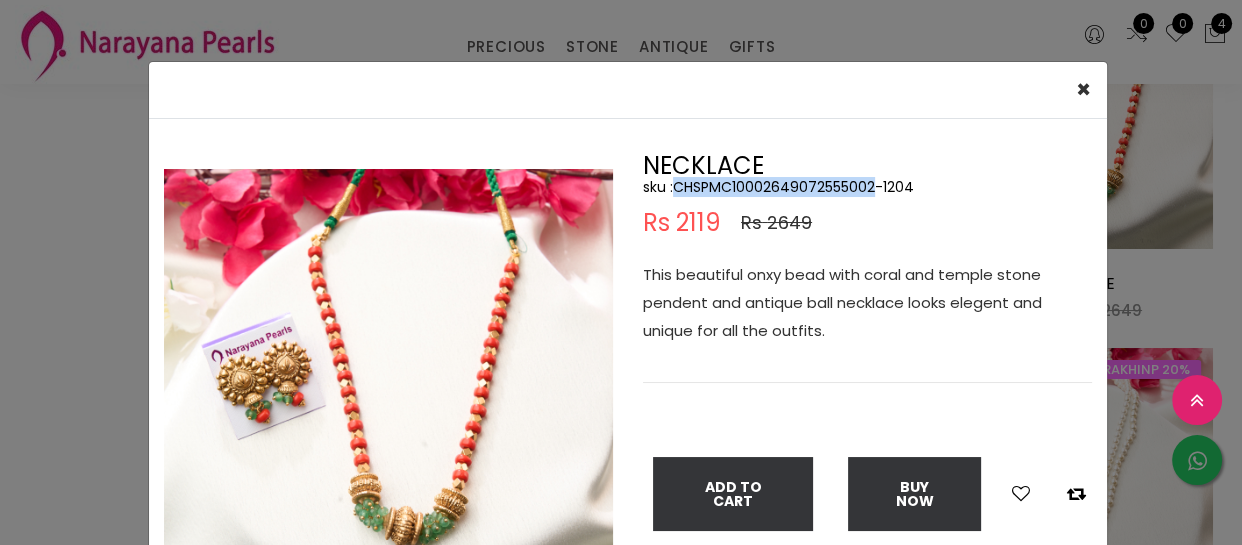 click on "sku :  CHSPMC10002649072555002-1204" at bounding box center (867, 187) 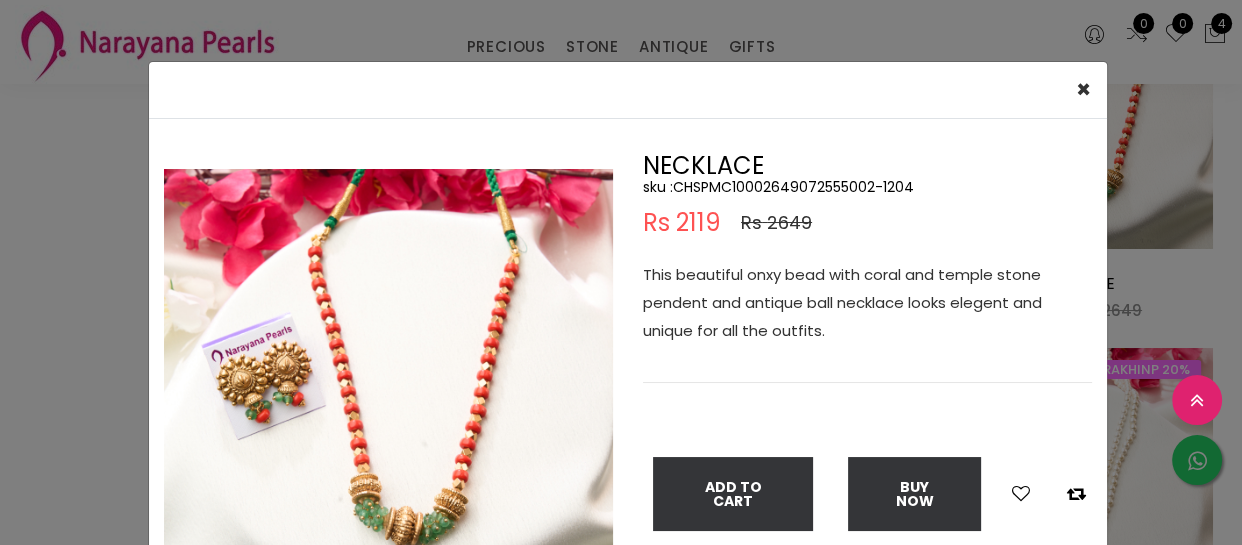 click on "× Close Double (click / press) on the image to zoom (in / out). NECKLACE sku :  CHSPMC10002649072555002-1204 Rs   2119   Rs   2649 This beautiful onxy bead with coral and  temple stone pendent and antique ball necklace looks elegent and unique for all the outfits.  Add To Cart   Buy Now" at bounding box center [621, 272] 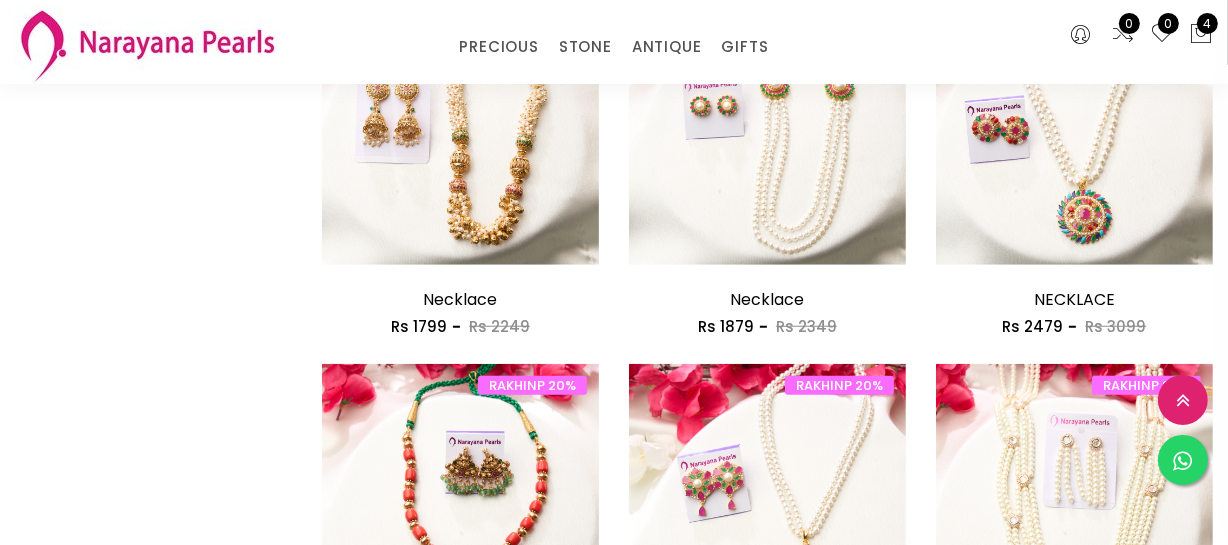 scroll, scrollTop: 1454, scrollLeft: 0, axis: vertical 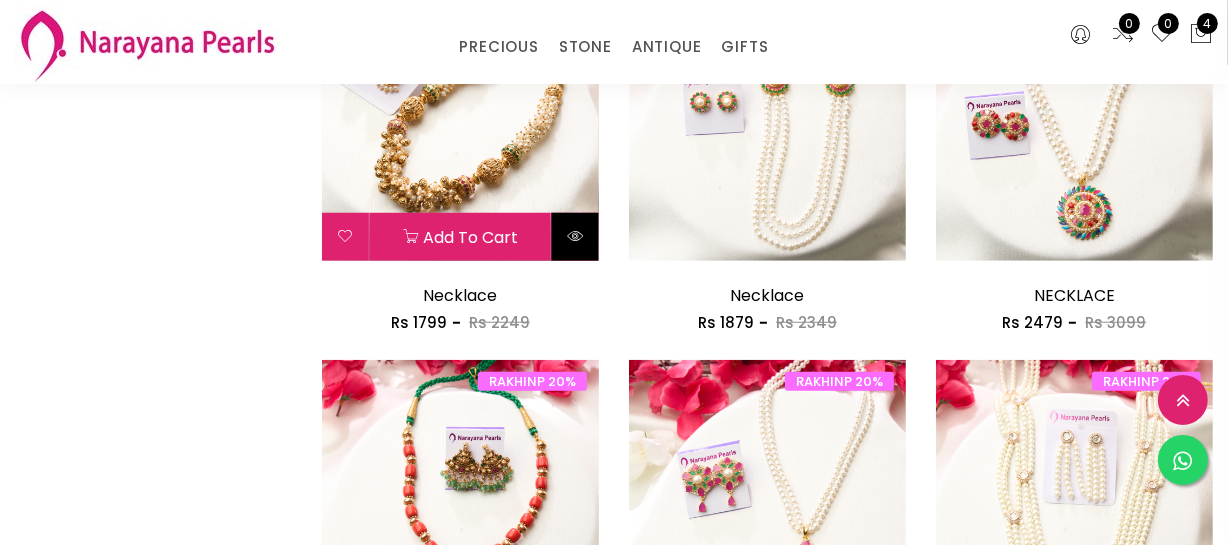 click at bounding box center (575, 236) 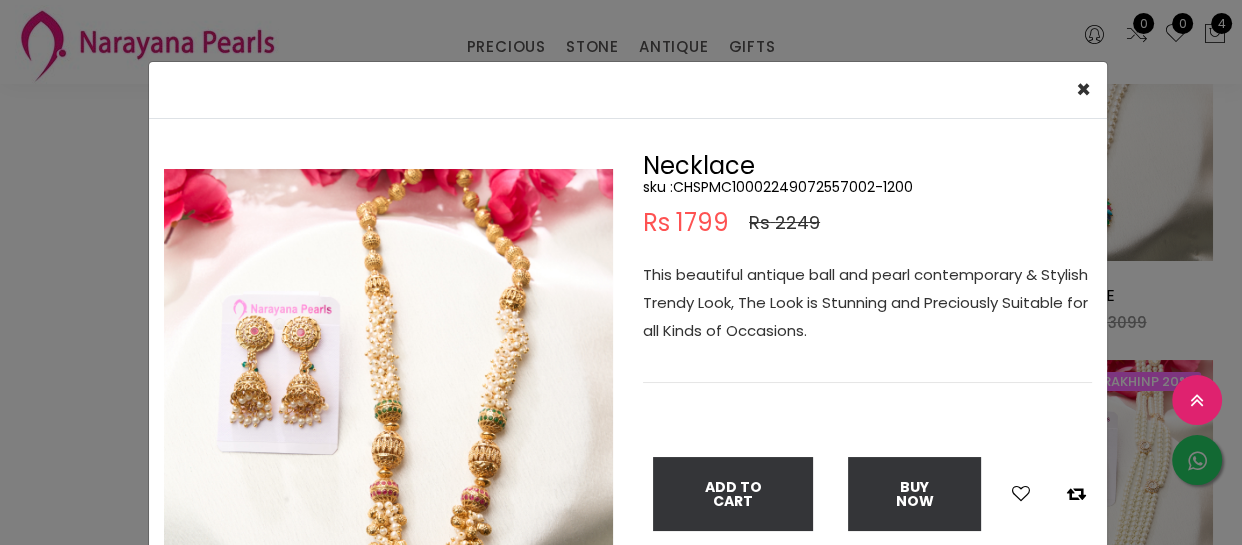 click on "sku :  CHSPMC10002249072557002-1200" at bounding box center (867, 187) 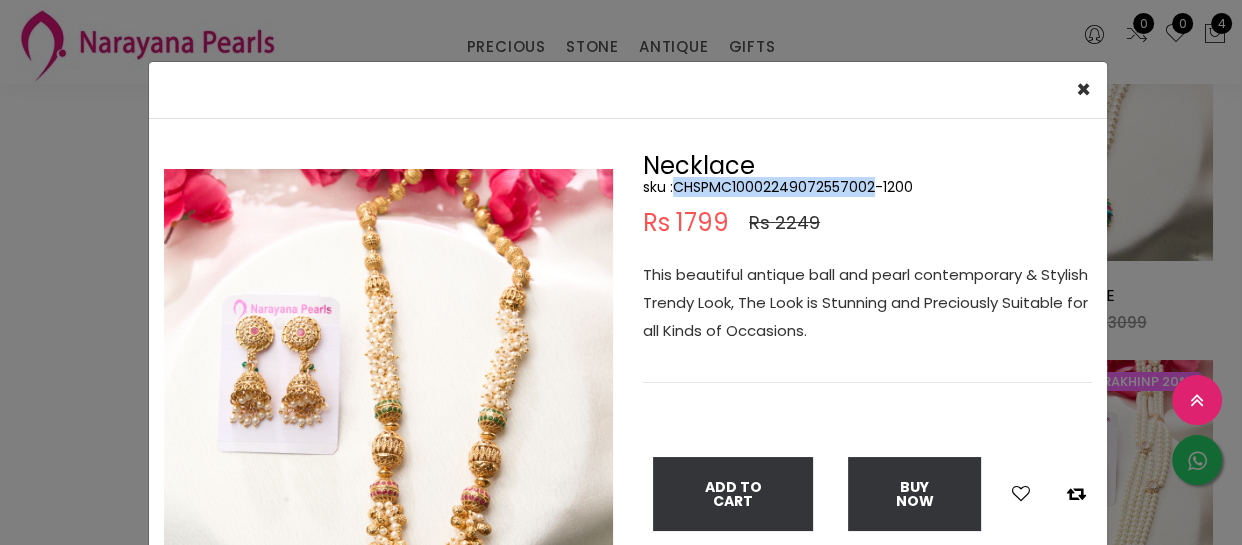 click on "sku :  CHSPMC10002249072557002-1200" at bounding box center [867, 187] 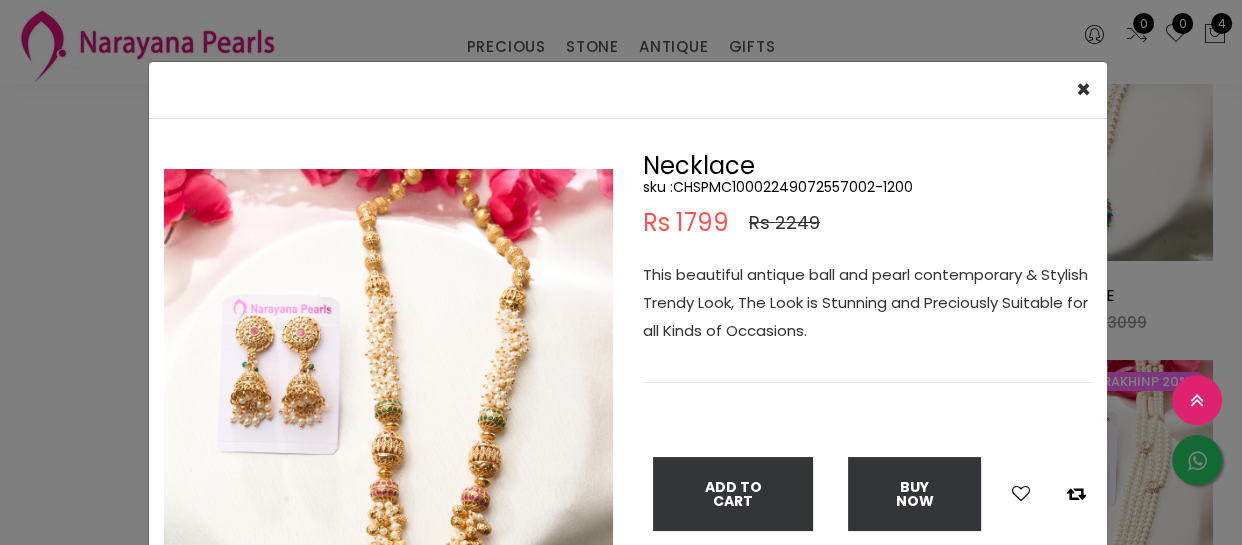 click on "× Close Double (click / press) on the image to zoom (in / out). Necklace sku :  CHSPMC10002249072557002-1200 Rs   1799   Rs   2249 This beautiful antique ball and pearl contemporary & Stylish Trendy Look, The Look is Stunning and Preciously Suitable for all Kinds of Occasions.  Add To Cart   Buy Now" at bounding box center [621, 272] 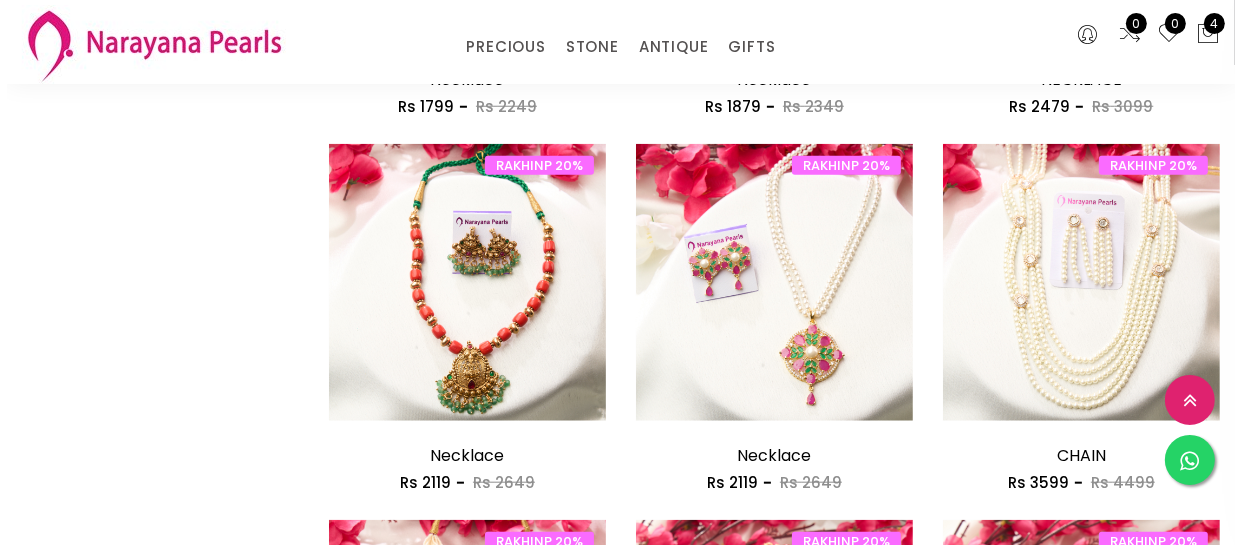 scroll, scrollTop: 1727, scrollLeft: 0, axis: vertical 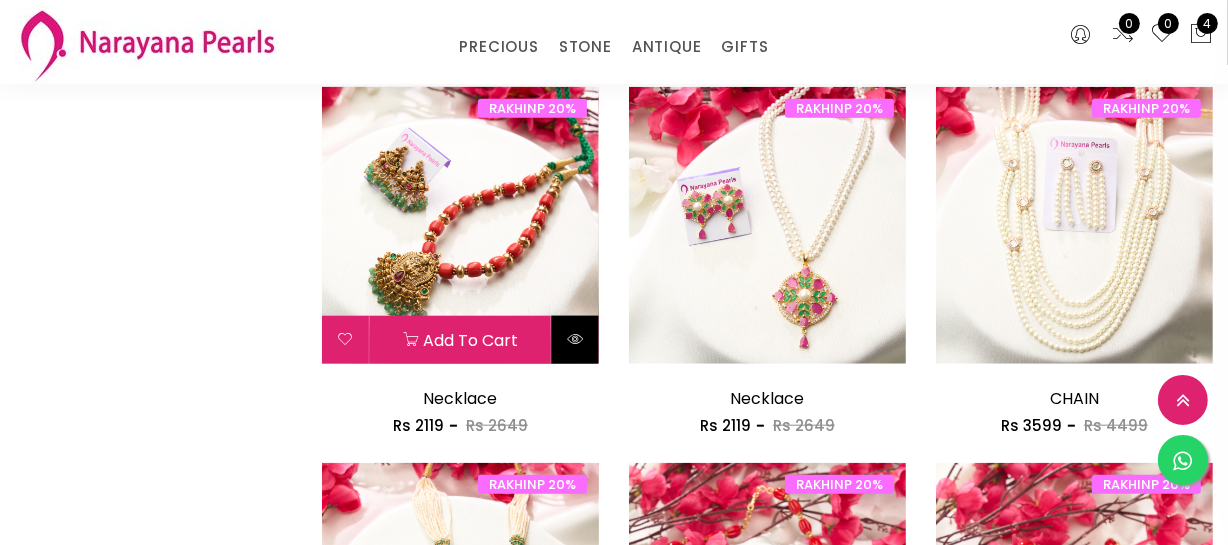 click at bounding box center [575, 340] 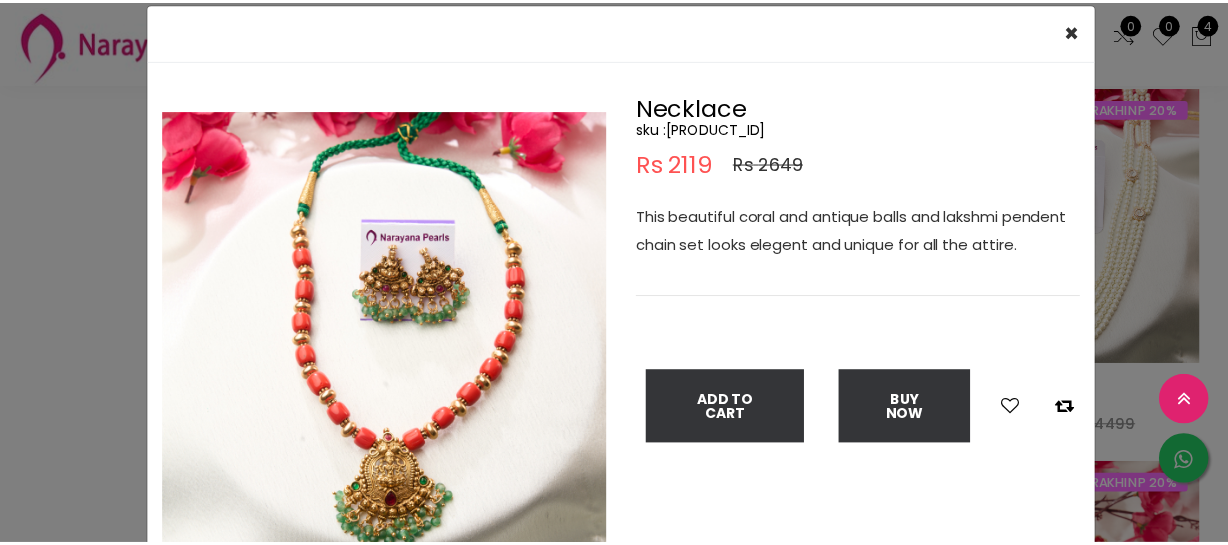 scroll, scrollTop: 90, scrollLeft: 0, axis: vertical 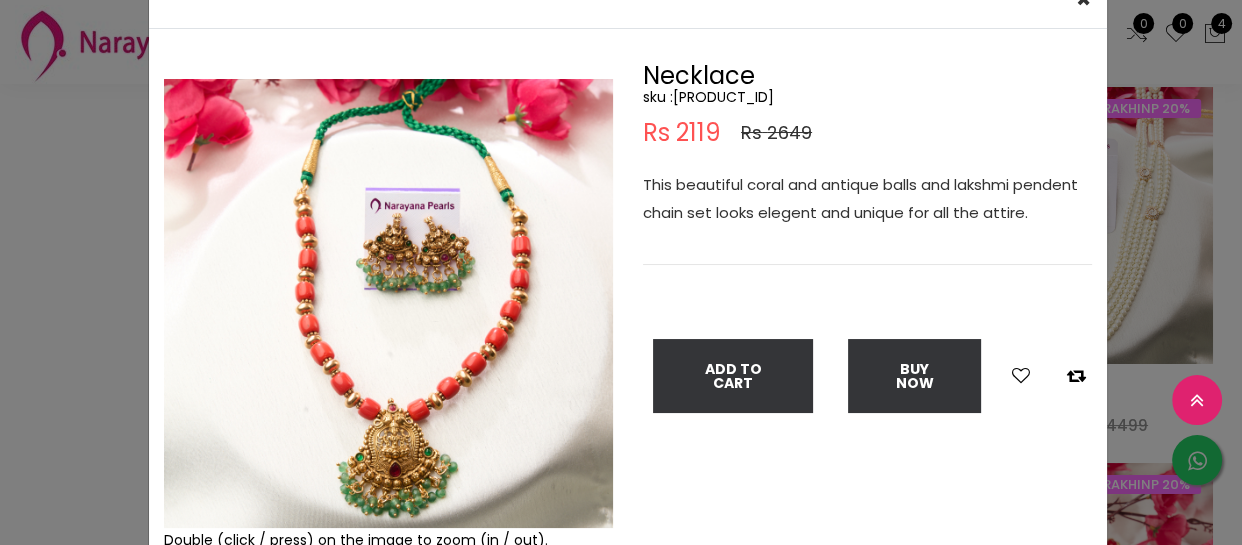 click on "× Close Double (click / press) on the image to zoom (in / out). Necklace sku :  NLTPMC10002649072571004-1193 Rs   2119   Rs   2649 This beautiful coral and antique balls and lakshmi pendent chain set looks elegent and unique for all the attire.  Add To Cart   Buy Now" at bounding box center (621, 272) 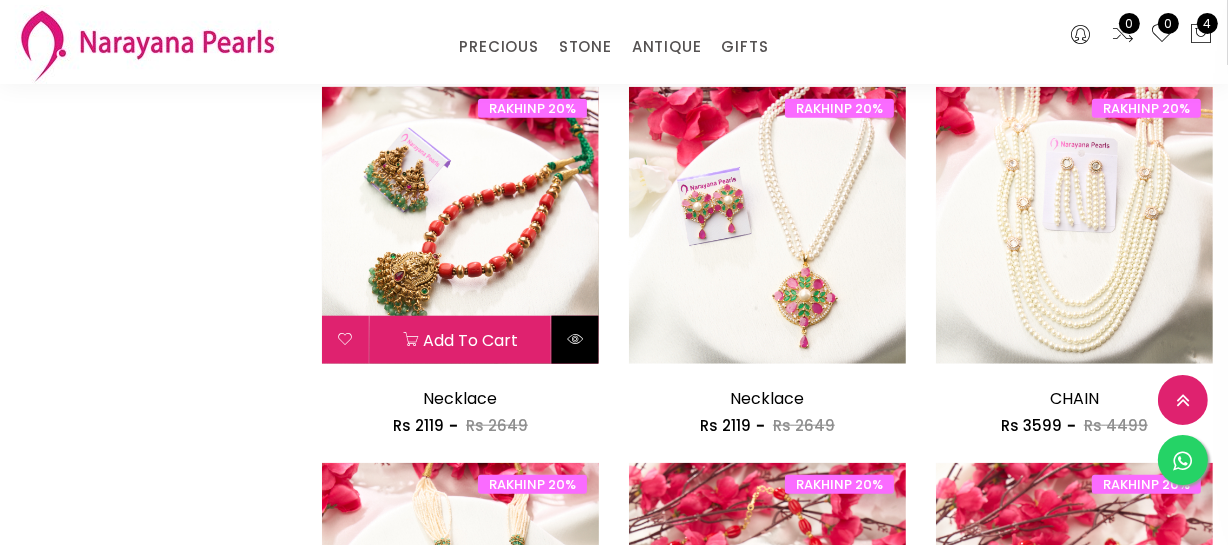 click at bounding box center [575, 339] 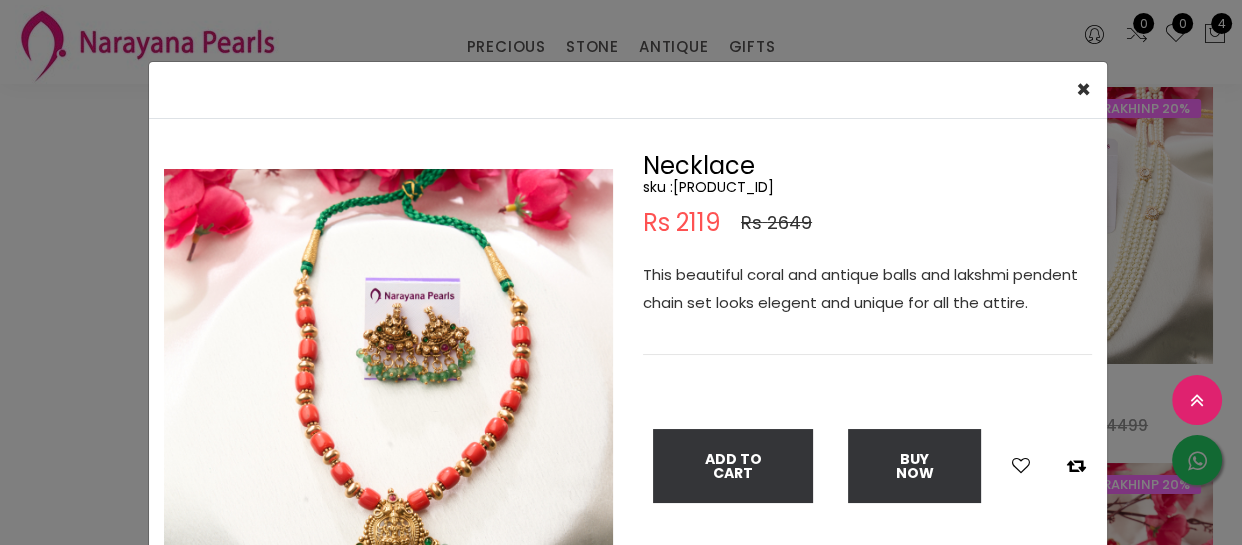 click on "sku :  NLTPMC10002649072571004-1193" at bounding box center [867, 187] 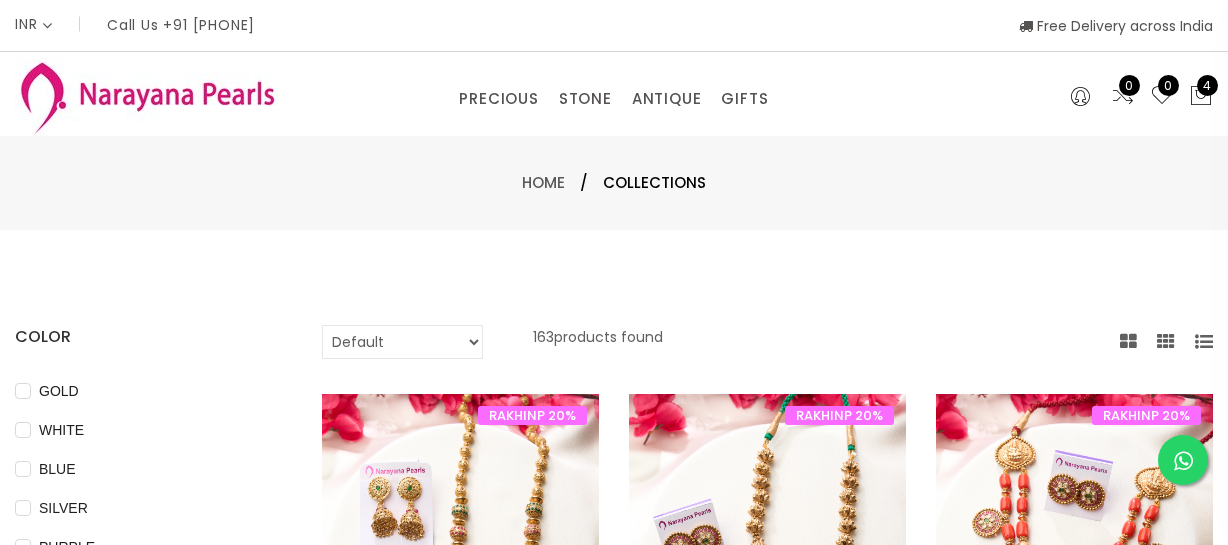 select on "INR" 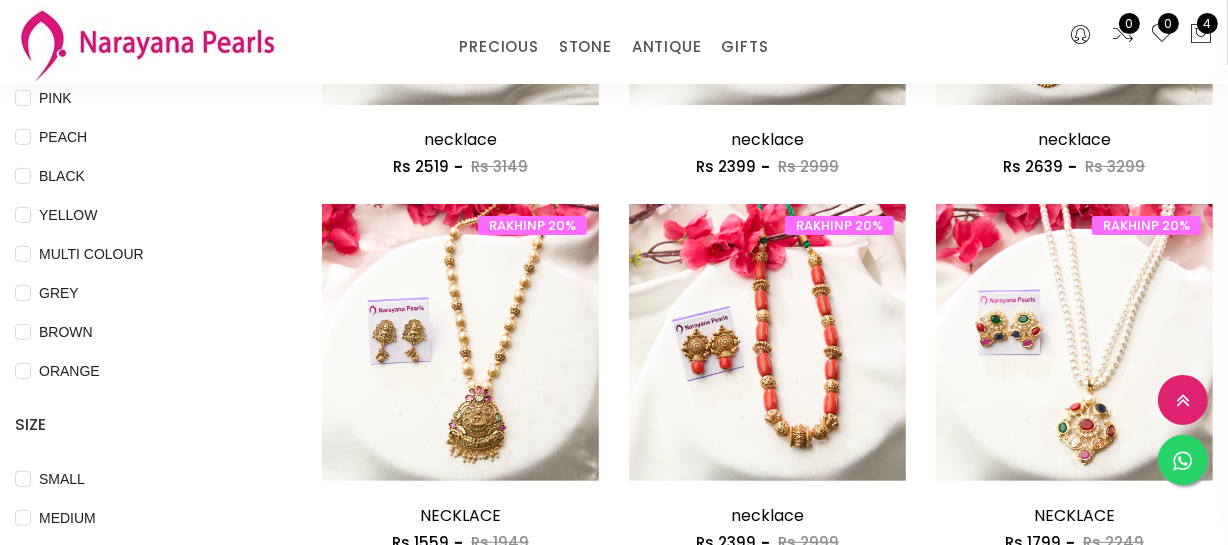 scroll, scrollTop: 467, scrollLeft: 0, axis: vertical 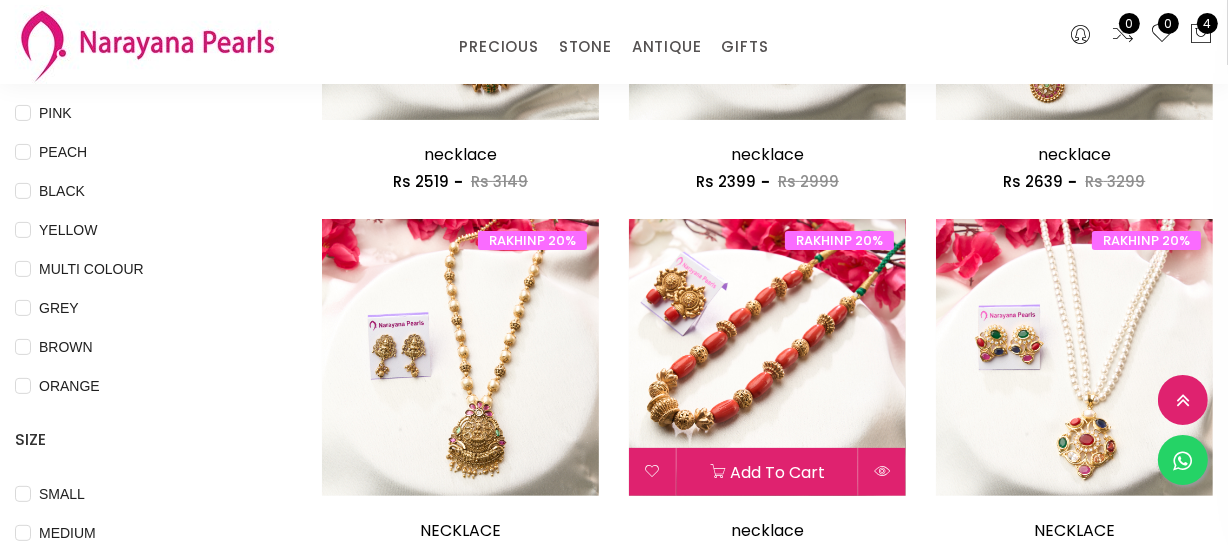 click at bounding box center (767, 357) 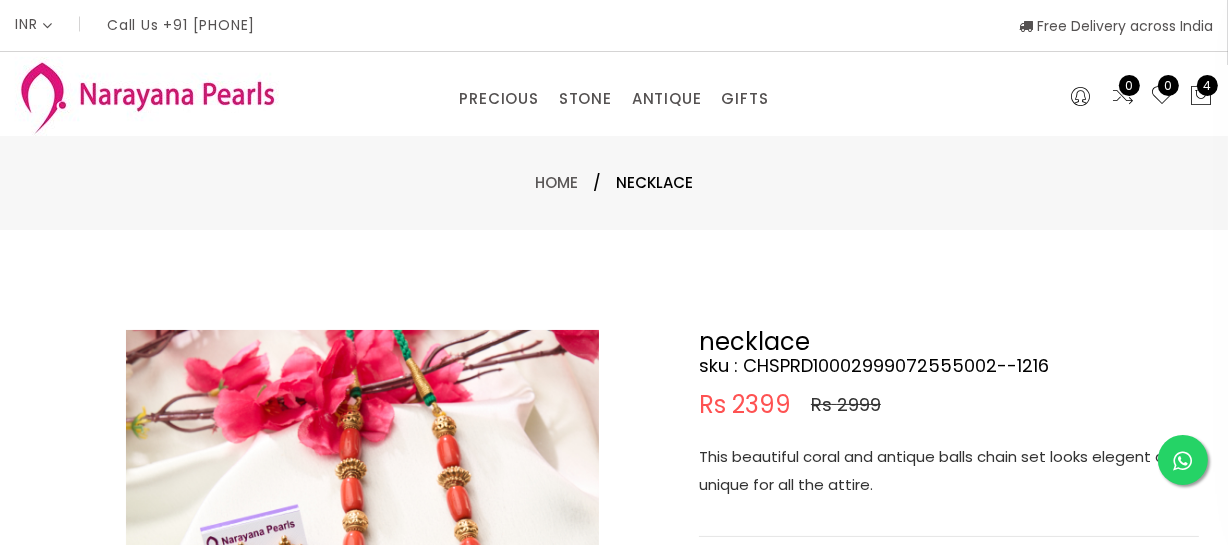 click on "This beautiful coral and antique balls chain set looks elegent and unique for all the attire." at bounding box center [949, 471] 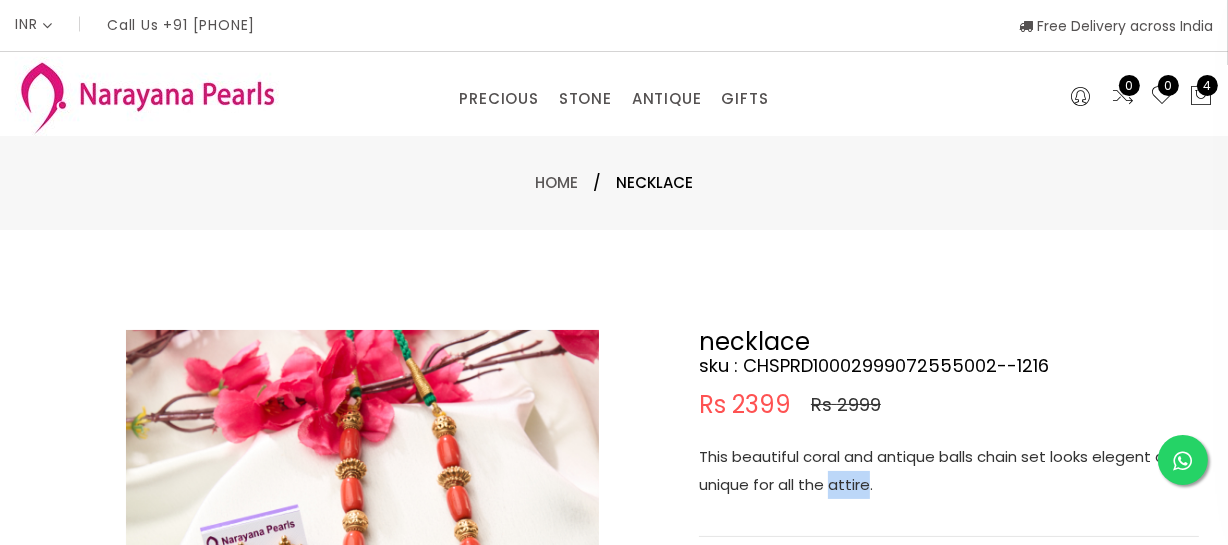click on "This beautiful coral and antique balls chain set looks elegent and unique for all the attire." at bounding box center [949, 471] 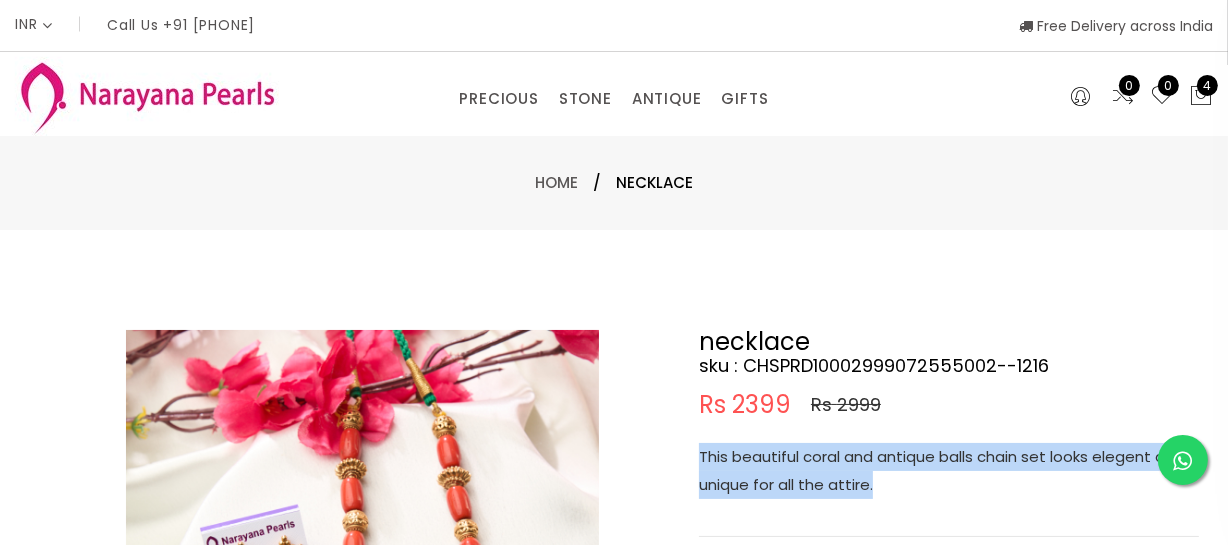 click on "This beautiful coral and antique balls chain set looks elegent and unique for all the attire." at bounding box center (949, 471) 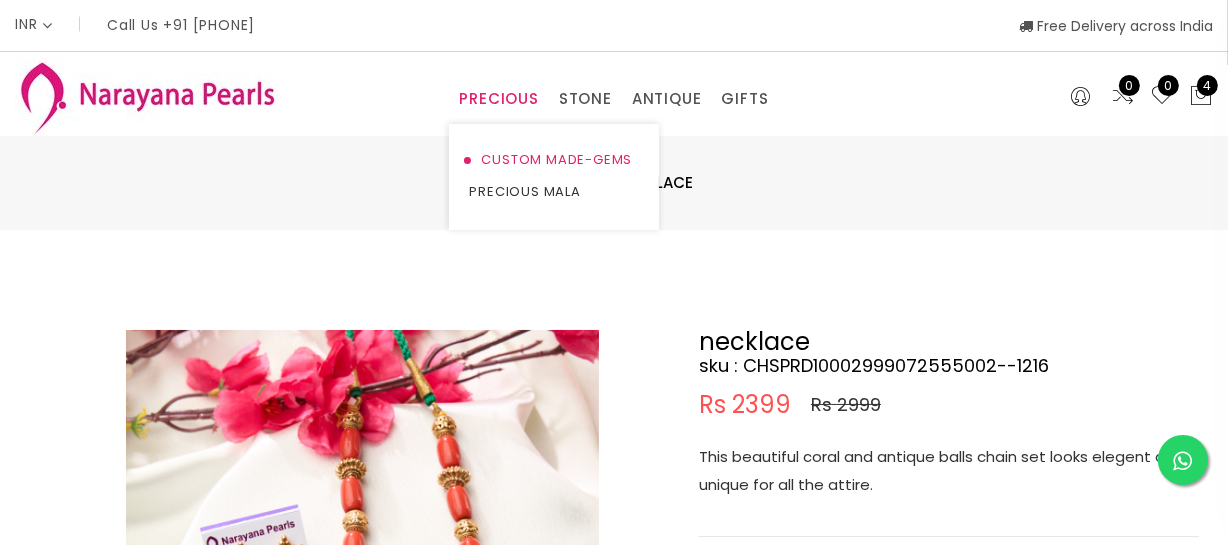 click on "CUSTOM MADE-GEMS" at bounding box center (554, 160) 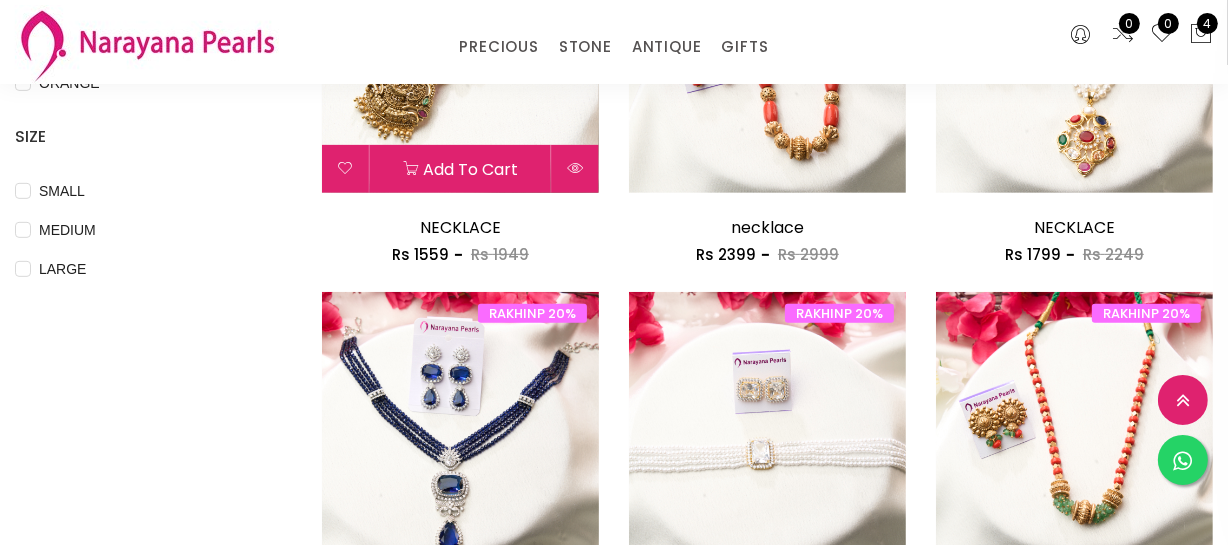 scroll, scrollTop: 818, scrollLeft: 0, axis: vertical 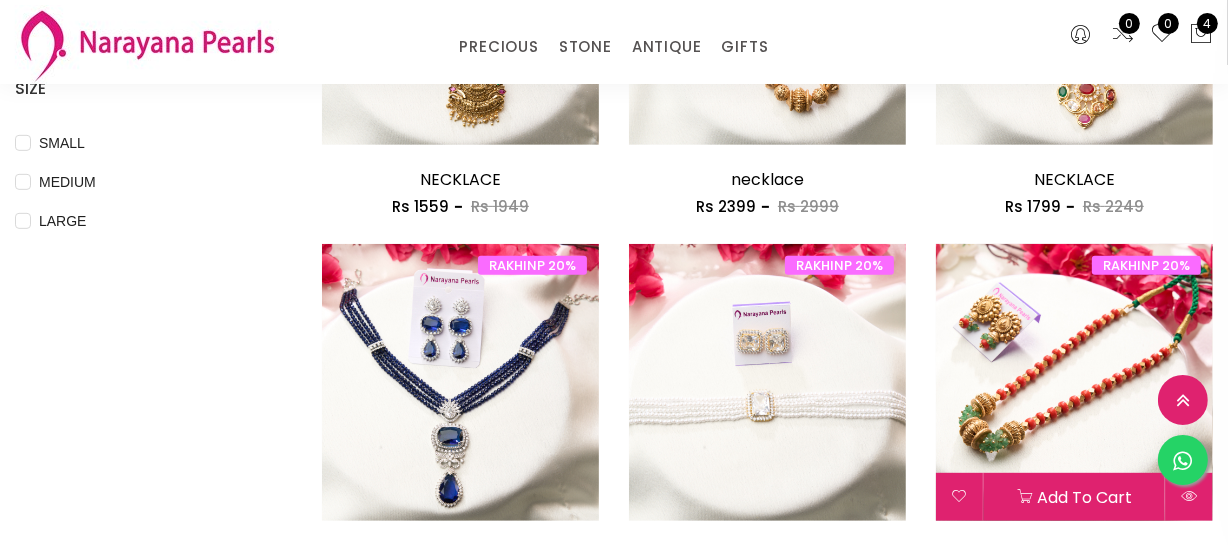 click at bounding box center (1074, 382) 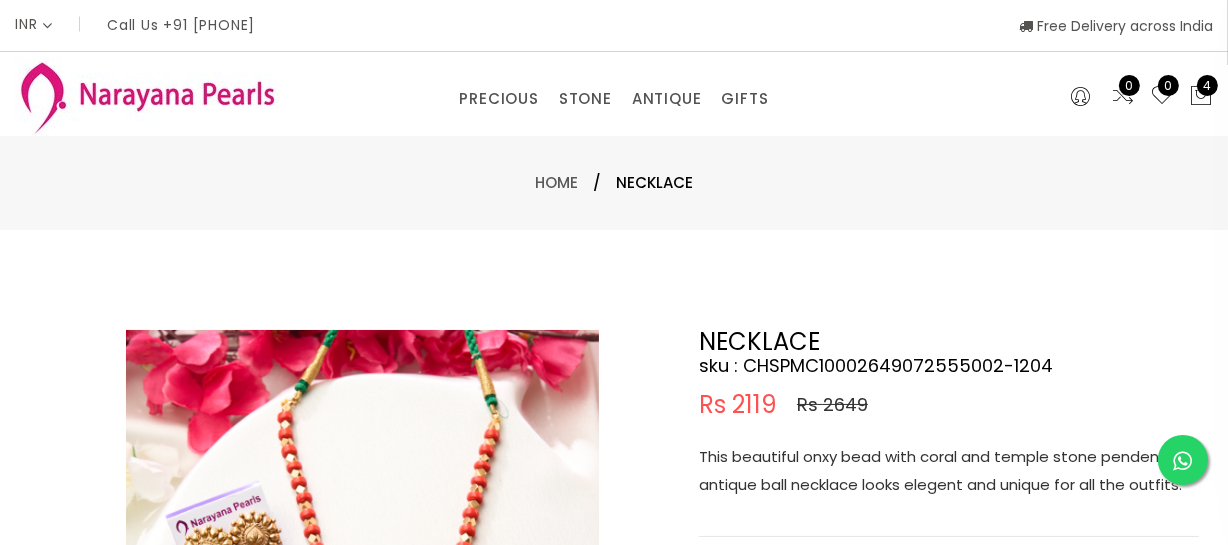 click on "This beautiful onxy bead with coral and  temple stone pendent and antique ball necklace looks elegent and unique for all the outfits." at bounding box center (949, 471) 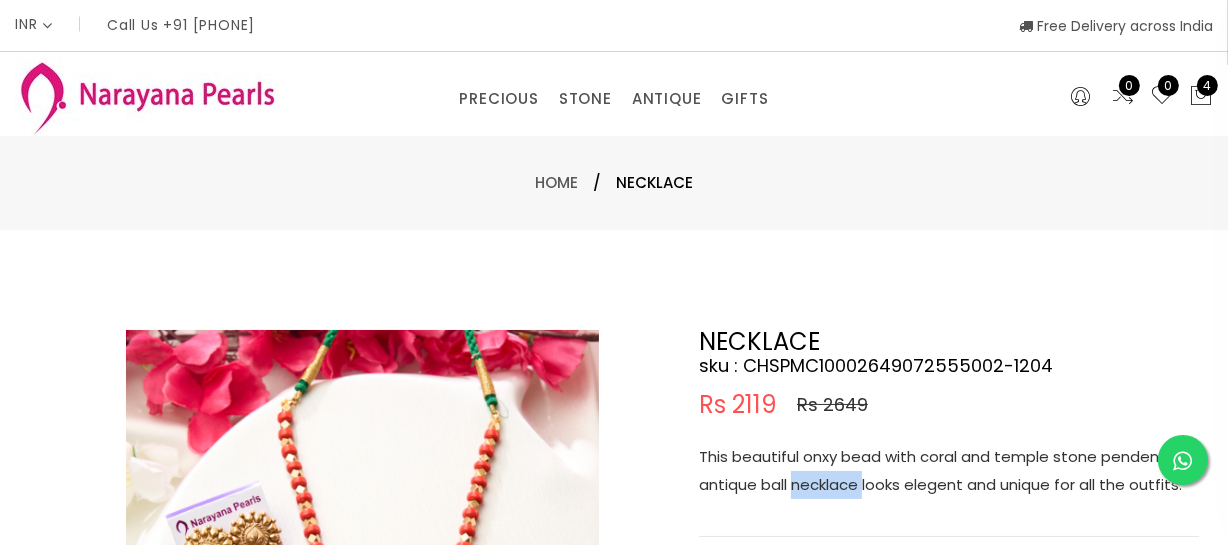 click on "This beautiful onxy bead with coral and  temple stone pendent and antique ball necklace looks elegent and unique for all the outfits." at bounding box center (949, 471) 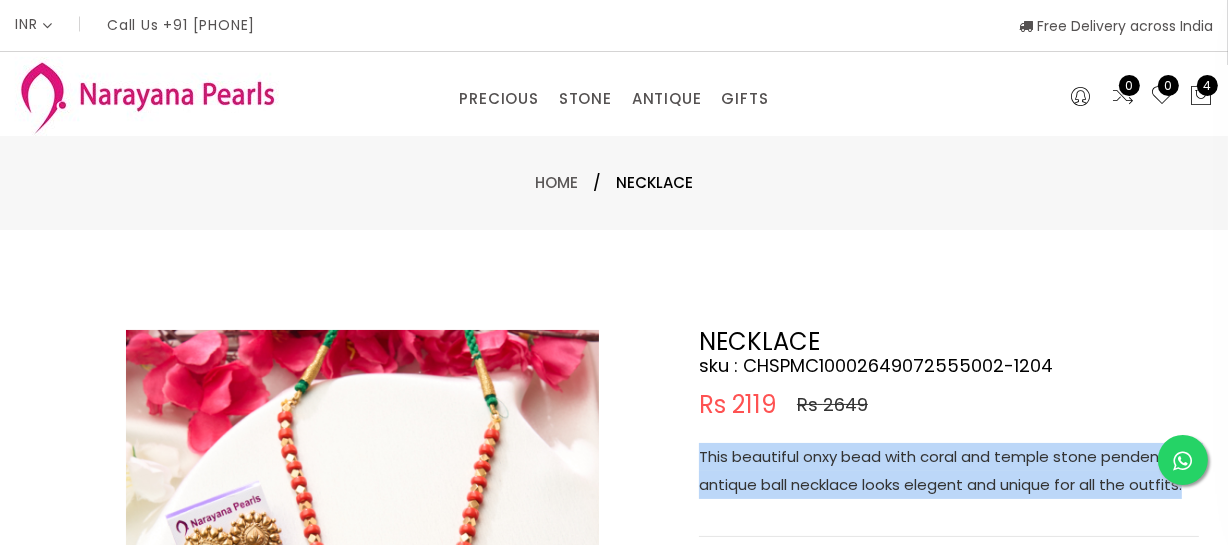 click on "This beautiful onxy bead with coral and  temple stone pendent and antique ball necklace looks elegent and unique for all the outfits." at bounding box center [949, 471] 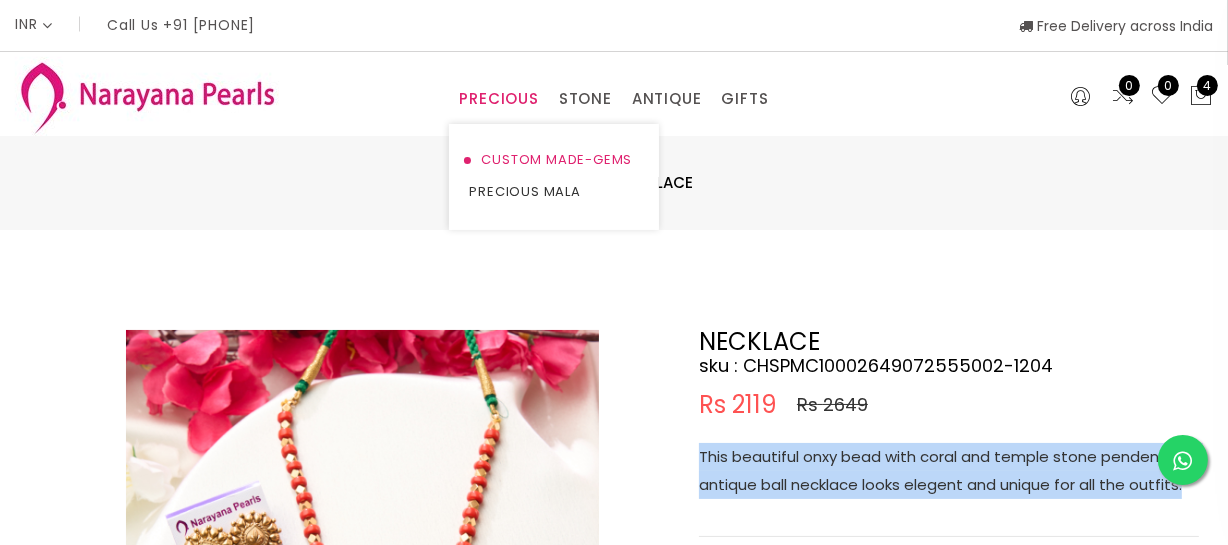 click on "CUSTOM MADE-GEMS" at bounding box center (554, 160) 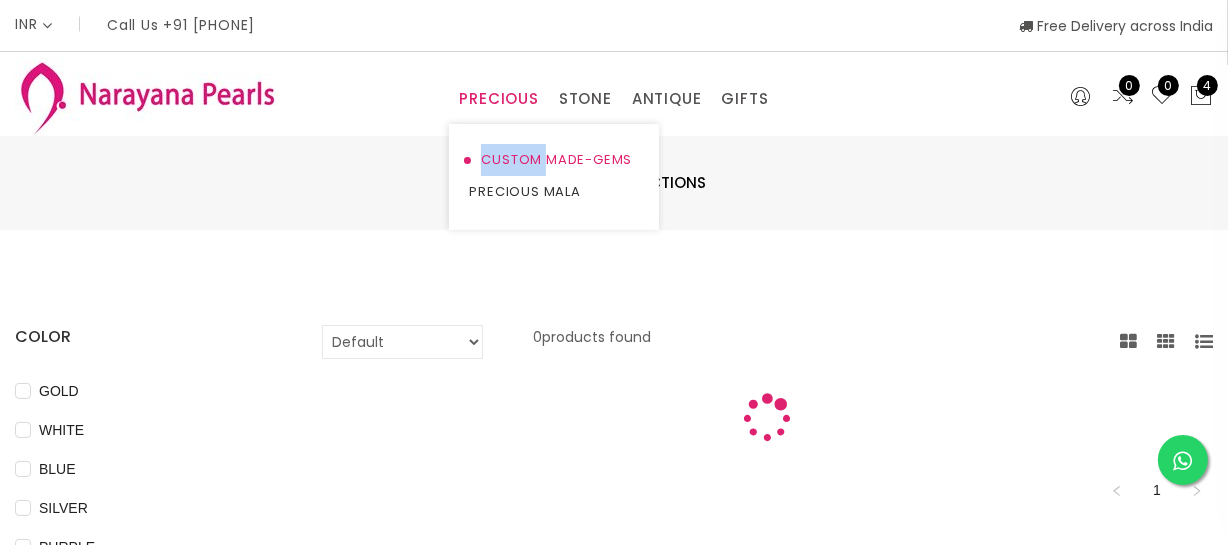click on "CUSTOM MADE-GEMS" at bounding box center [554, 160] 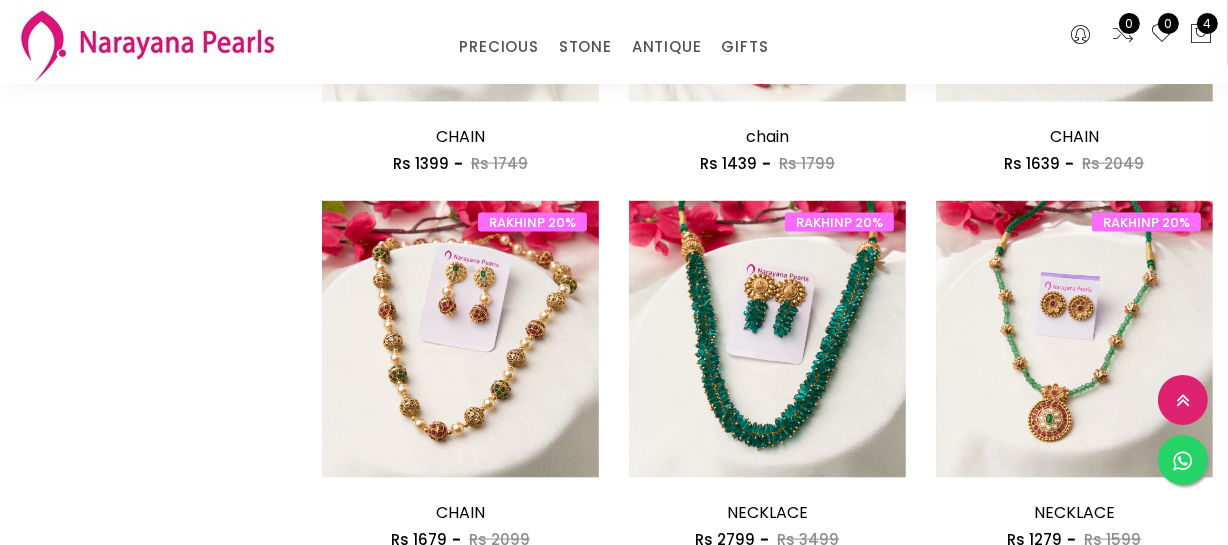 scroll, scrollTop: 2545, scrollLeft: 0, axis: vertical 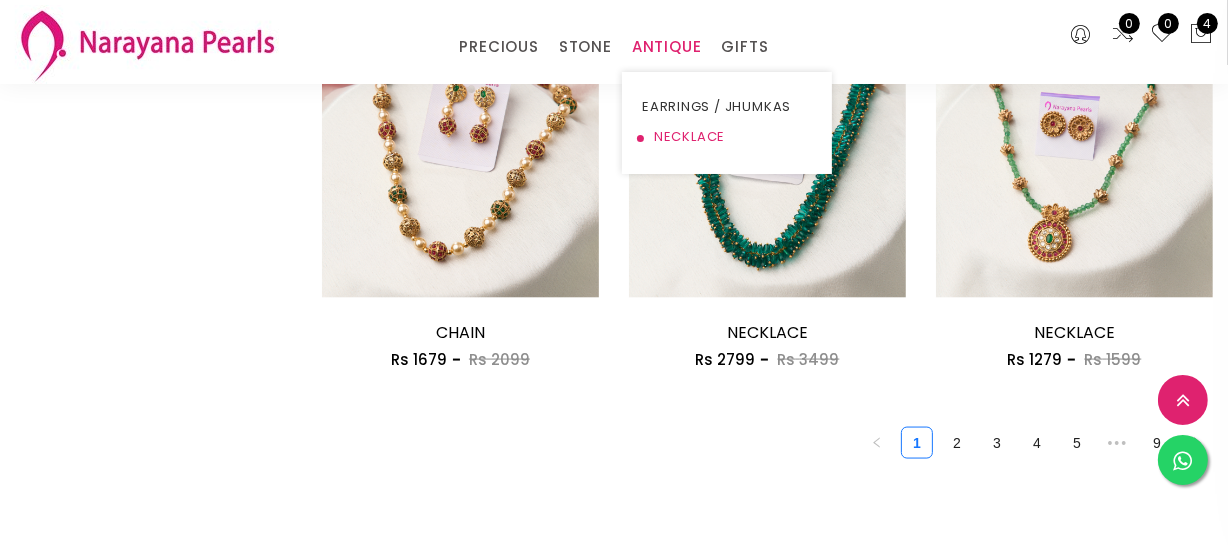 click on "NECKLACE" at bounding box center (727, 137) 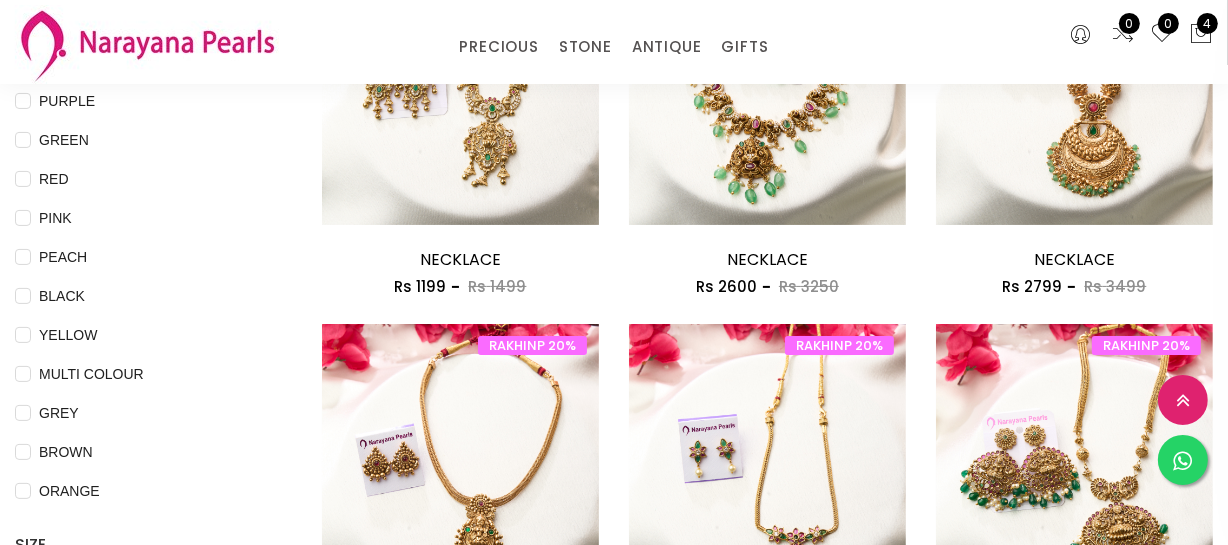 scroll, scrollTop: 363, scrollLeft: 0, axis: vertical 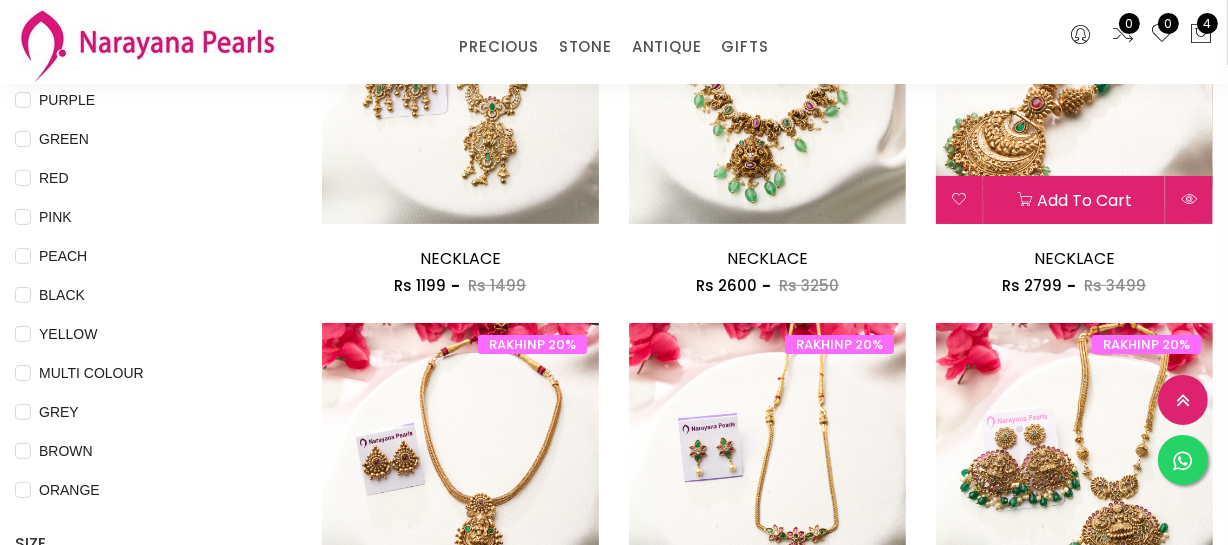 click at bounding box center [1074, 85] 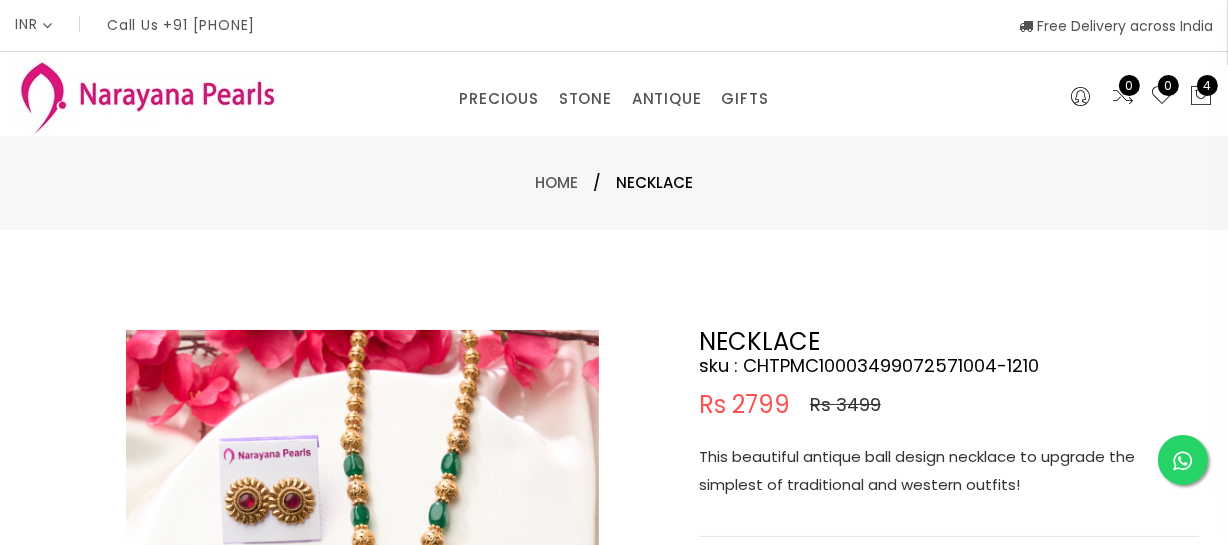 click on "This beautiful antique ball design necklace to upgrade the simplest of traditional and western outfits!" at bounding box center (949, 471) 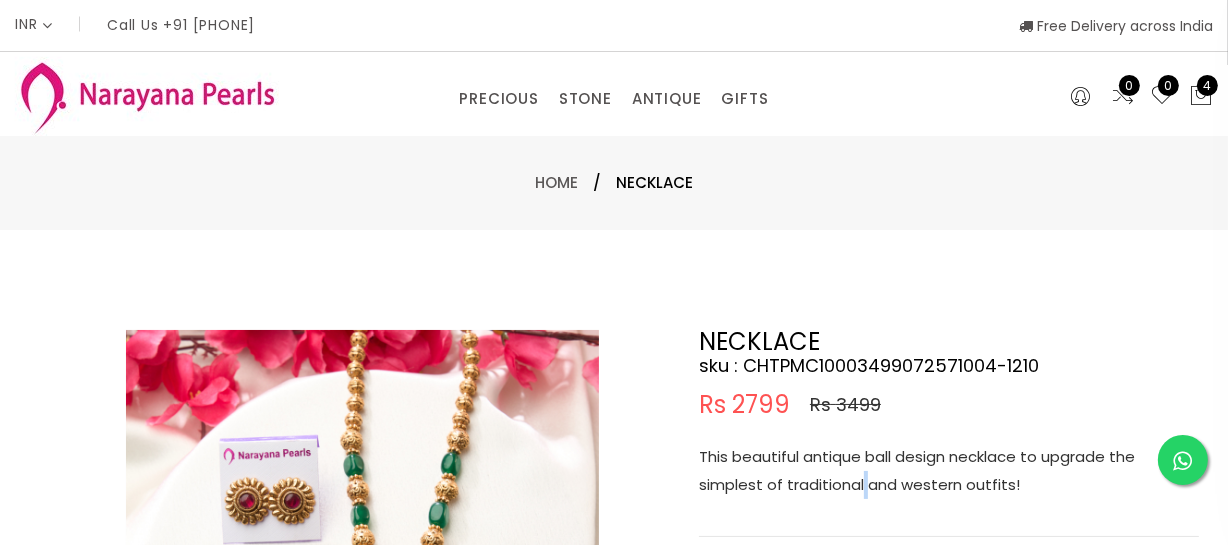 click on "This beautiful antique ball design necklace to upgrade the simplest of traditional and western outfits!" at bounding box center [949, 471] 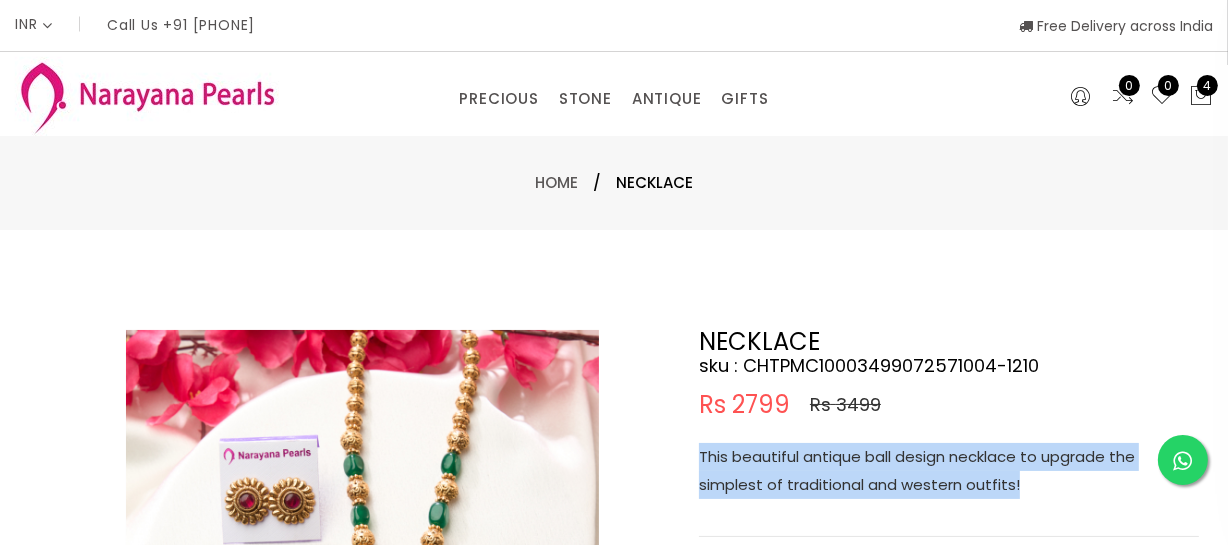 click on "This beautiful antique ball design necklace to upgrade the simplest of traditional and western outfits!" at bounding box center (949, 471) 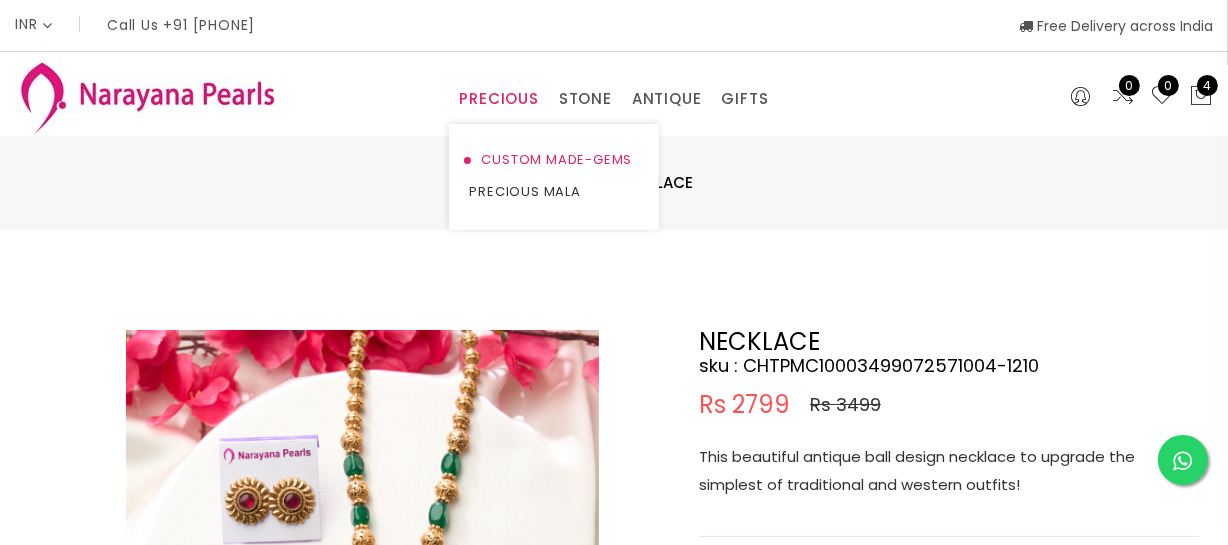 click on "CUSTOM MADE-GEMS" at bounding box center [554, 160] 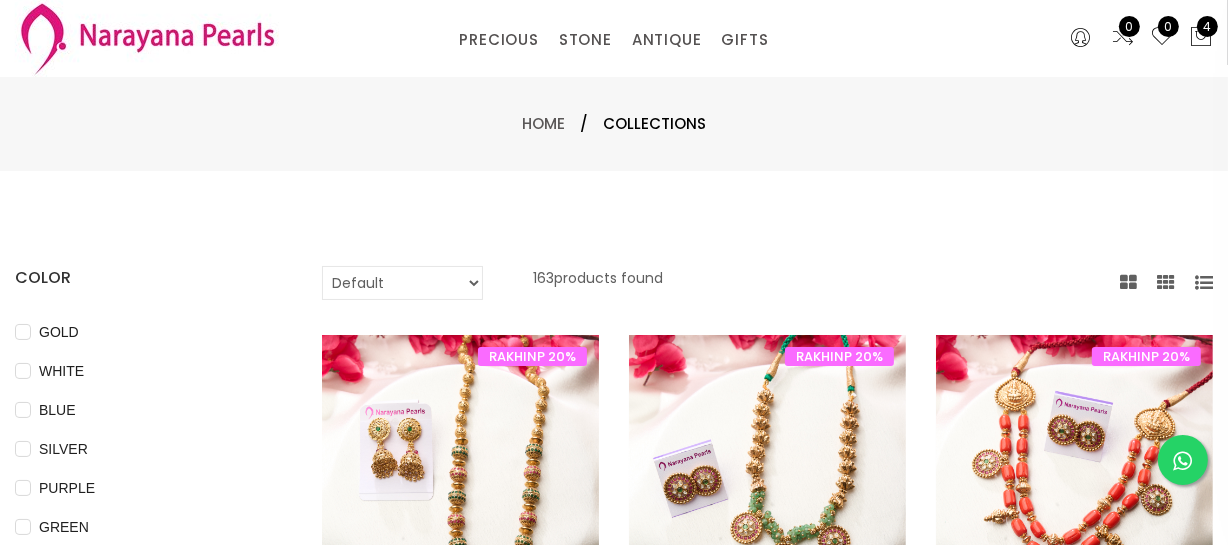 scroll, scrollTop: 90, scrollLeft: 0, axis: vertical 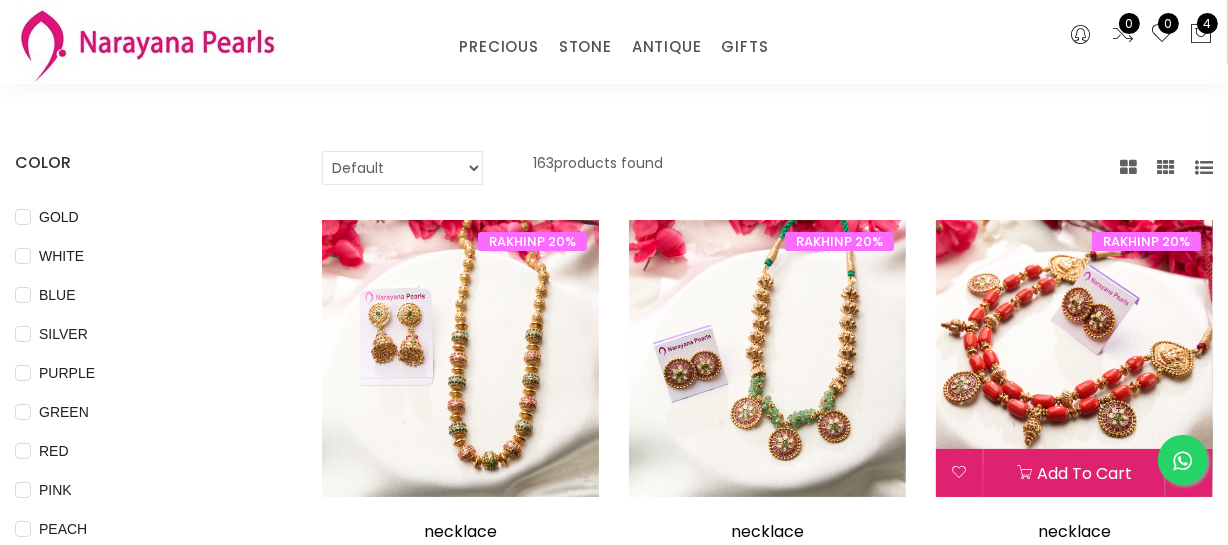 click at bounding box center (1074, 358) 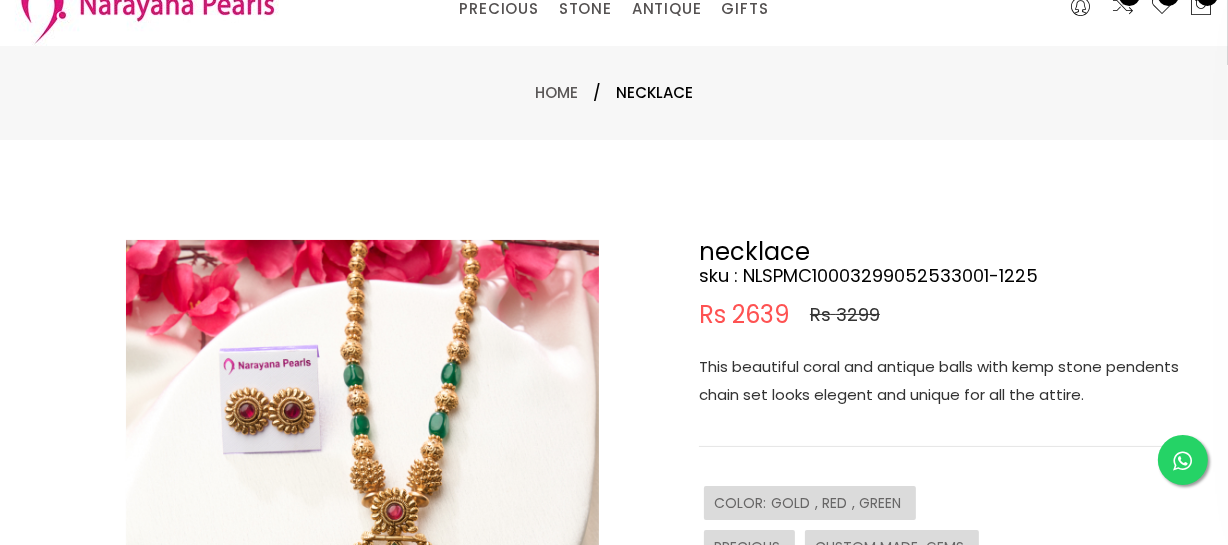 scroll, scrollTop: 0, scrollLeft: 0, axis: both 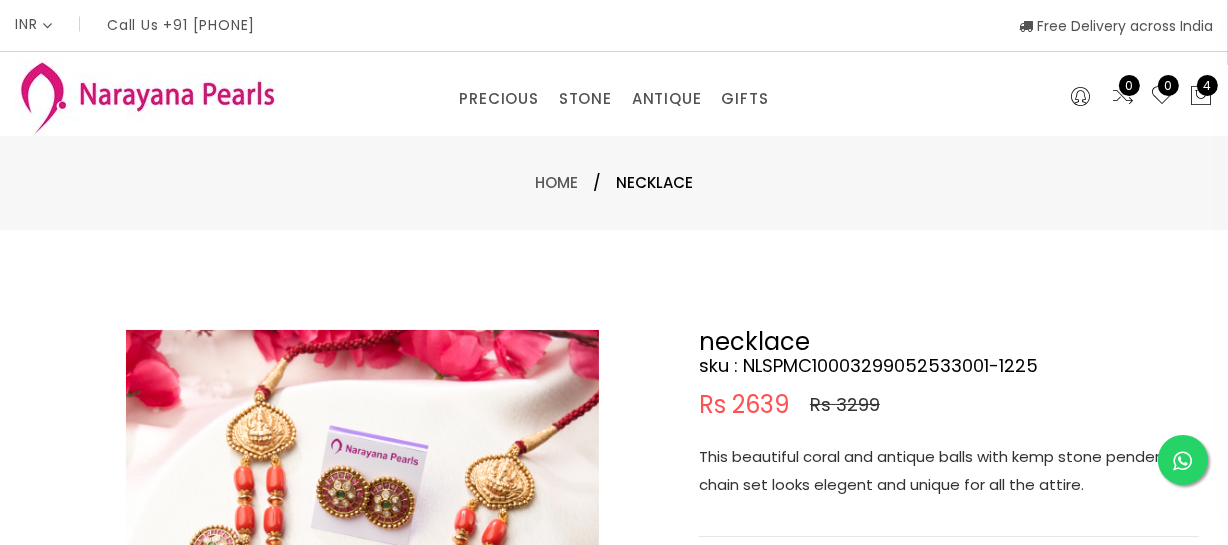 click on "This beautiful coral and antique balls with kemp stone pendents  chain set looks elegent and unique for all the attire." at bounding box center (949, 471) 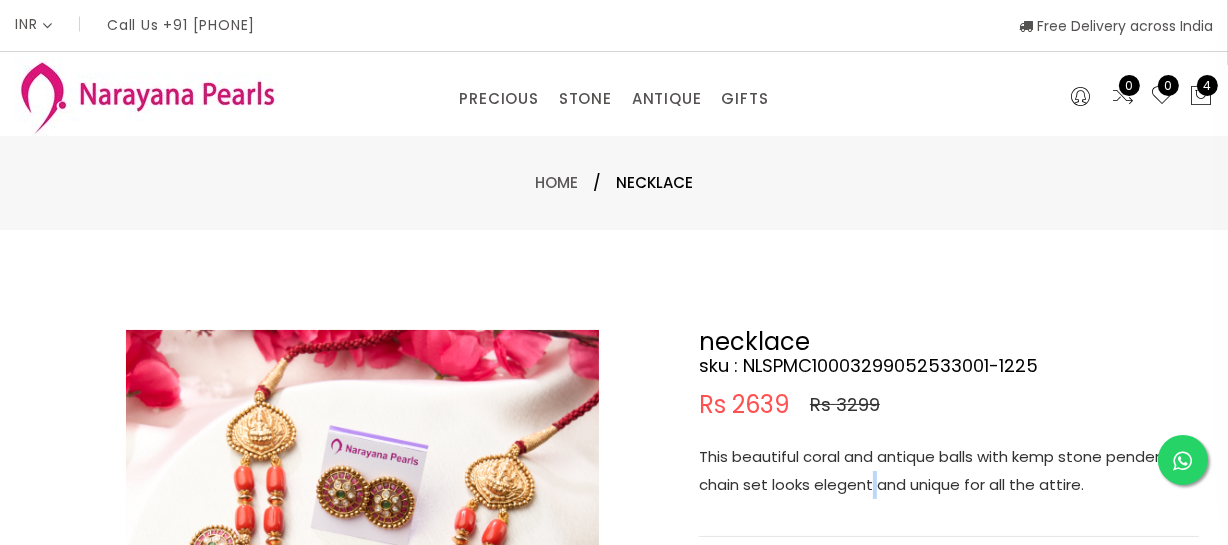 click on "This beautiful coral and antique balls with kemp stone pendents  chain set looks elegent and unique for all the attire." at bounding box center (949, 471) 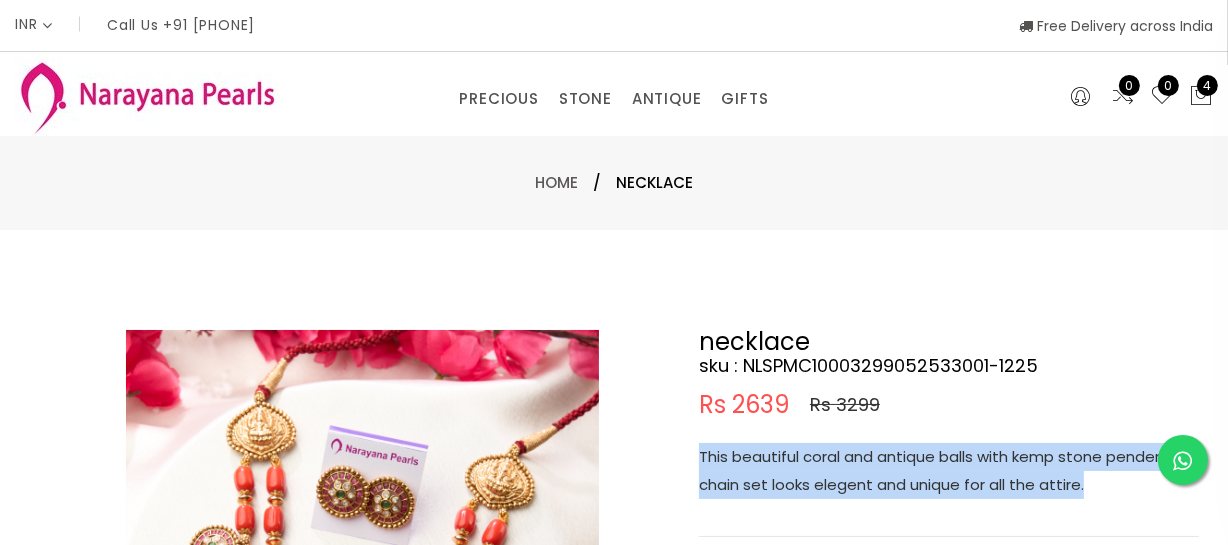 click on "This beautiful coral and antique balls with kemp stone pendents  chain set looks elegent and unique for all the attire." at bounding box center [949, 471] 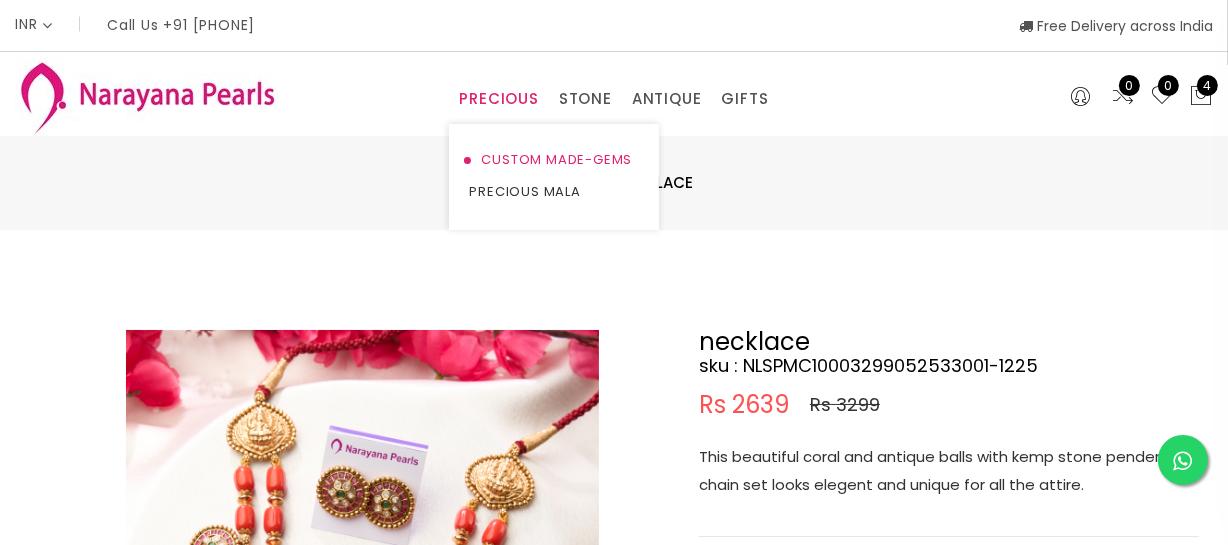 click on "CUSTOM MADE-GEMS" at bounding box center (554, 160) 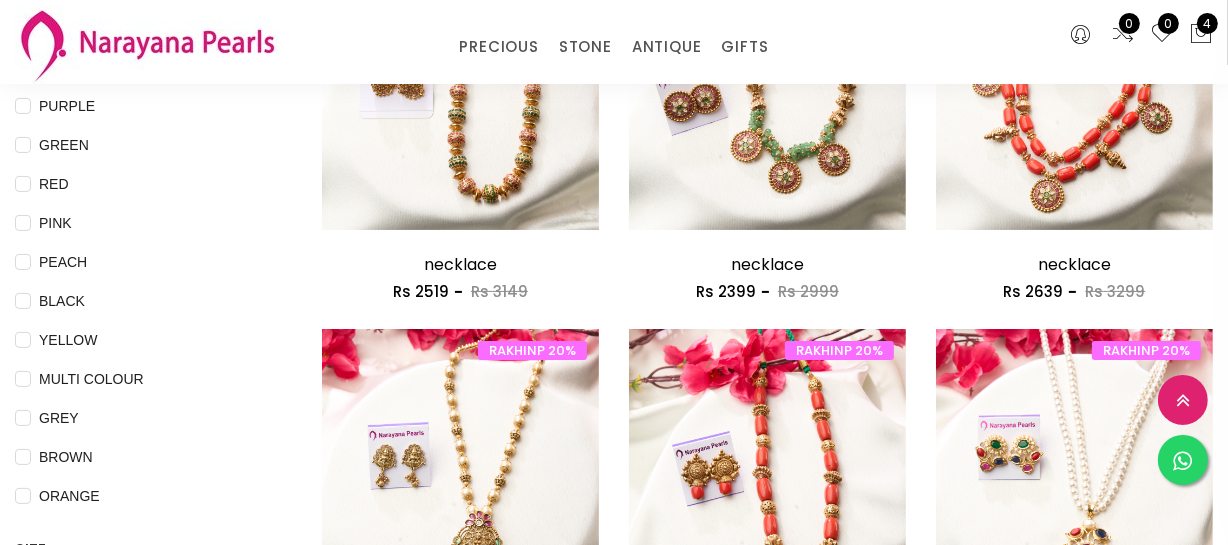 scroll, scrollTop: 363, scrollLeft: 0, axis: vertical 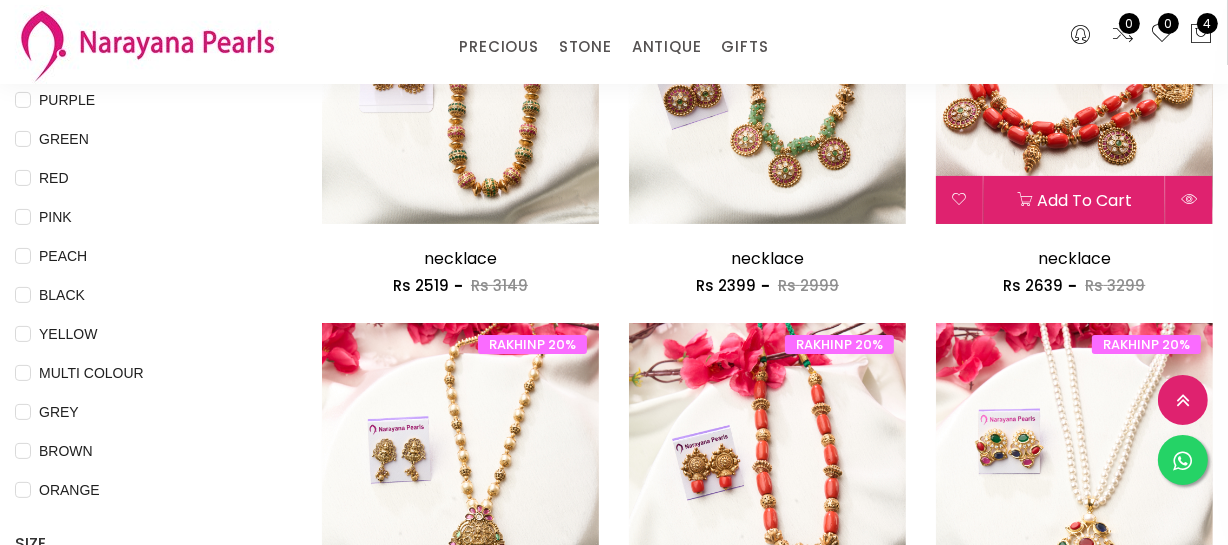 click at bounding box center (1074, 85) 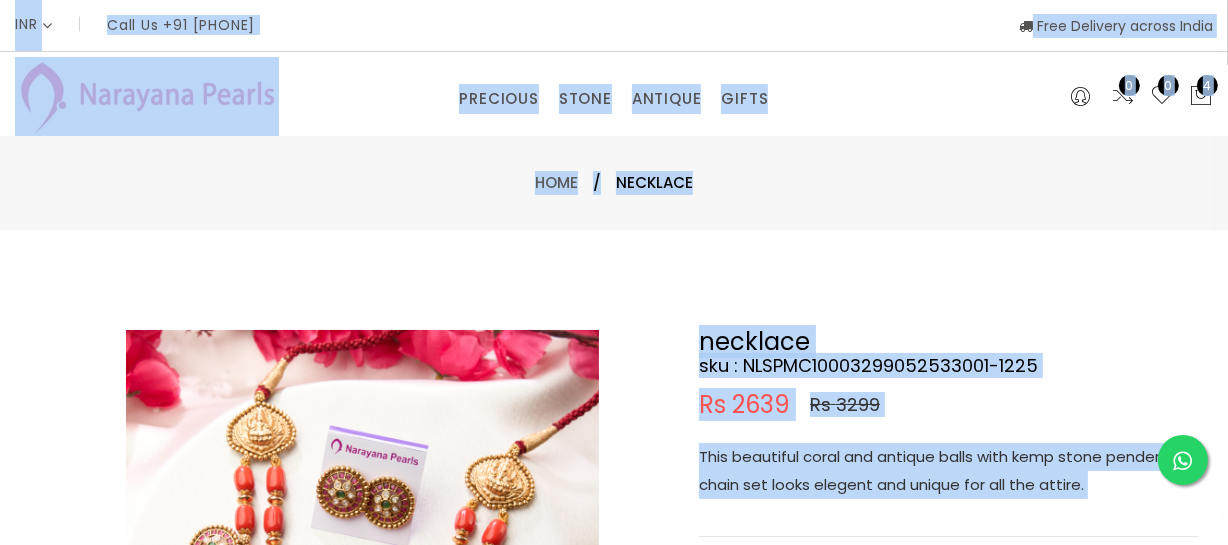 click on "This beautiful coral and antique balls with kemp stone pendents  chain set looks elegent and unique for all the attire." at bounding box center (949, 471) 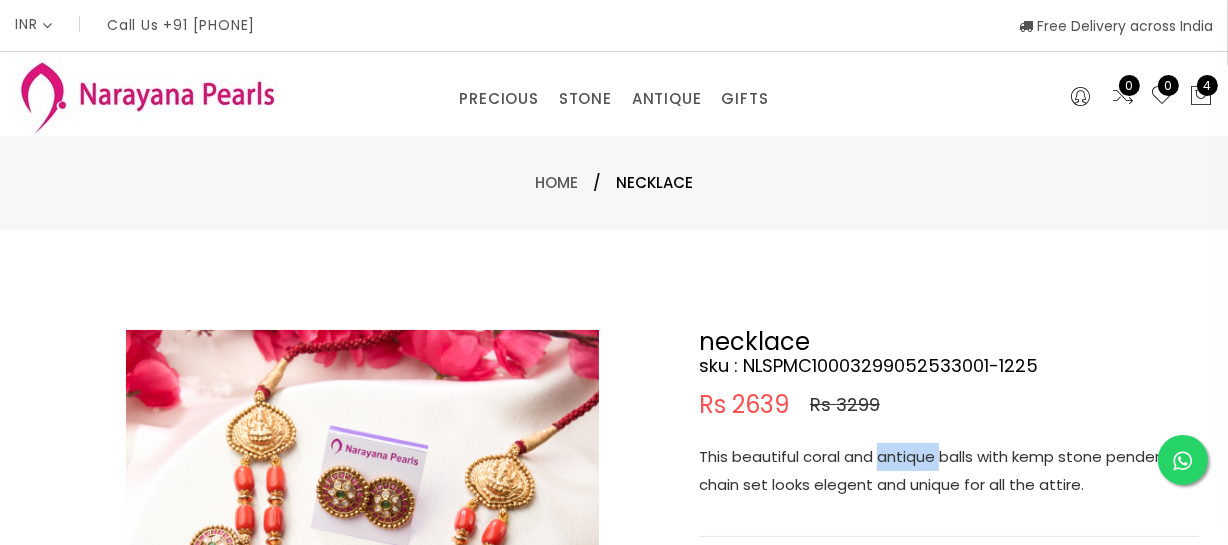 click on "This beautiful coral and antique balls with kemp stone pendents  chain set looks elegent and unique for all the attire." at bounding box center [949, 471] 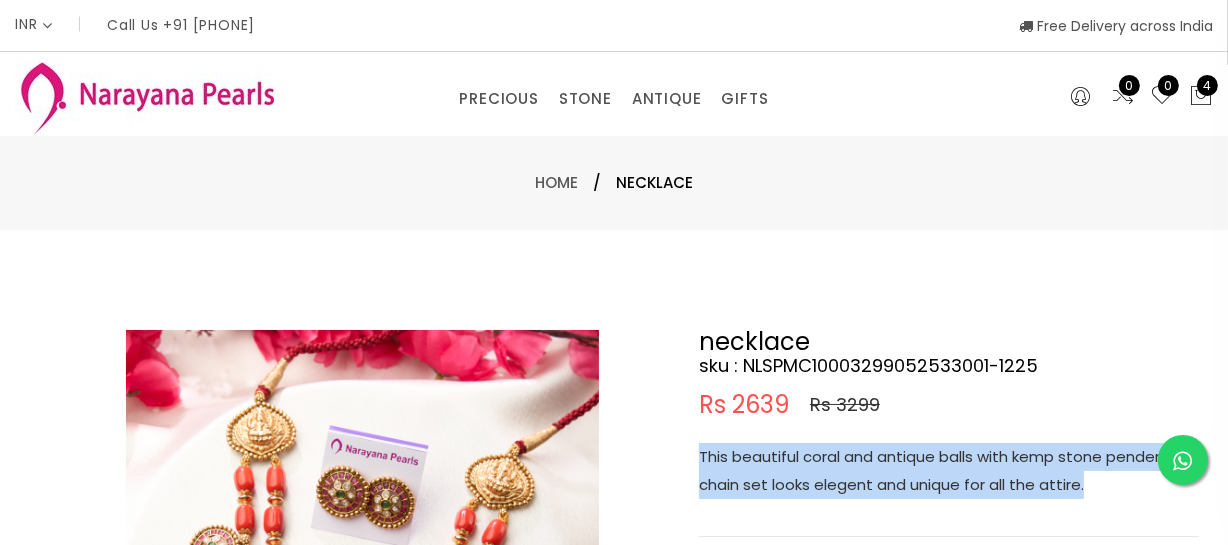 click on "This beautiful coral and antique balls with kemp stone pendents  chain set looks elegent and unique for all the attire." at bounding box center (949, 471) 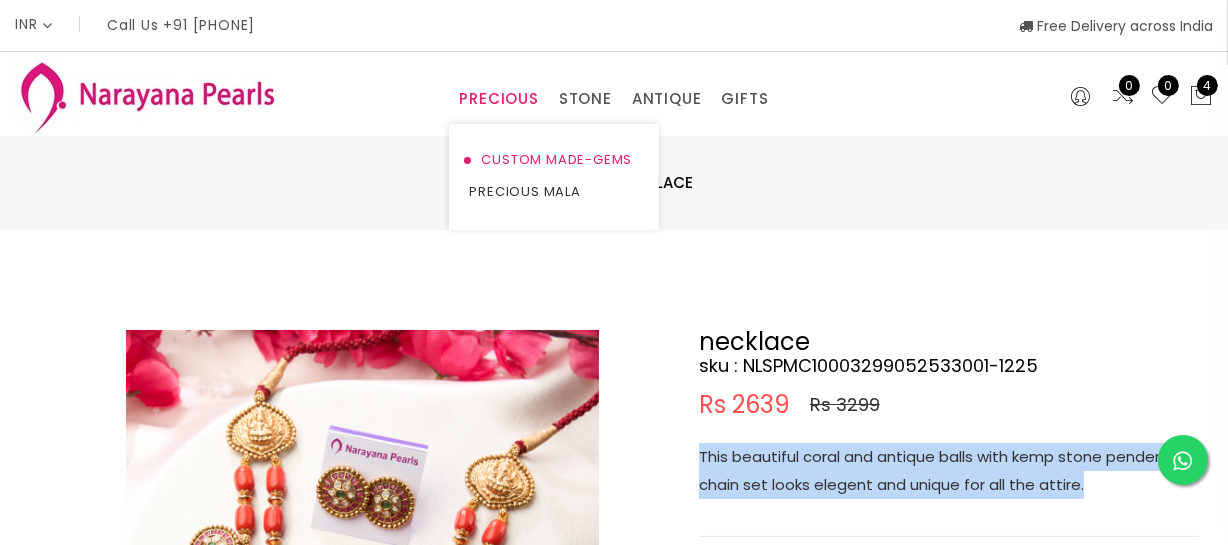 click on "CUSTOM MADE-GEMS" at bounding box center (554, 160) 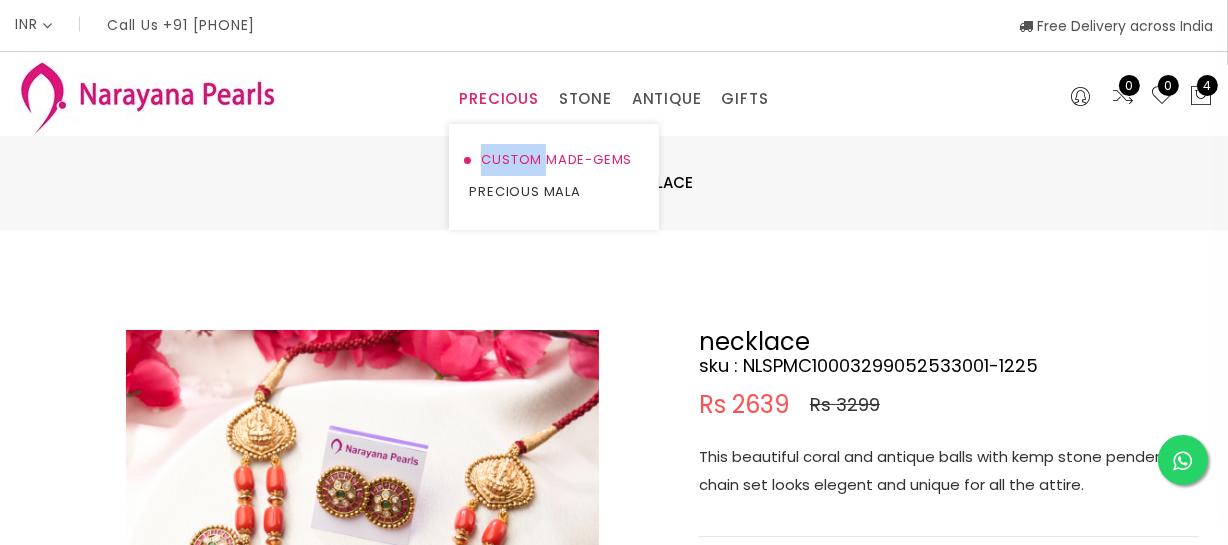 click on "CUSTOM MADE-GEMS" at bounding box center [554, 160] 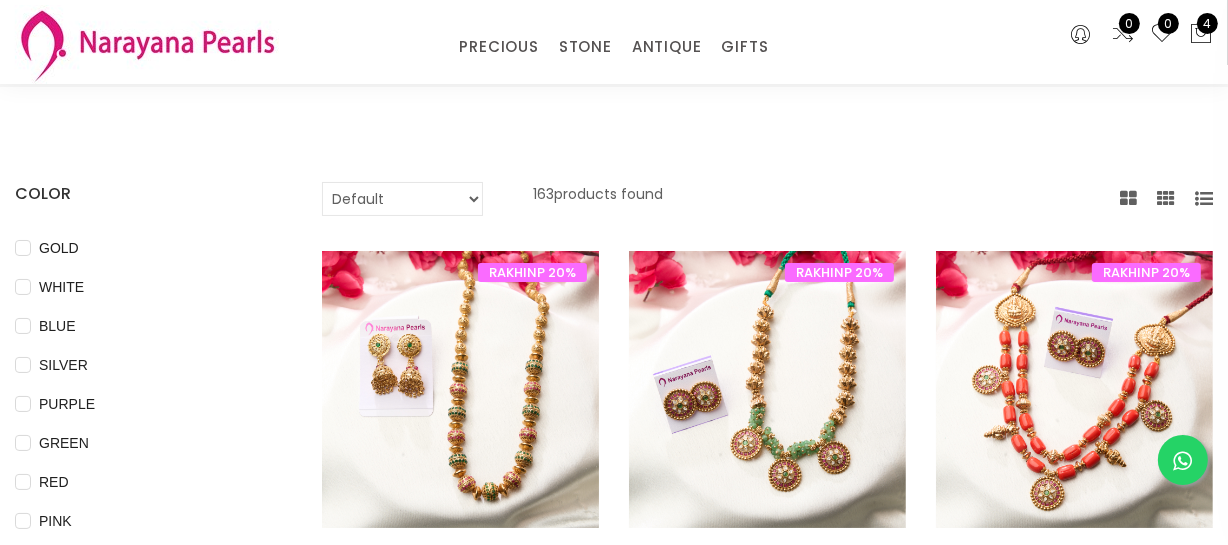 scroll, scrollTop: 90, scrollLeft: 0, axis: vertical 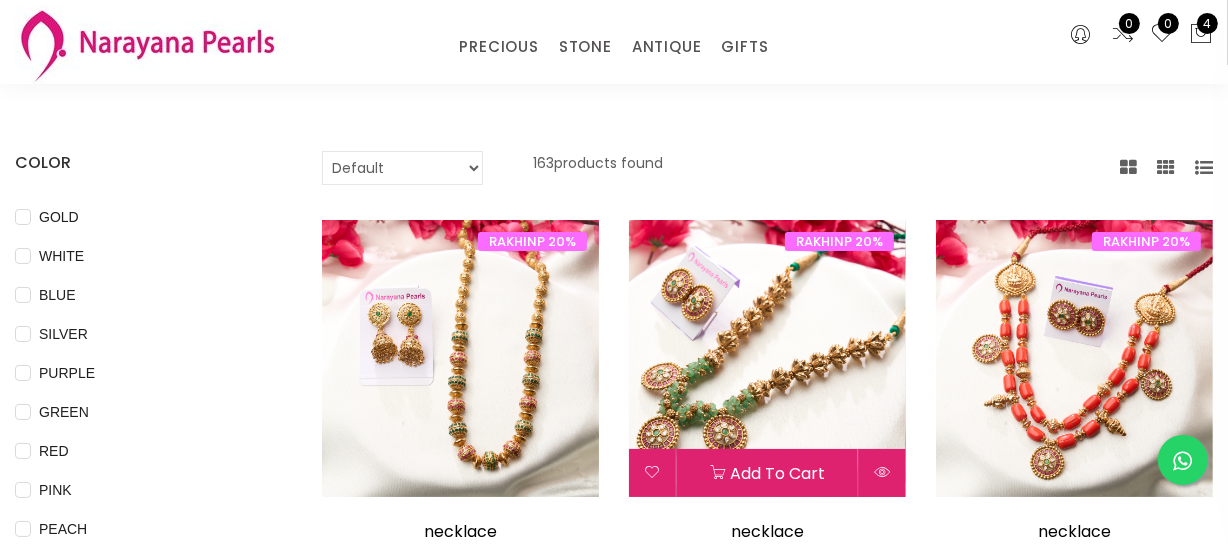 click at bounding box center (767, 358) 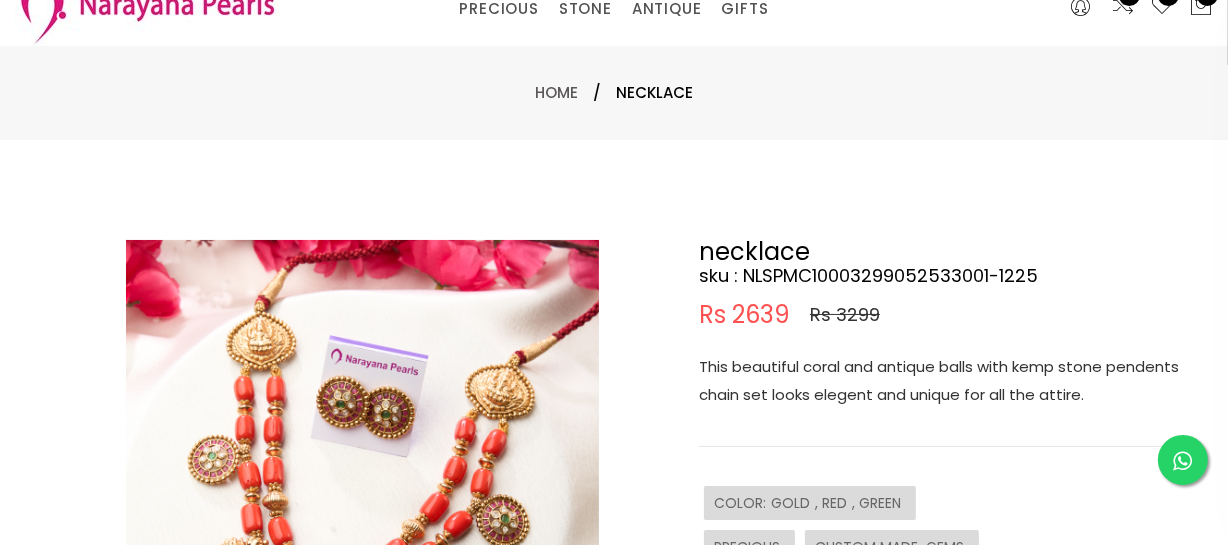 scroll, scrollTop: 0, scrollLeft: 0, axis: both 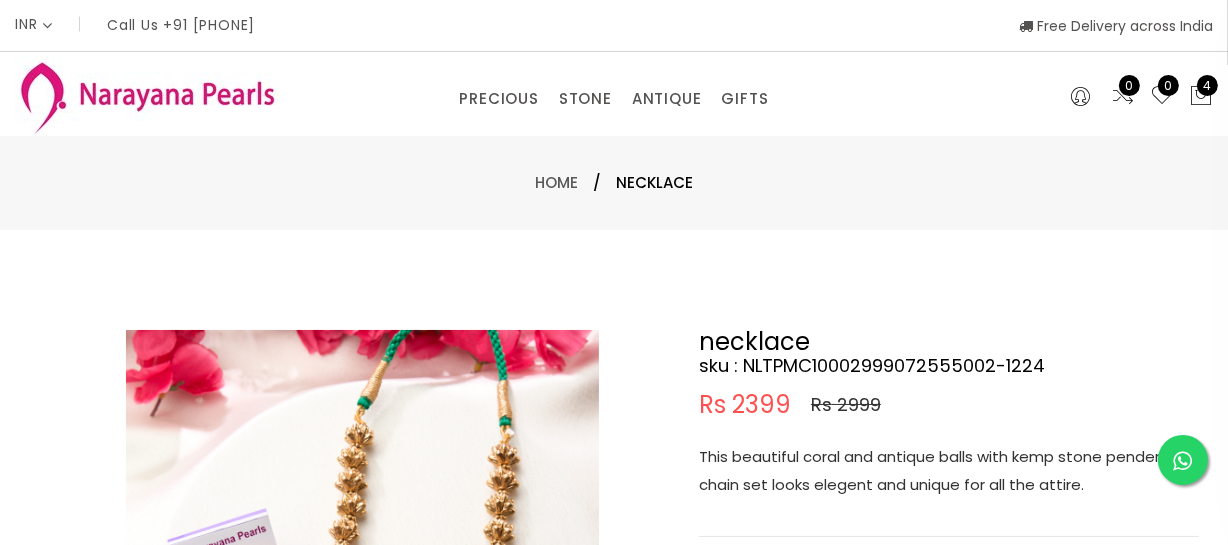 click on "This beautiful coral and antique balls with kemp stone pendents  chain set looks elegent and unique for all the attire." at bounding box center (949, 471) 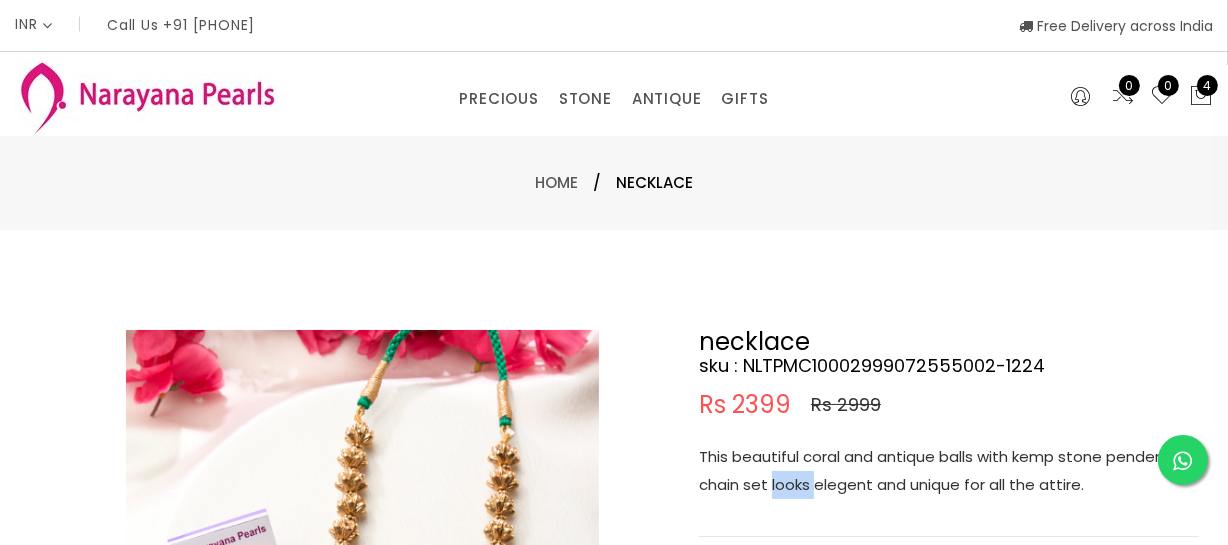 click on "This beautiful coral and antique balls with kemp stone pendents  chain set looks elegent and unique for all the attire." at bounding box center [949, 471] 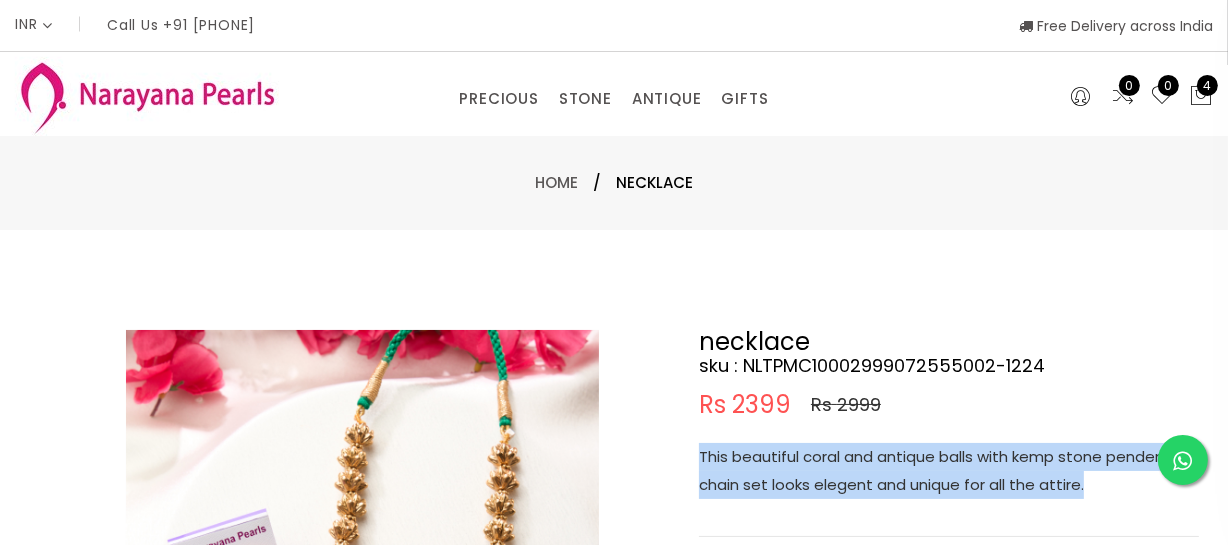 click on "This beautiful coral and antique balls with kemp stone pendents  chain set looks elegent and unique for all the attire." at bounding box center (949, 471) 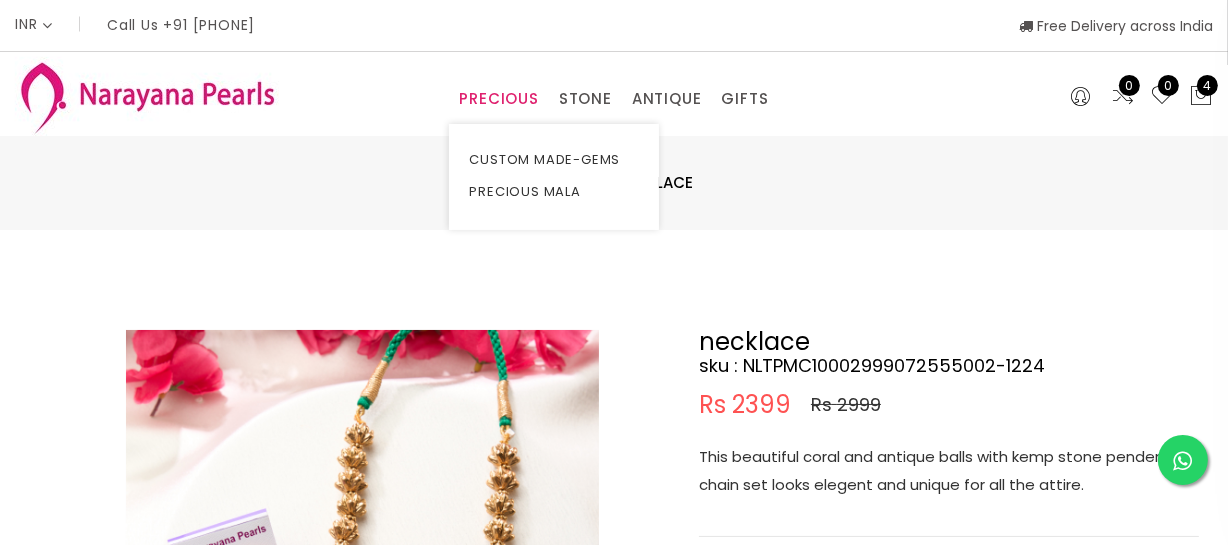 drag, startPoint x: 499, startPoint y: 157, endPoint x: 523, endPoint y: 140, distance: 29.410883 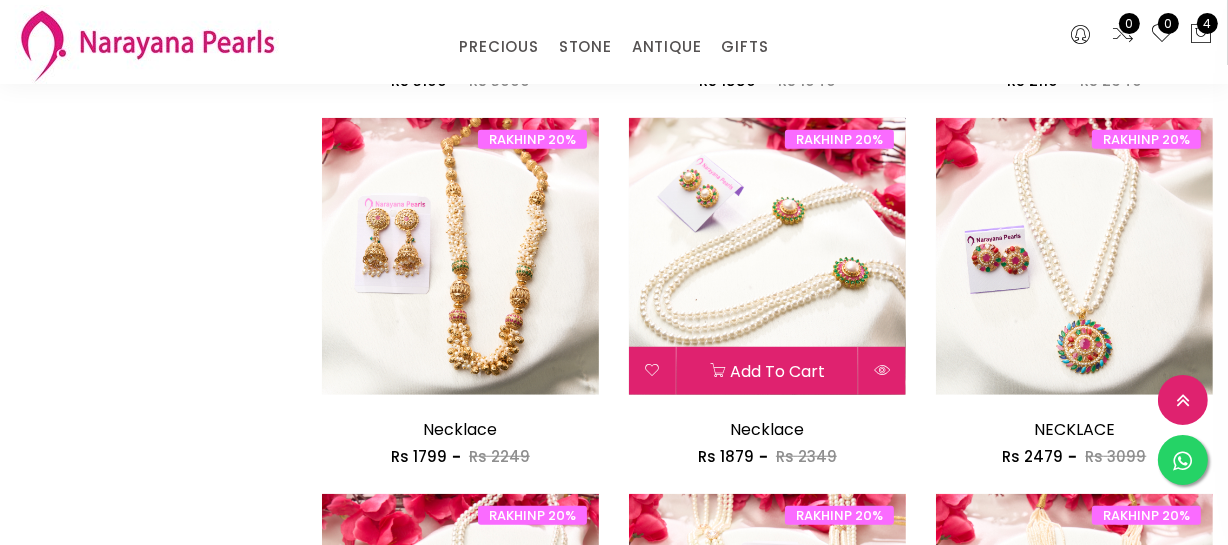scroll, scrollTop: 1272, scrollLeft: 0, axis: vertical 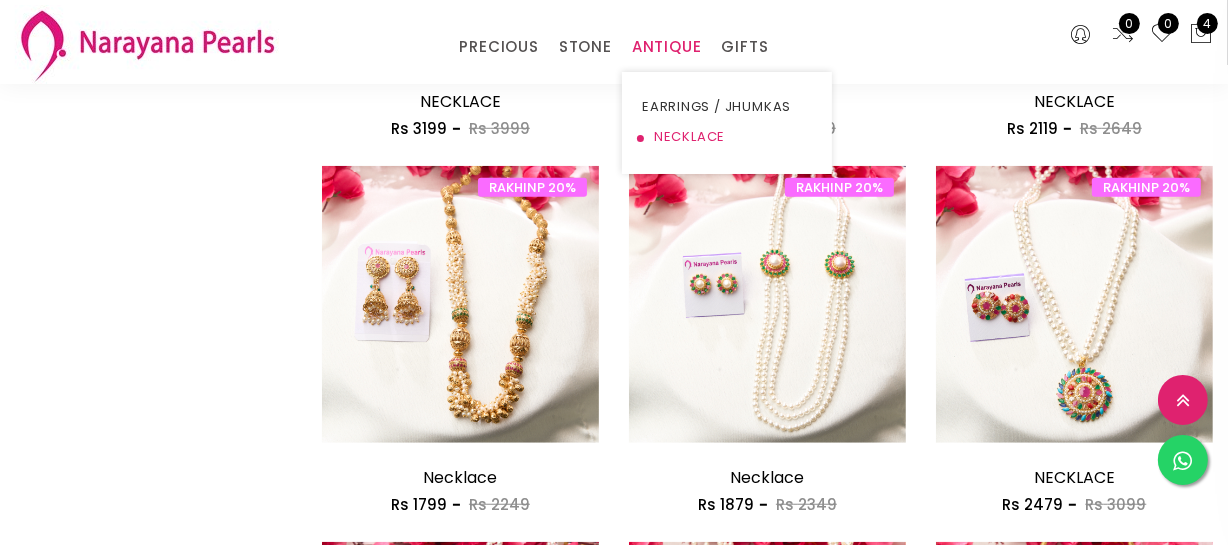 click on "NECKLACE" at bounding box center (727, 137) 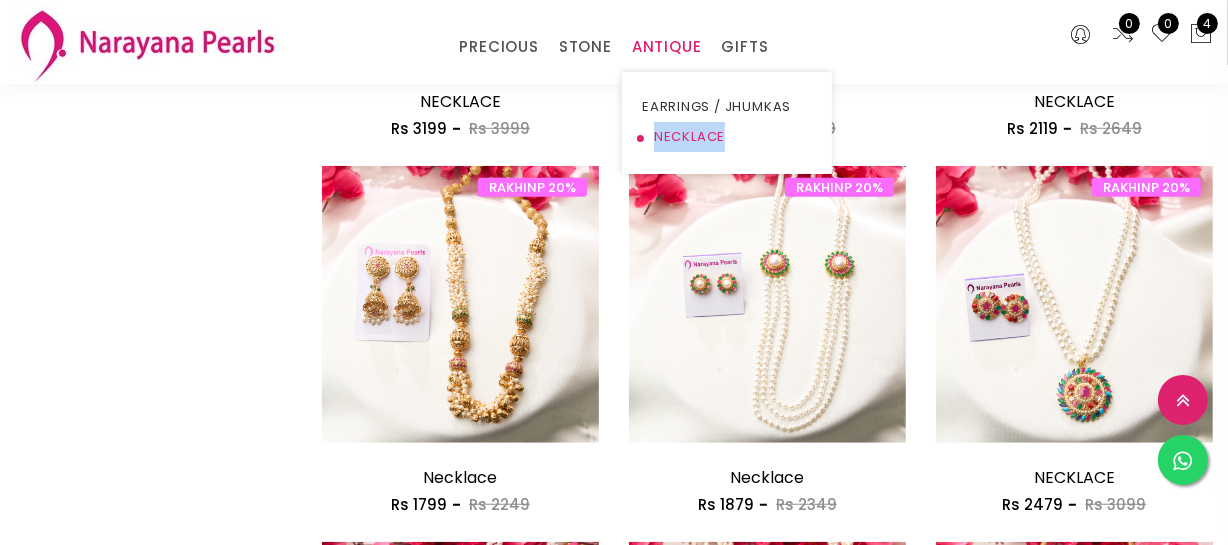 click on "NECKLACE" at bounding box center [727, 137] 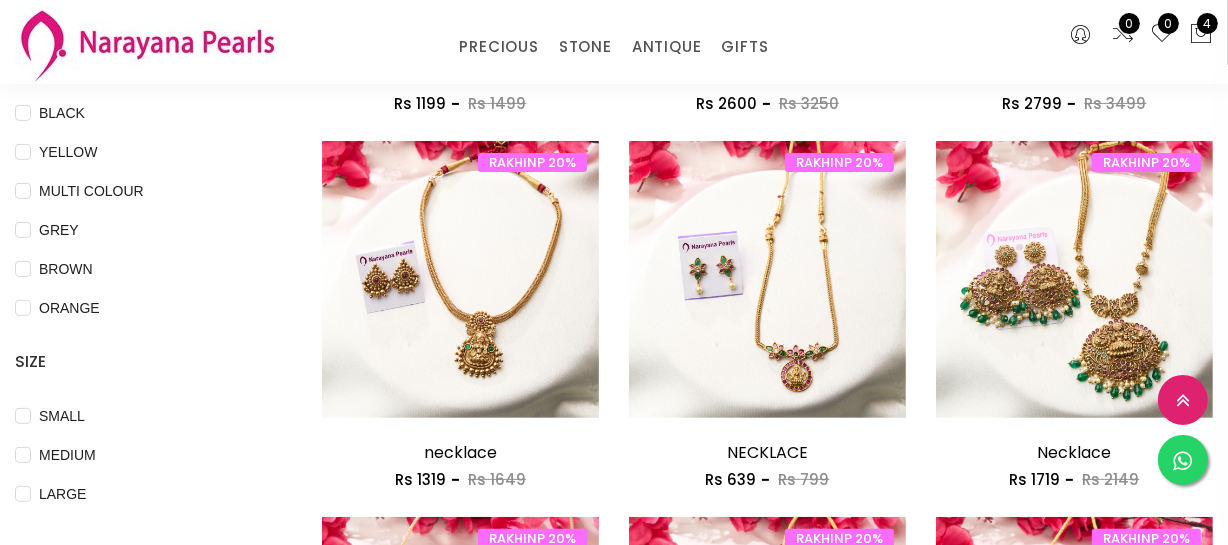 scroll, scrollTop: 0, scrollLeft: 0, axis: both 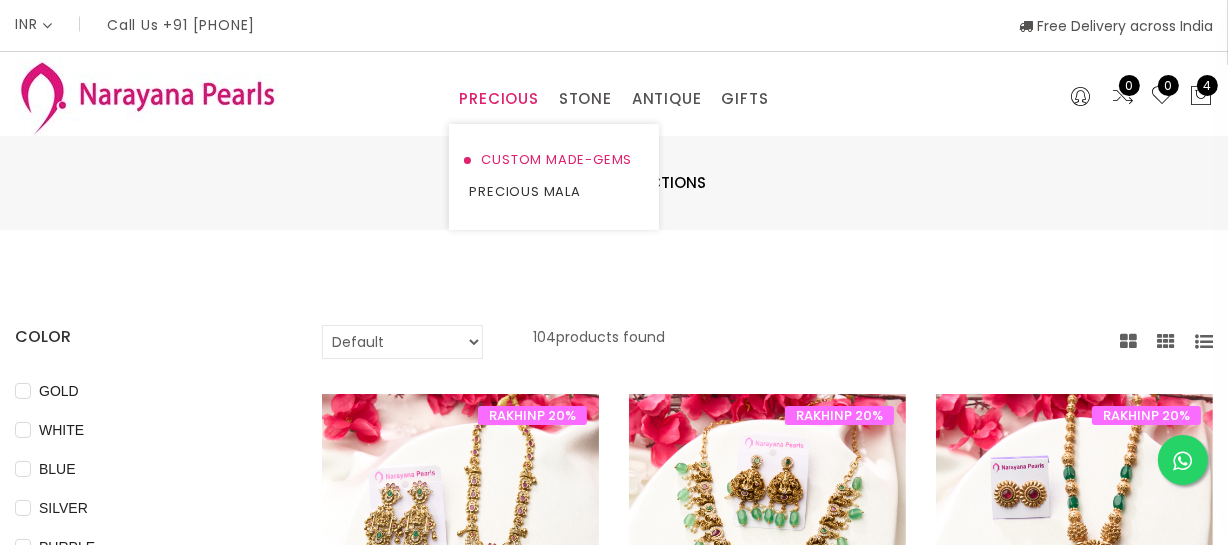click on "CUSTOM MADE-GEMS" at bounding box center [554, 160] 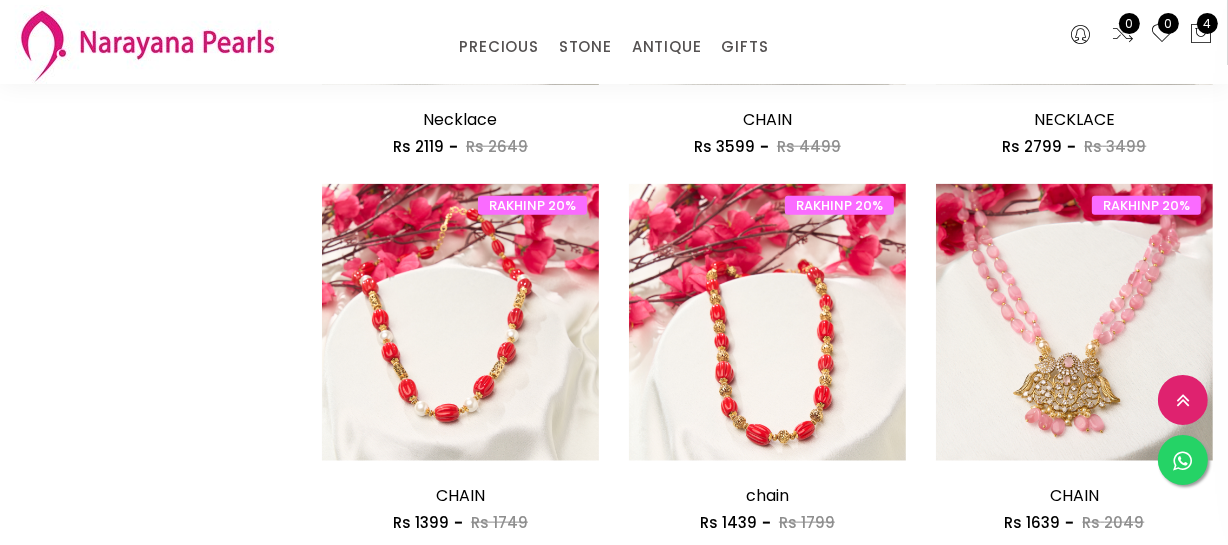 scroll, scrollTop: 2000, scrollLeft: 0, axis: vertical 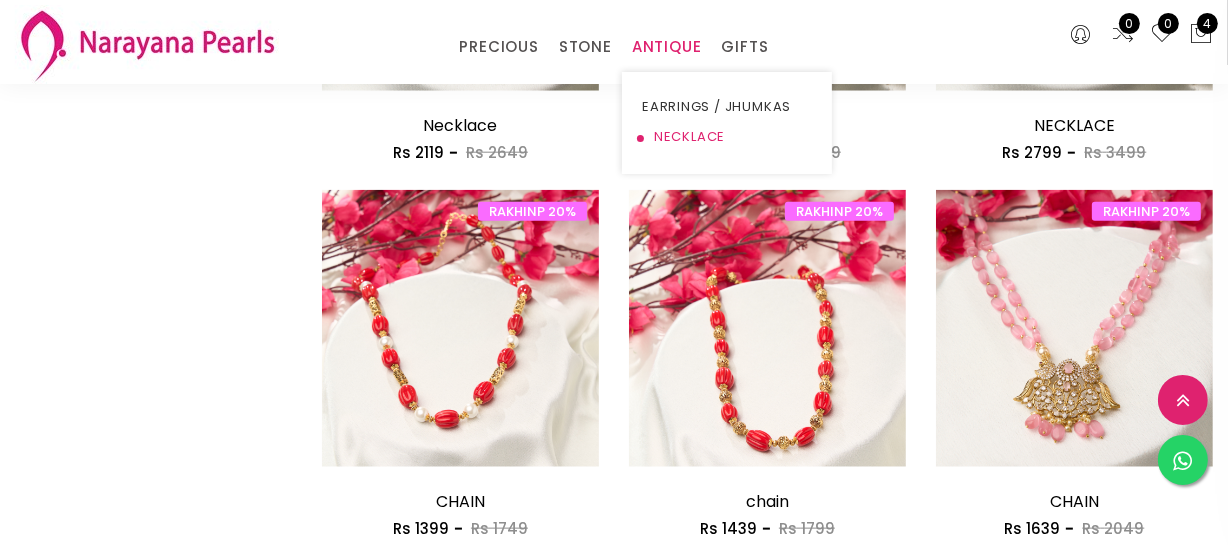 click on "NECKLACE" at bounding box center (727, 137) 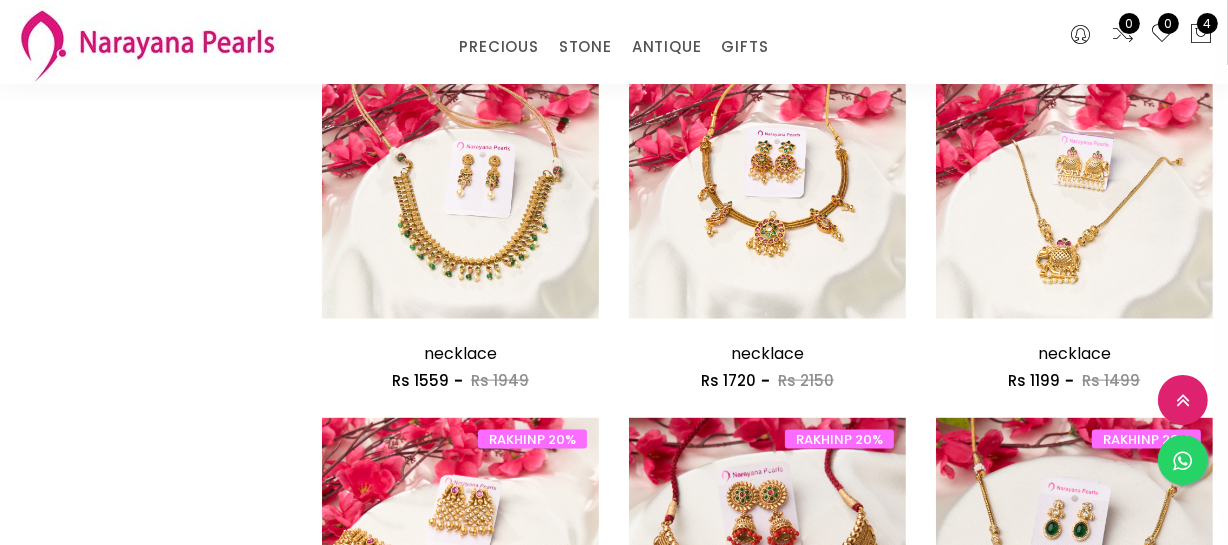 scroll, scrollTop: 2304, scrollLeft: 0, axis: vertical 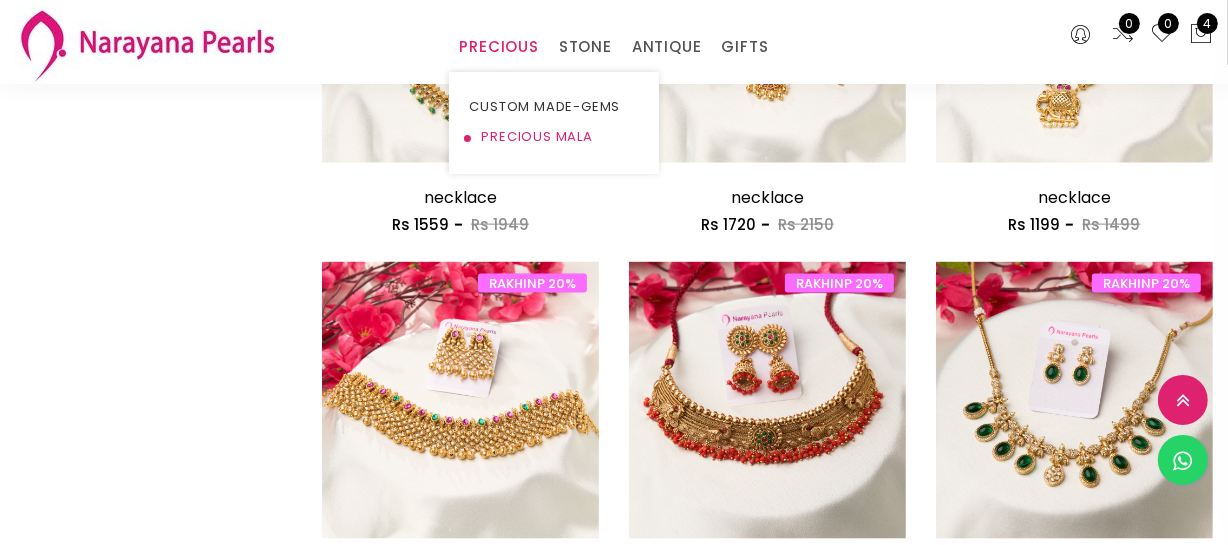 click on "PRECIOUS MALA" at bounding box center (554, 137) 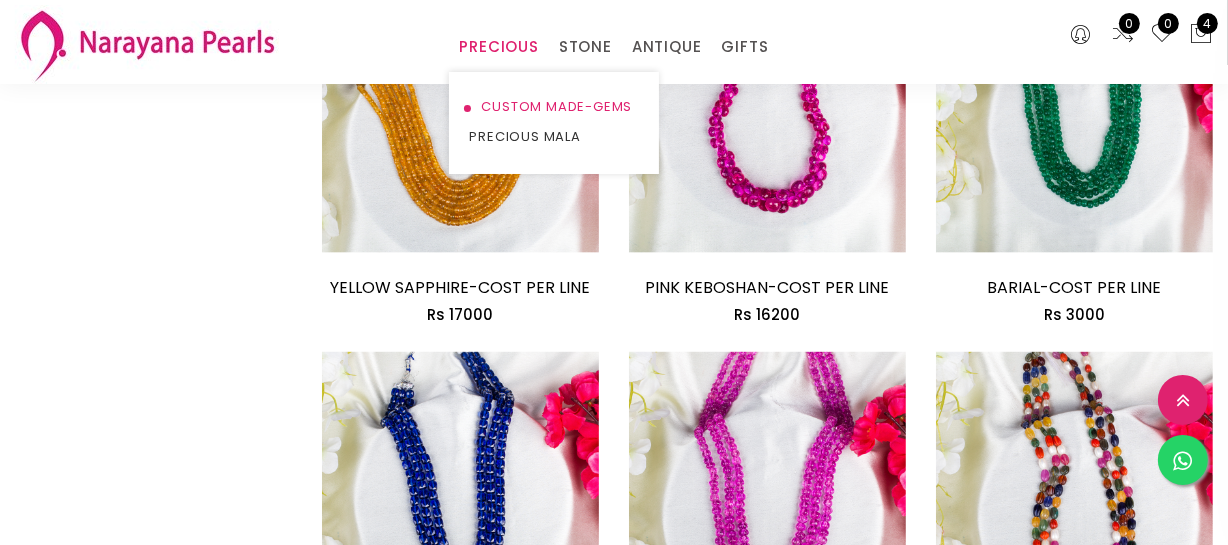 click on "CUSTOM MADE-GEMS" at bounding box center (554, 107) 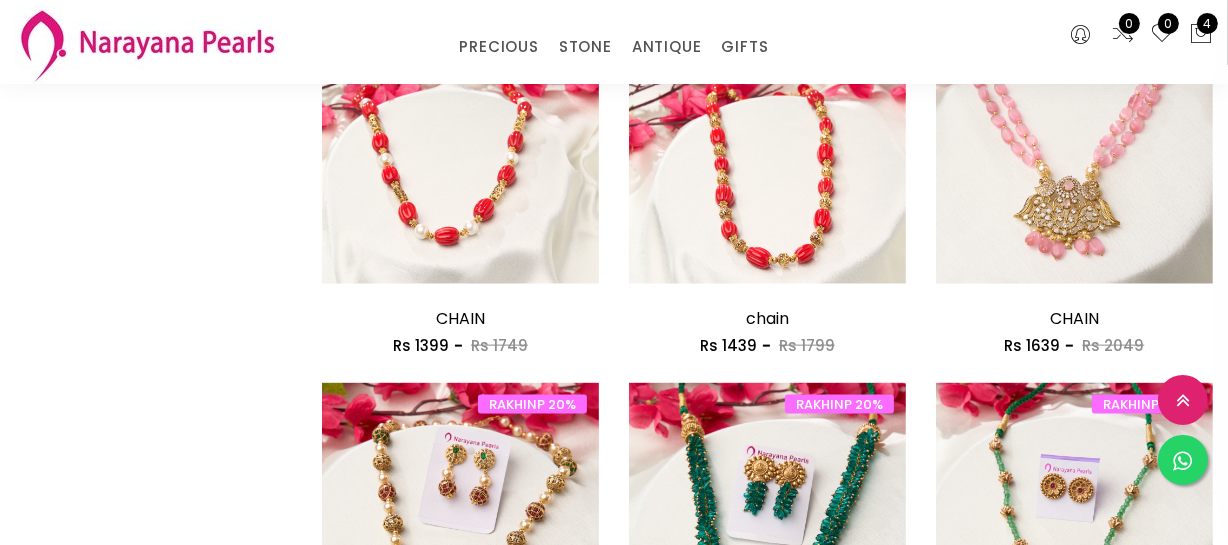 scroll, scrollTop: 2213, scrollLeft: 0, axis: vertical 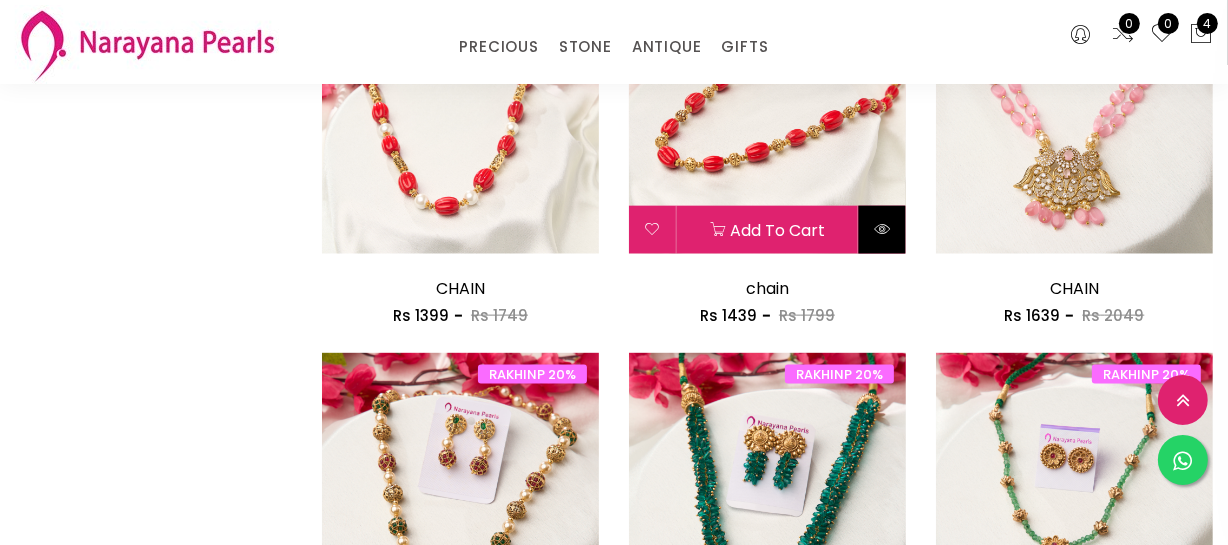 click at bounding box center (882, 230) 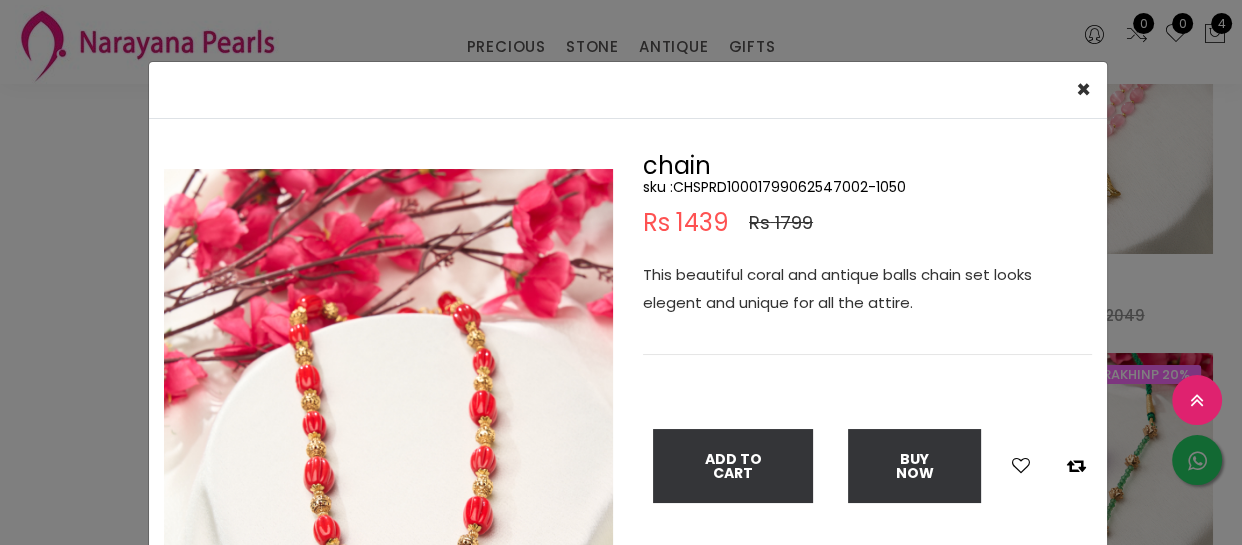 click on "sku :  CHSPRD10001799062547002-1050" at bounding box center (867, 187) 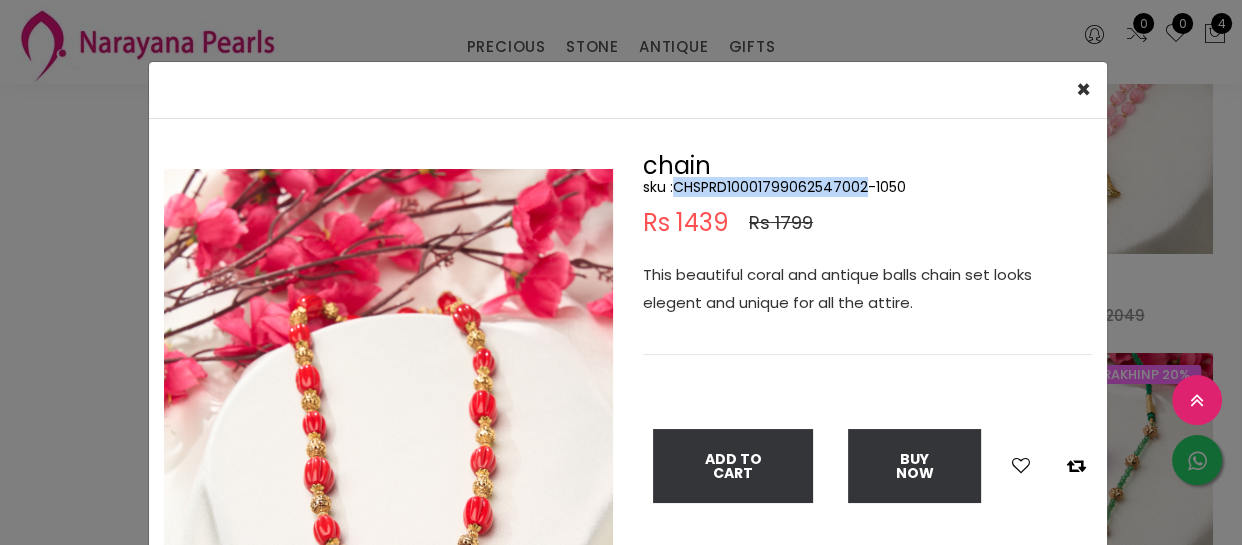 click on "sku :  CHSPRD10001799062547002-1050" at bounding box center [867, 187] 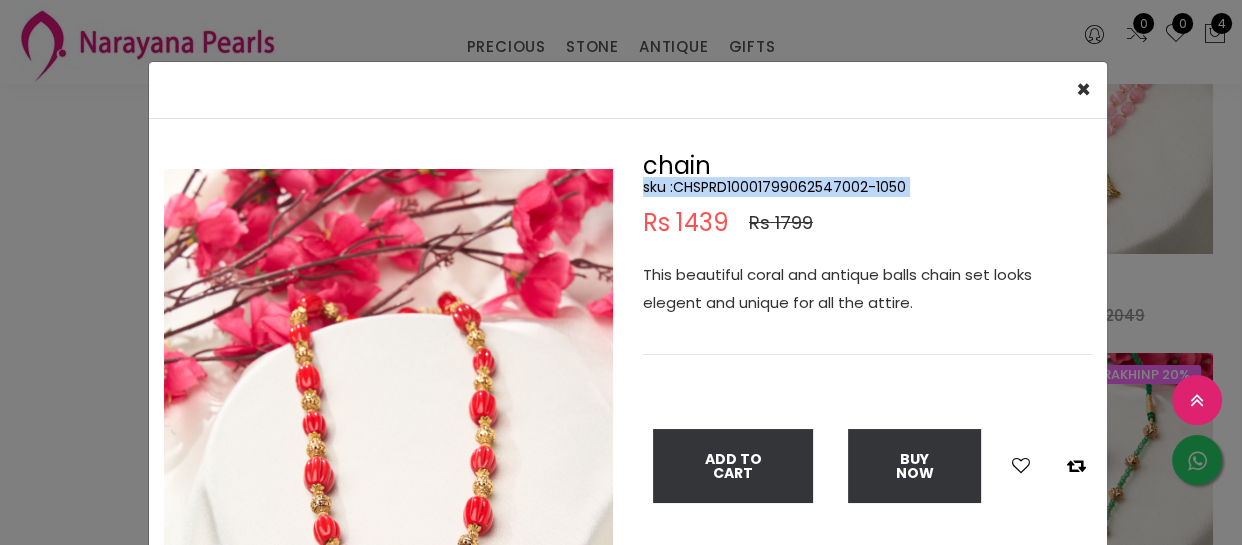 click on "sku :  CHSPRD10001799062547002-1050" at bounding box center [867, 187] 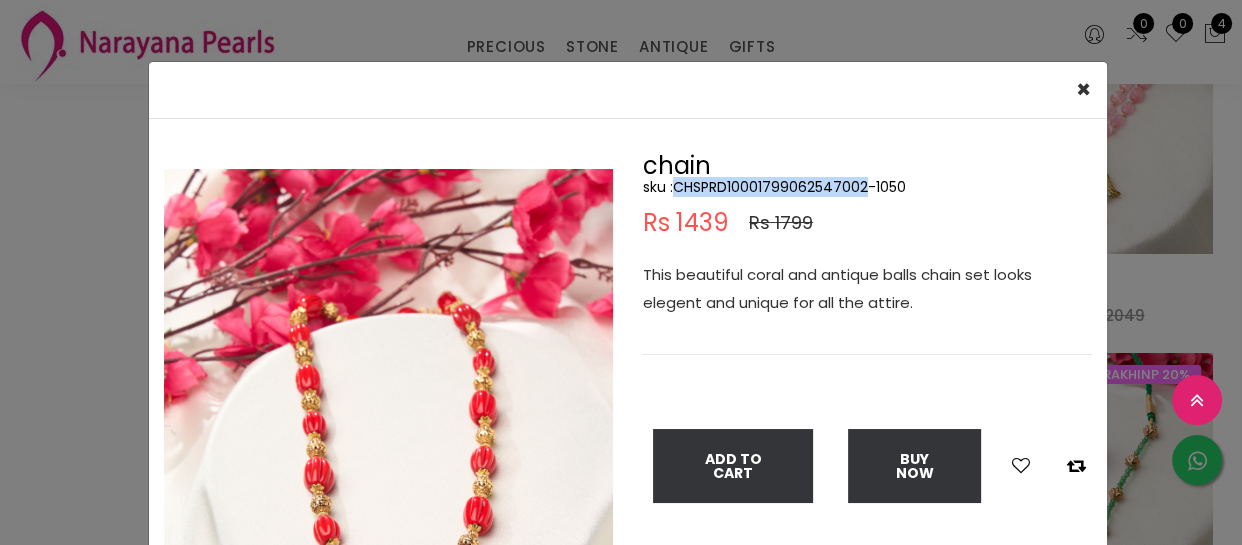 click on "sku :  CHSPRD10001799062547002-1050" at bounding box center [867, 187] 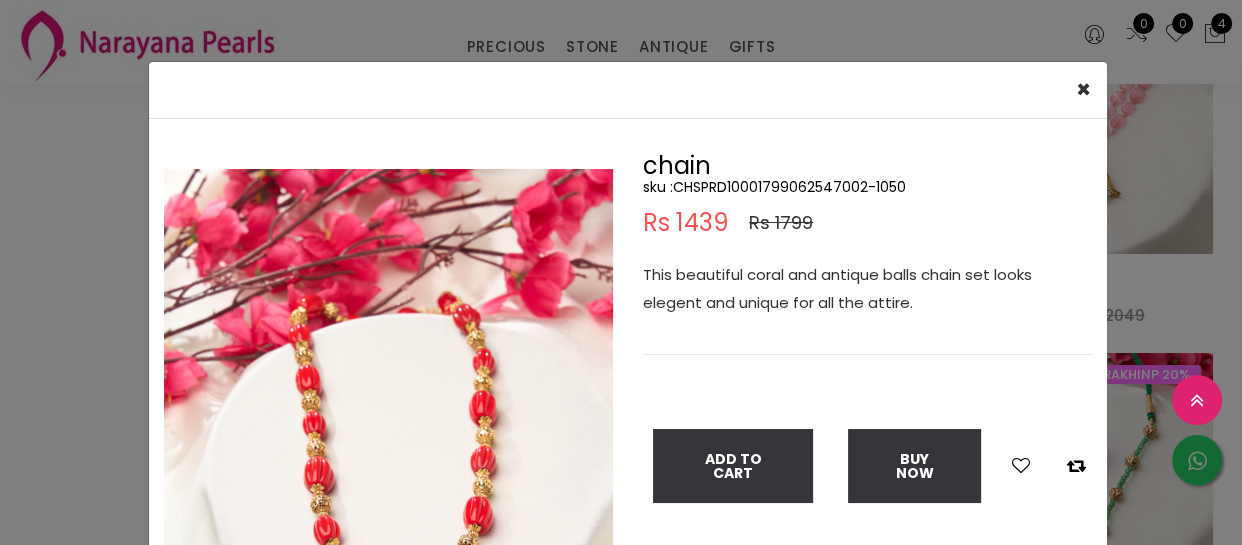 click on "× Close Double (click / press) on the image to zoom (in / out). chain sku :  CHSPRD10001799062547002-1050 Rs   1439   Rs   1799 This beautiful coral and antique balls chain set looks elegent and unique for all the attire.  Add To Cart   Buy Now" at bounding box center (621, 272) 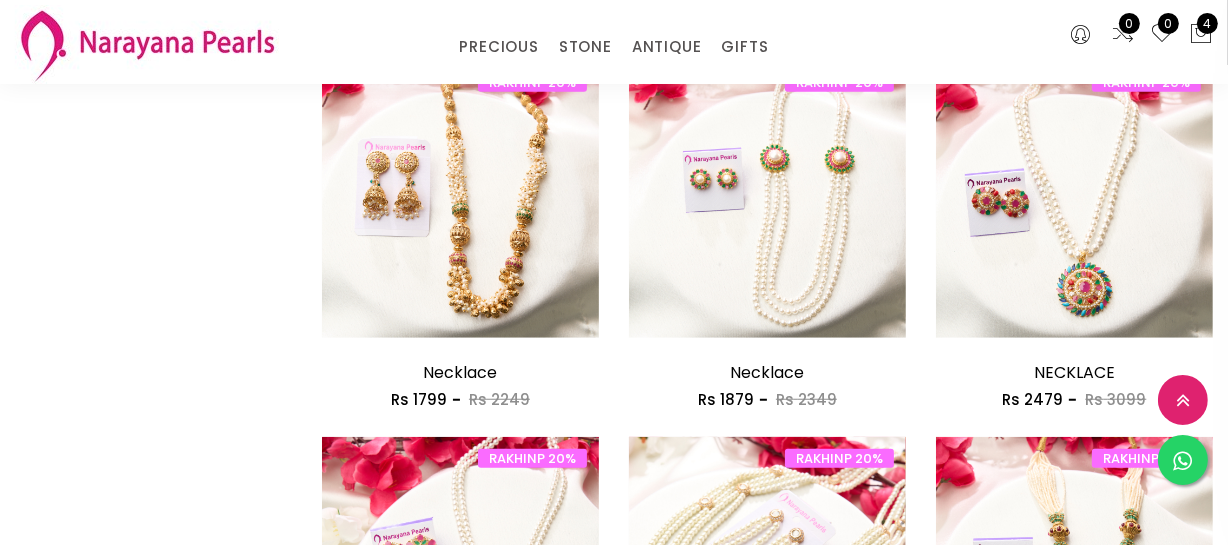 scroll, scrollTop: 1213, scrollLeft: 0, axis: vertical 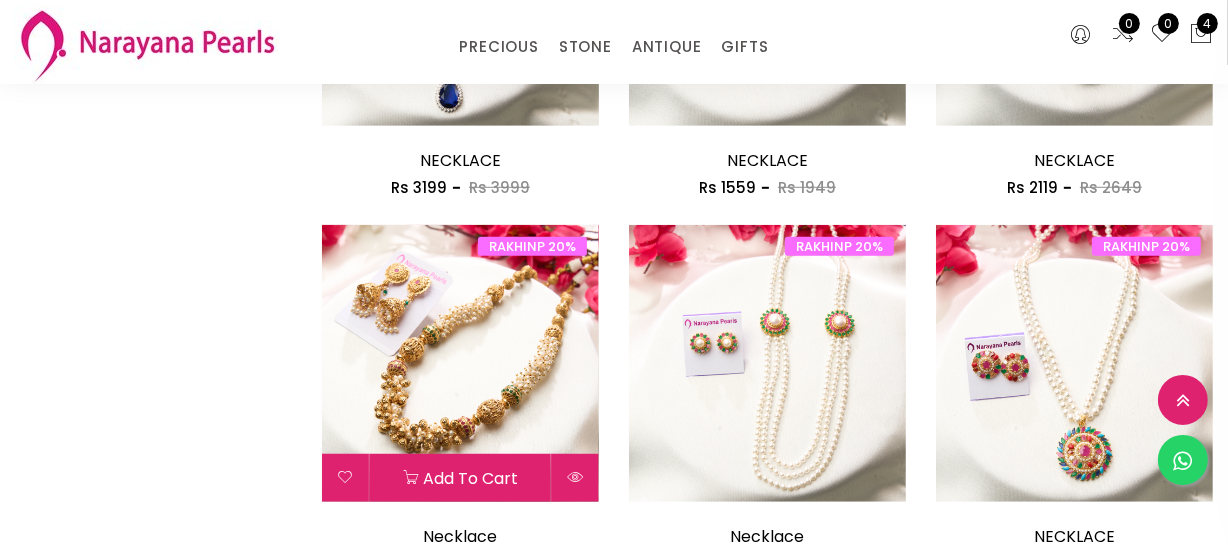 click at bounding box center (460, 363) 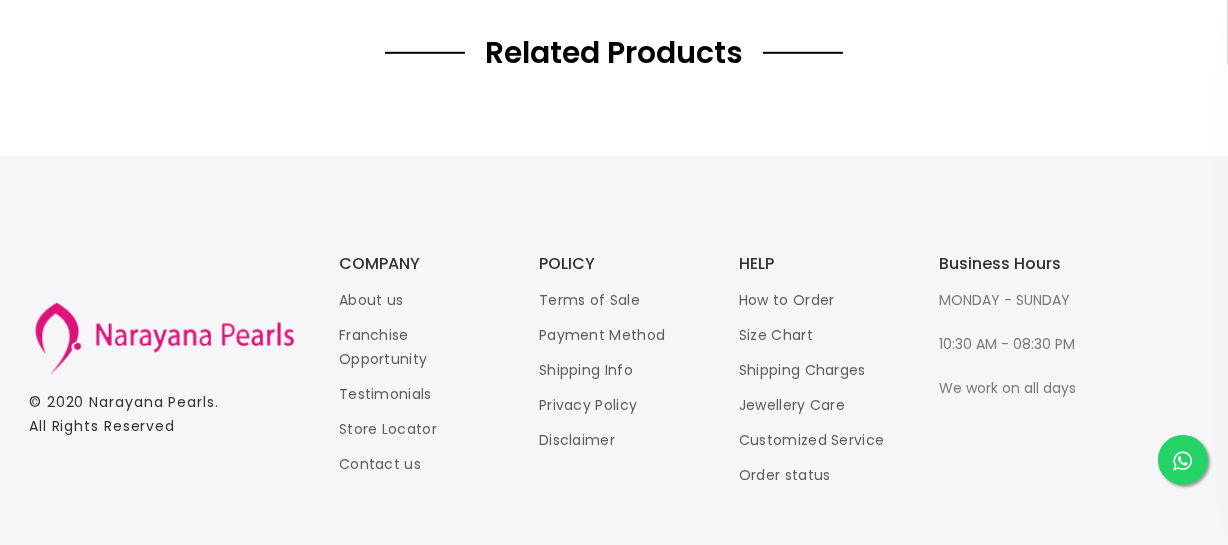 scroll, scrollTop: 0, scrollLeft: 0, axis: both 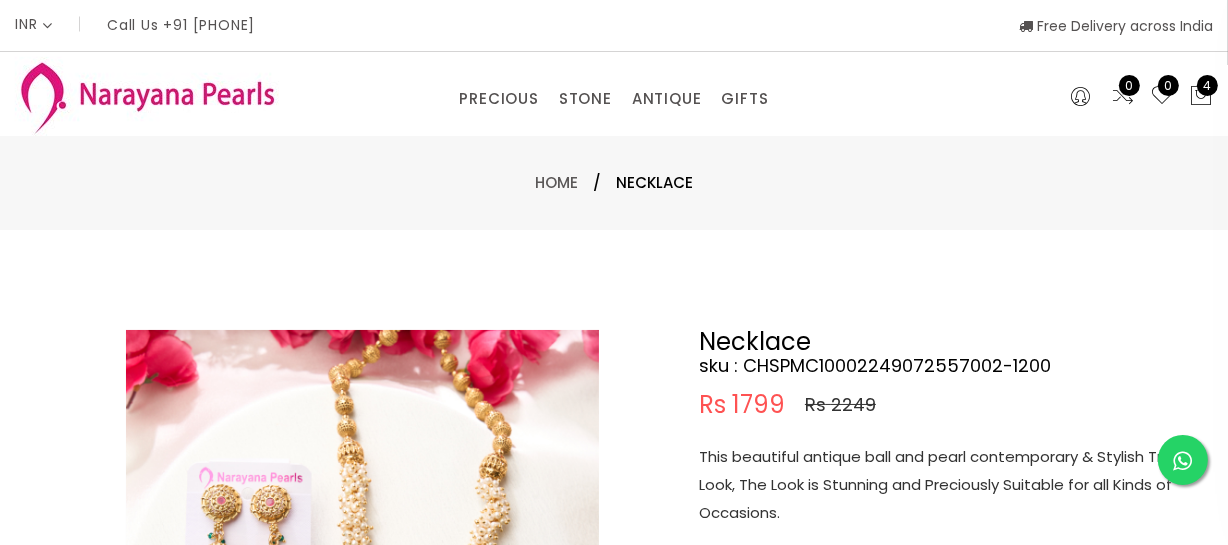 click on "This beautiful antique ball and pearl contemporary & Stylish Trendy Look, The Look is Stunning and Preciously Suitable for all Kinds of Occasions." at bounding box center [949, 485] 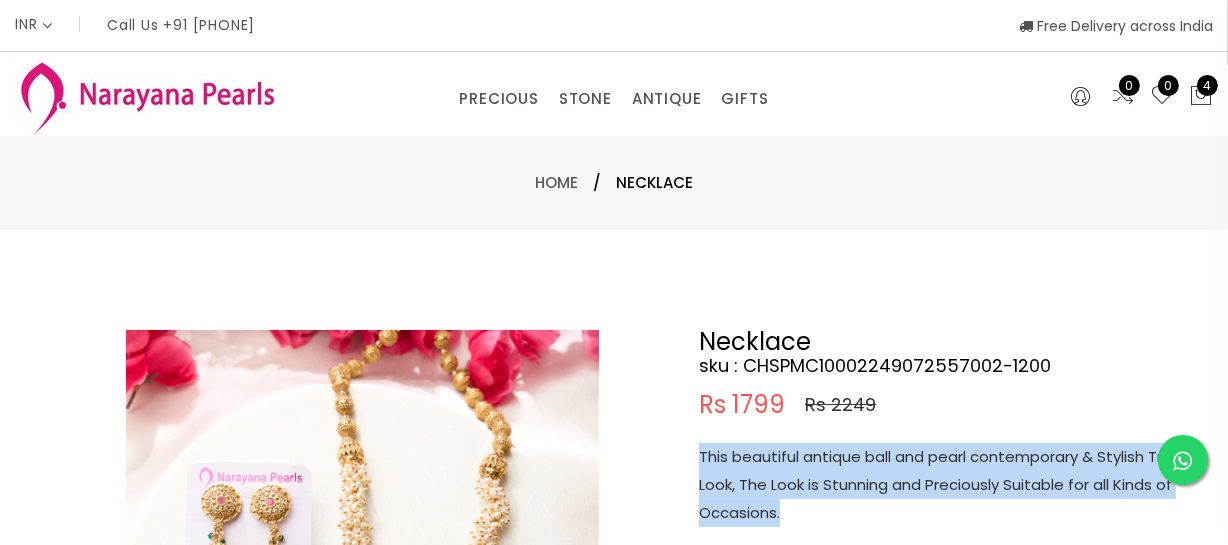 click on "This beautiful antique ball and pearl contemporary & Stylish Trendy Look, The Look is Stunning and Preciously Suitable for all Kinds of Occasions." at bounding box center (949, 485) 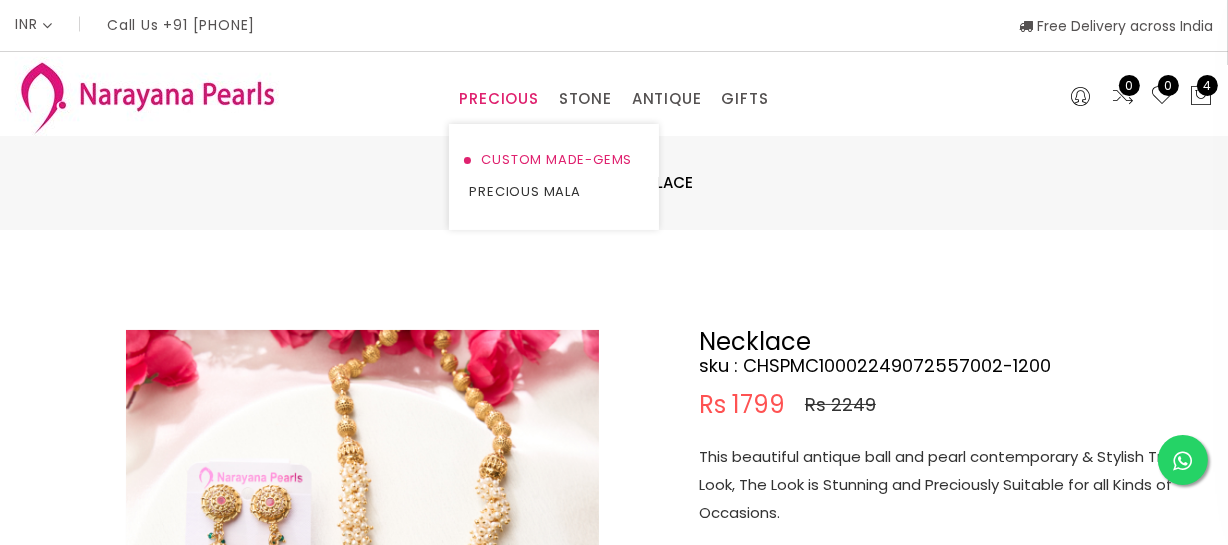 click on "CUSTOM MADE-GEMS" at bounding box center (554, 160) 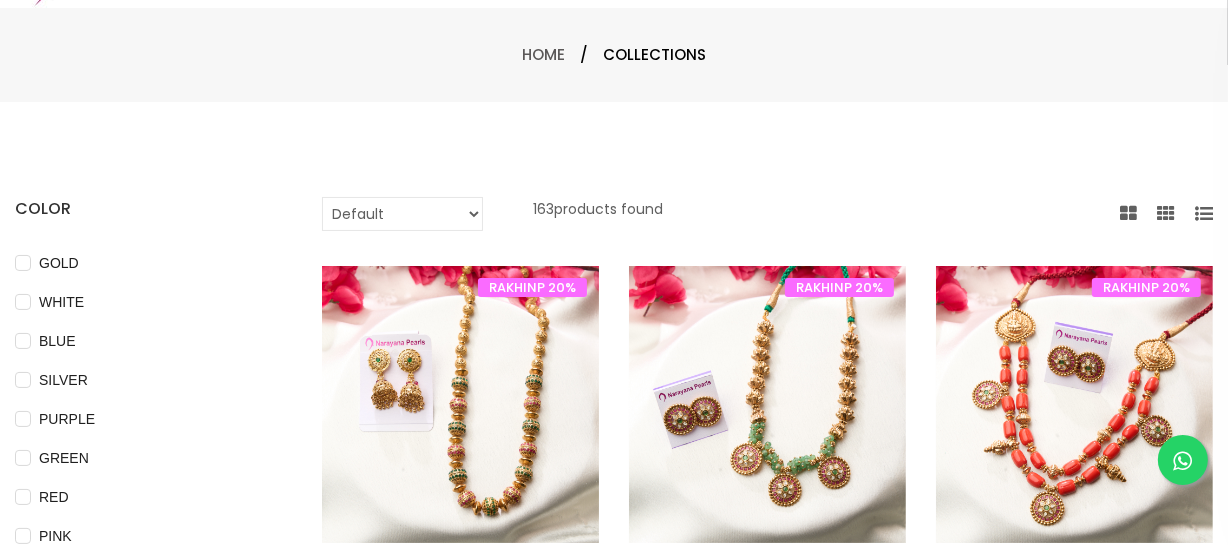 scroll, scrollTop: 181, scrollLeft: 0, axis: vertical 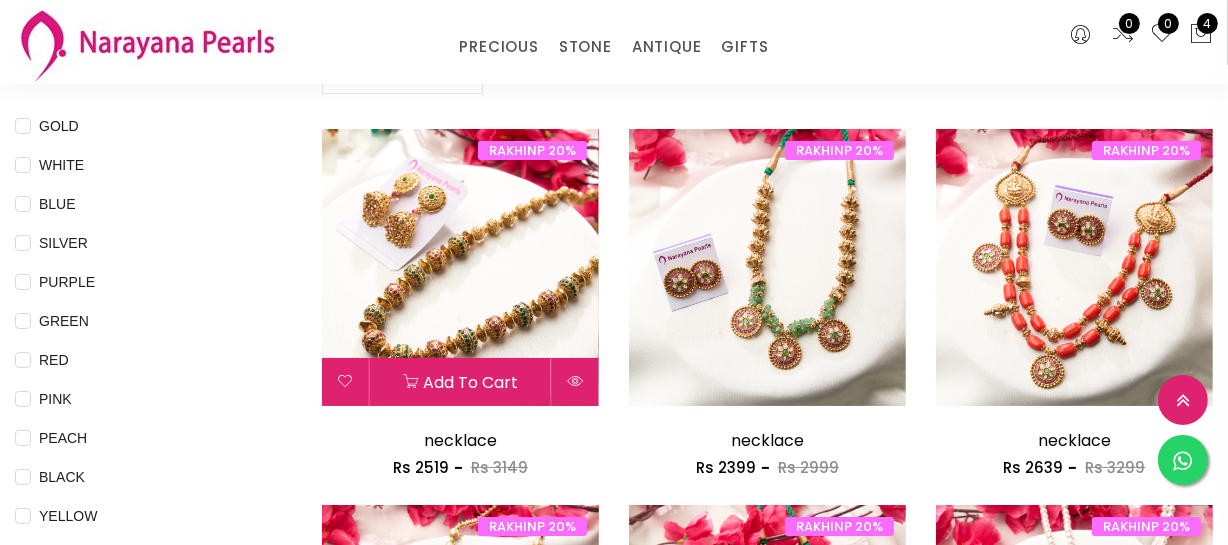 click at bounding box center [460, 267] 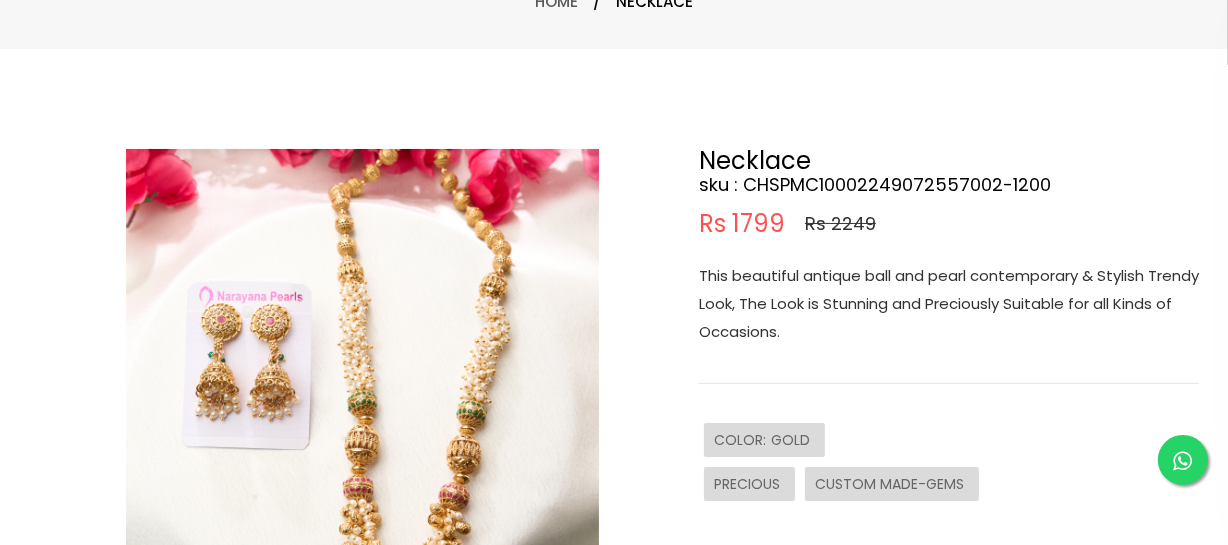 scroll, scrollTop: 0, scrollLeft: 0, axis: both 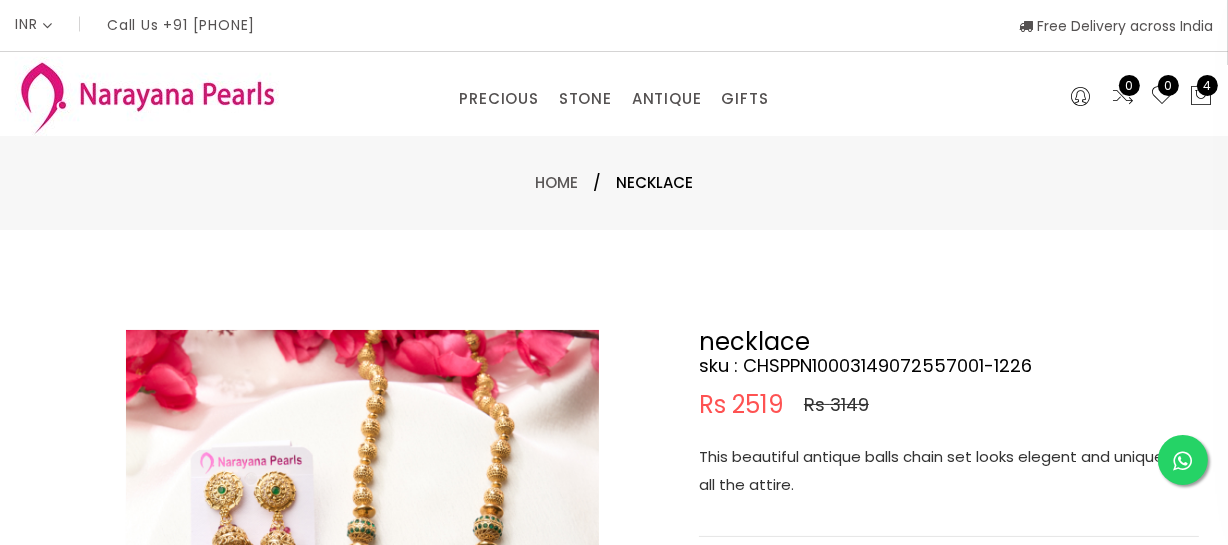 click on "This beautiful antique balls chain set looks elegent and unique for all the attire." at bounding box center [949, 471] 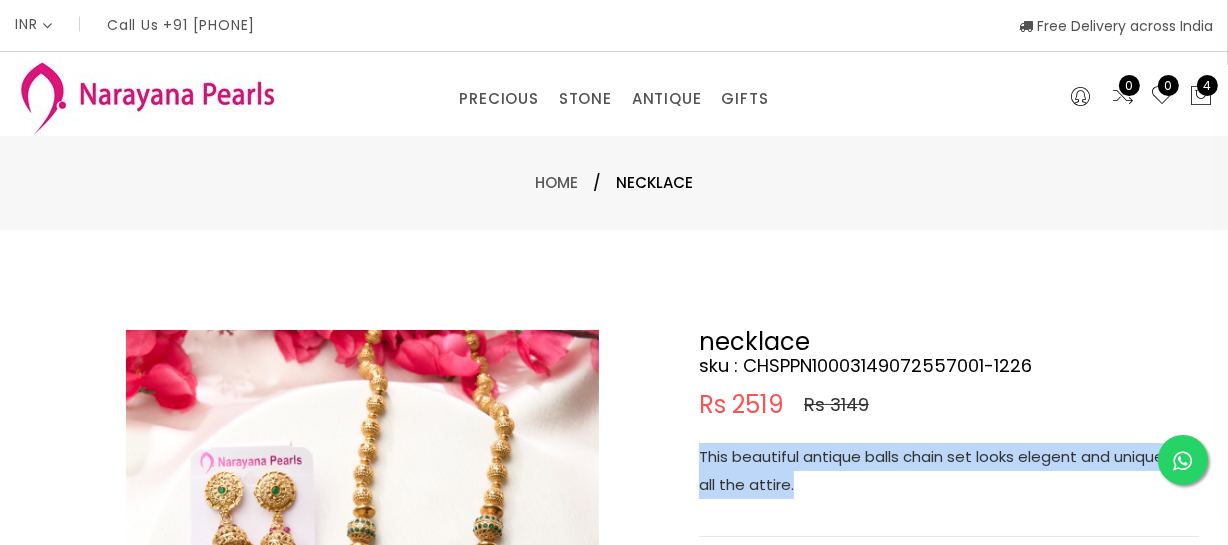 click on "This beautiful antique balls chain set looks elegent and unique for all the attire." at bounding box center (949, 471) 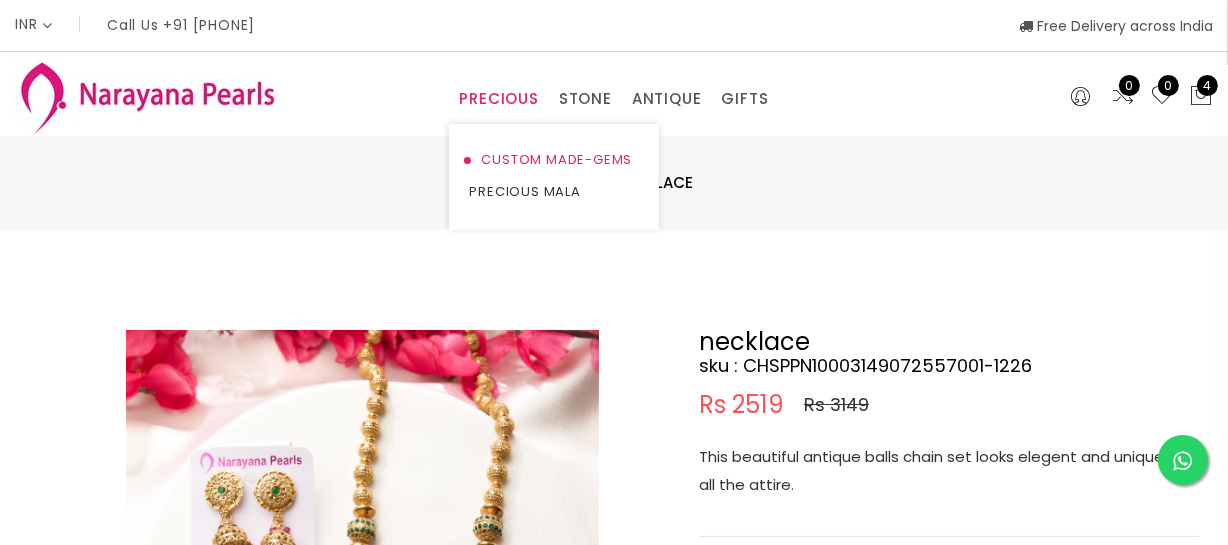 click on "CUSTOM MADE-GEMS" at bounding box center (554, 160) 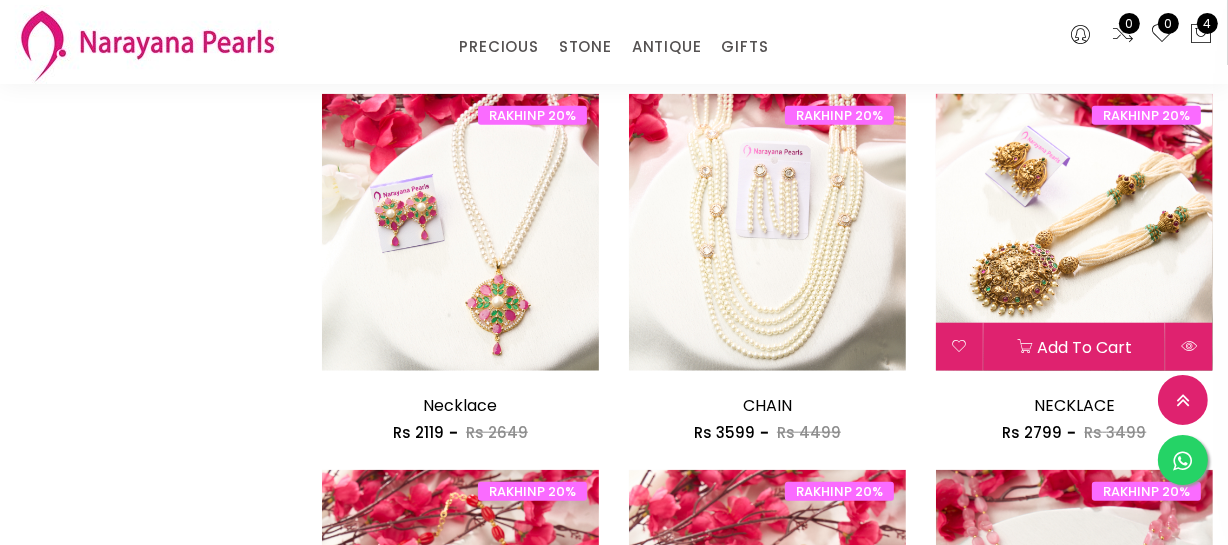 scroll, scrollTop: 1727, scrollLeft: 0, axis: vertical 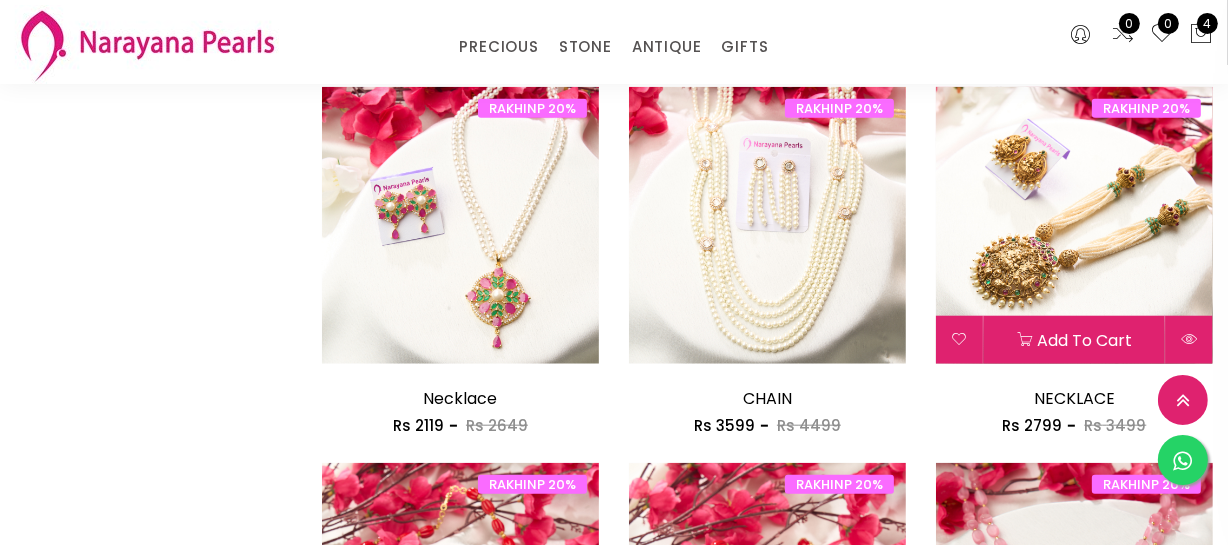 click at bounding box center (1074, 225) 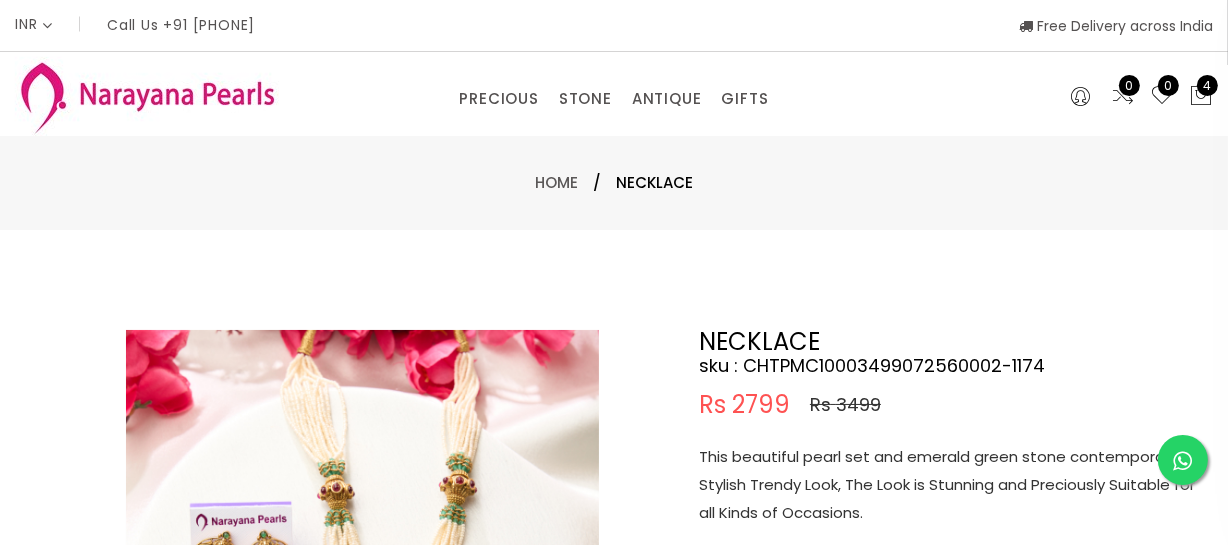 click on "This beautiful pearl set and emerald green stone contemporary & Stylish Trendy Look, The Look is Stunning and Preciously Suitable for all Kinds of Occasions." at bounding box center [949, 485] 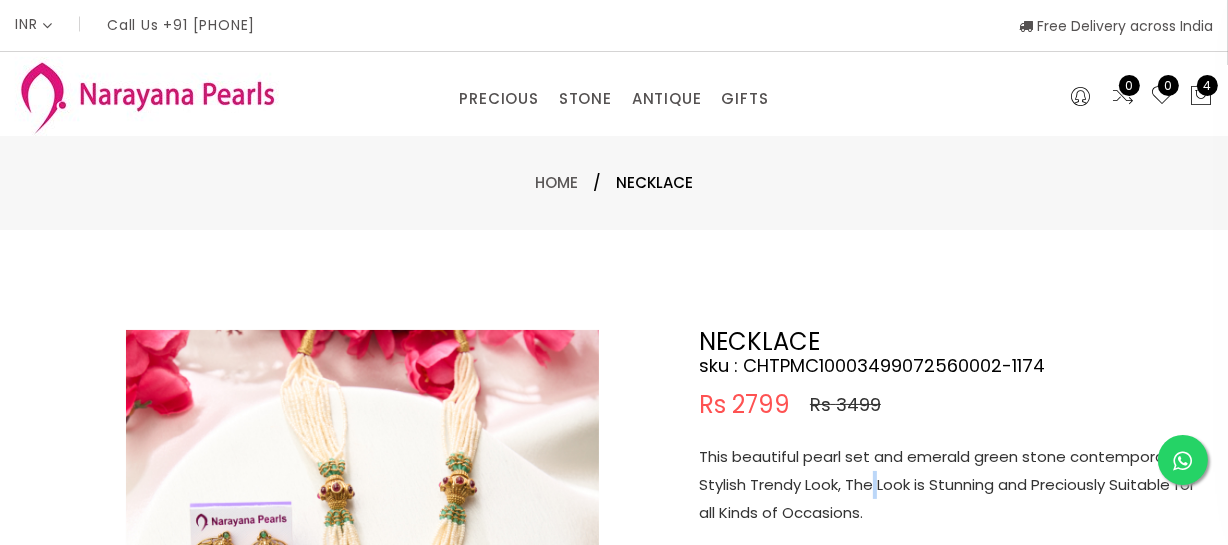click on "This beautiful pearl set and emerald green stone contemporary & Stylish Trendy Look, The Look is Stunning and Preciously Suitable for all Kinds of Occasions." at bounding box center (949, 485) 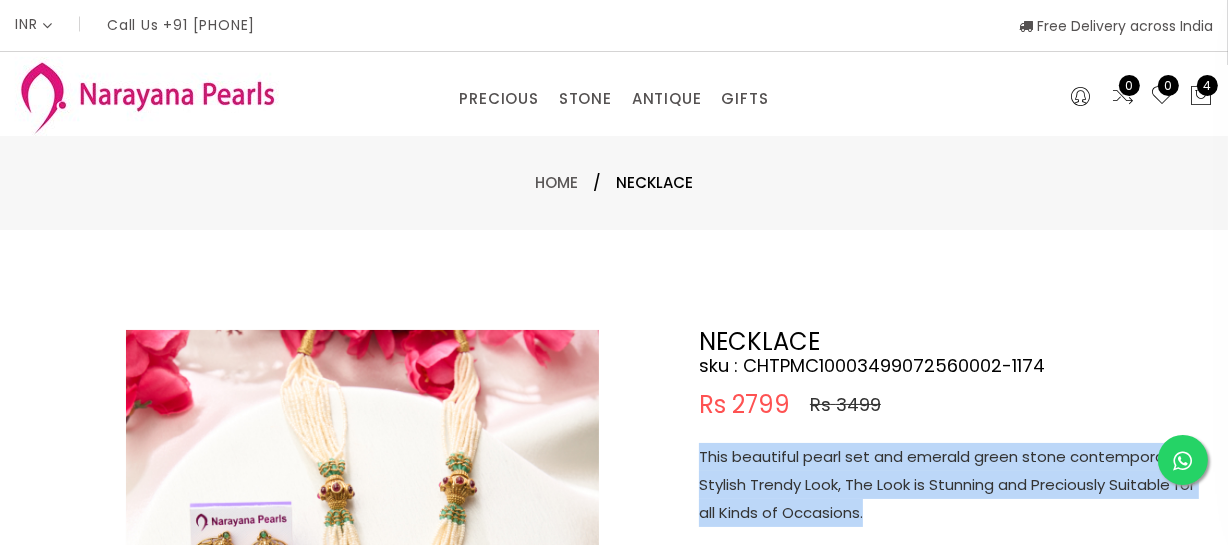 click on "This beautiful pearl set and emerald green stone contemporary & Stylish Trendy Look, The Look is Stunning and Preciously Suitable for all Kinds of Occasions." at bounding box center (949, 485) 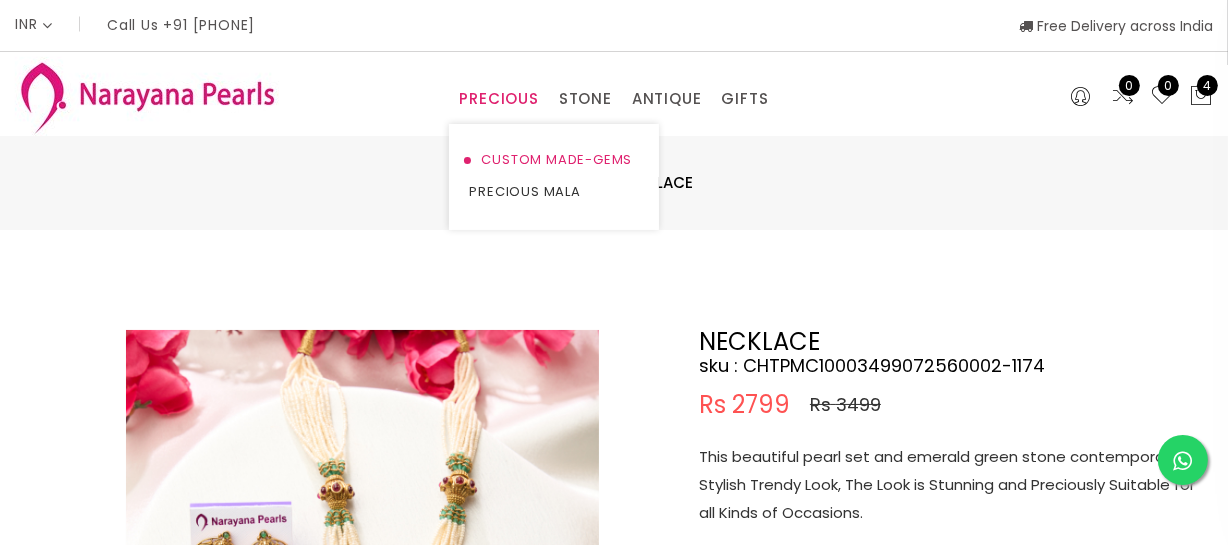 click on "CUSTOM MADE-GEMS" at bounding box center [554, 160] 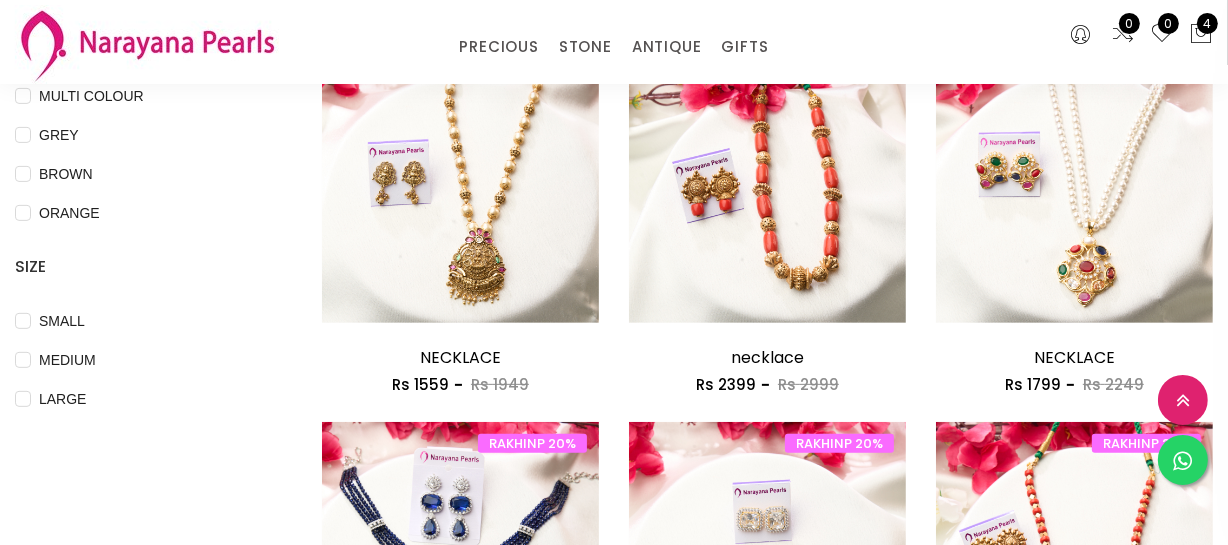 scroll, scrollTop: 727, scrollLeft: 0, axis: vertical 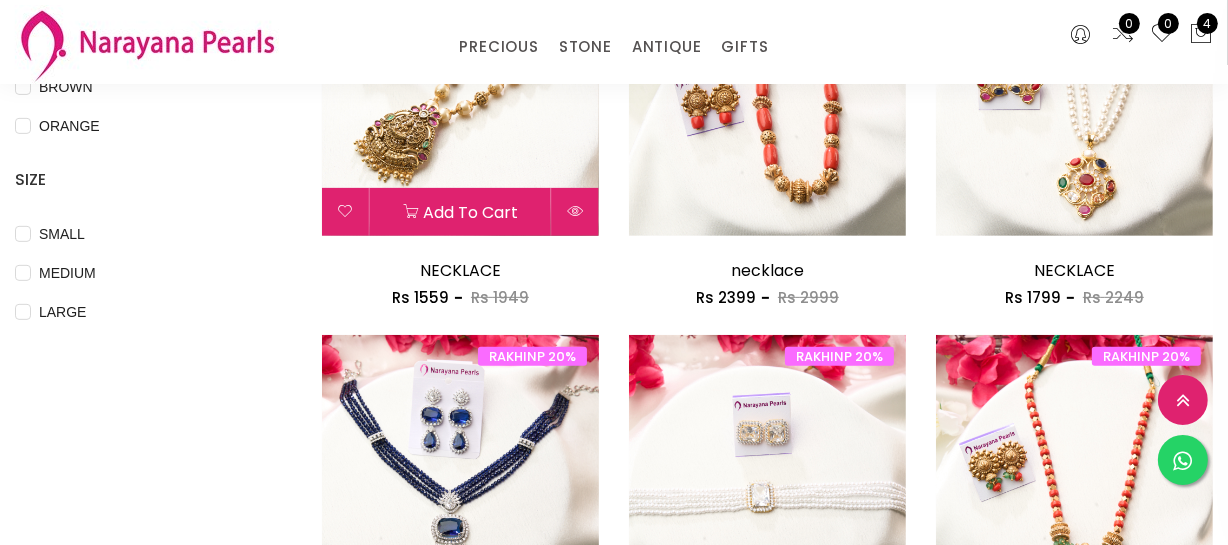 click at bounding box center (460, 97) 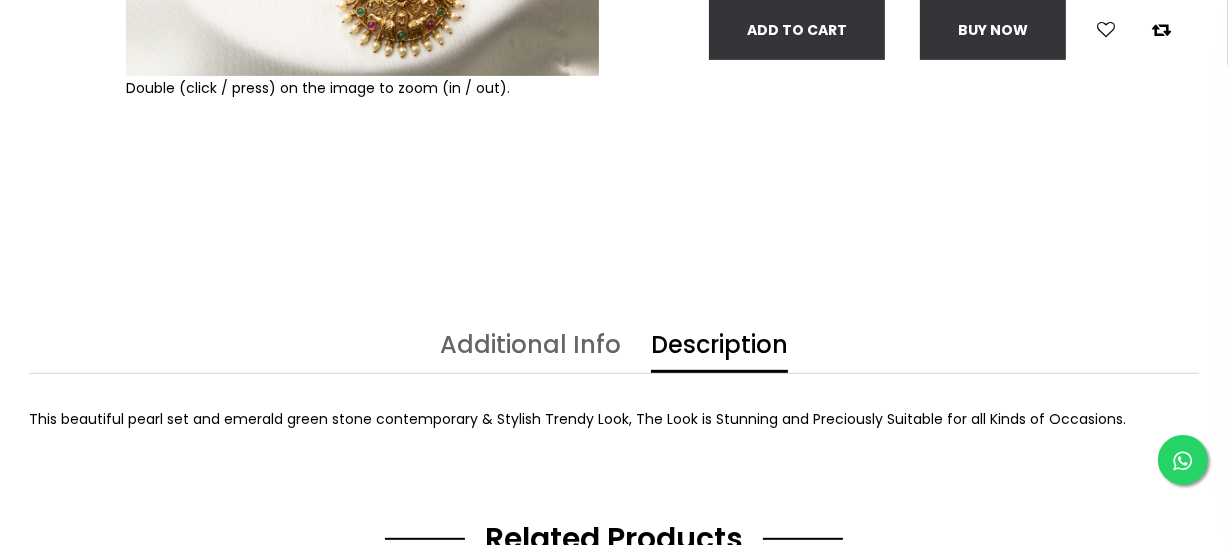 scroll, scrollTop: 0, scrollLeft: 0, axis: both 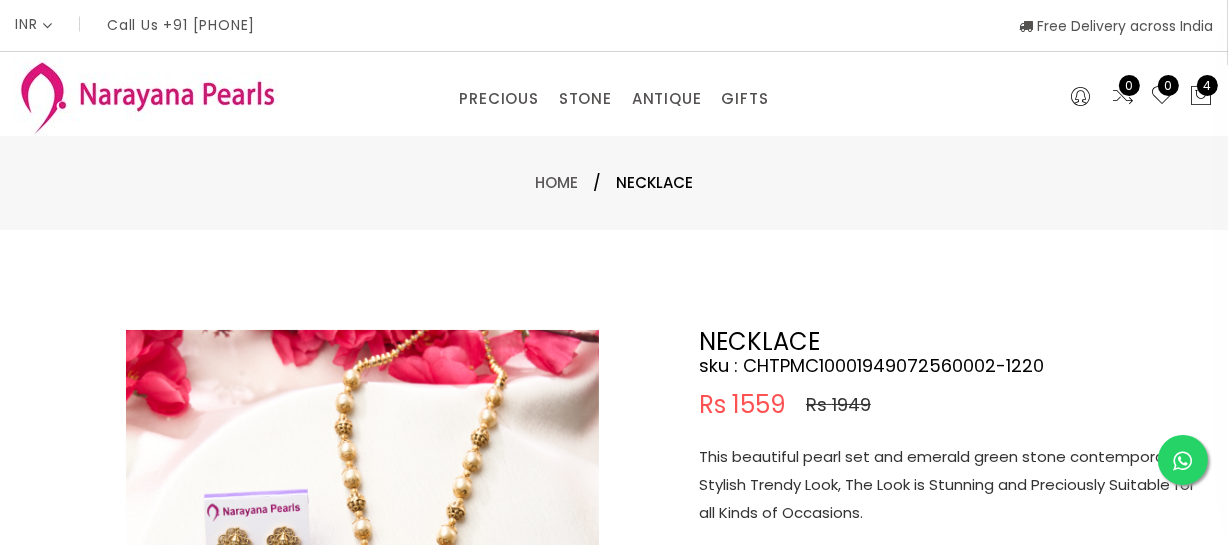 click on "This beautiful pearl set and emerald green stone contemporary & Stylish Trendy Look, The Look is Stunning and Preciously Suitable for all Kinds of Occasions." at bounding box center (949, 485) 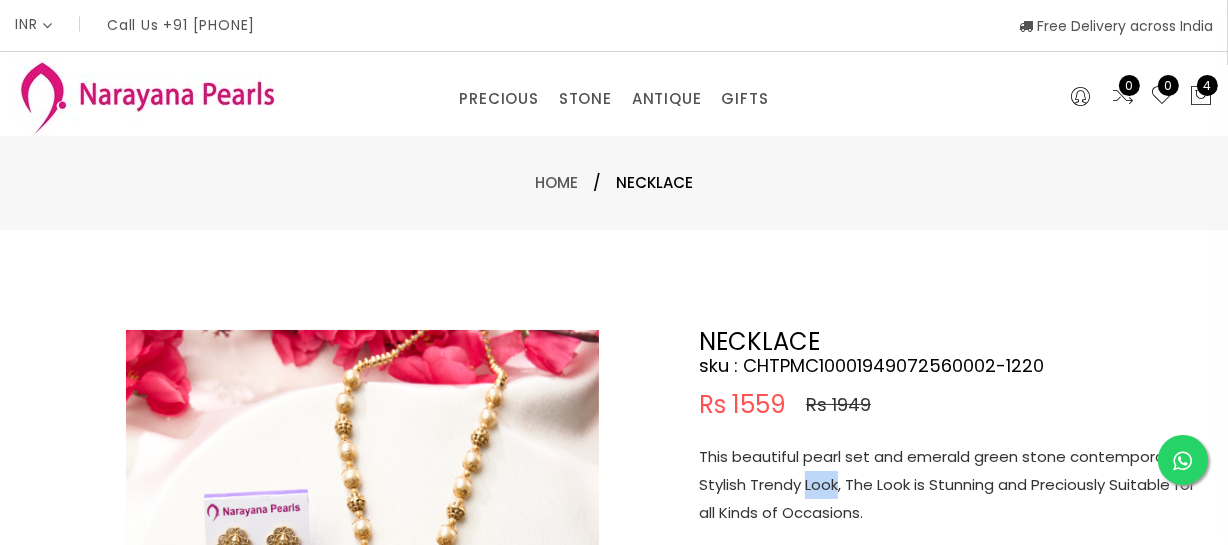 click on "This beautiful pearl set and emerald green stone contemporary & Stylish Trendy Look, The Look is Stunning and Preciously Suitable for all Kinds of Occasions." at bounding box center [949, 485] 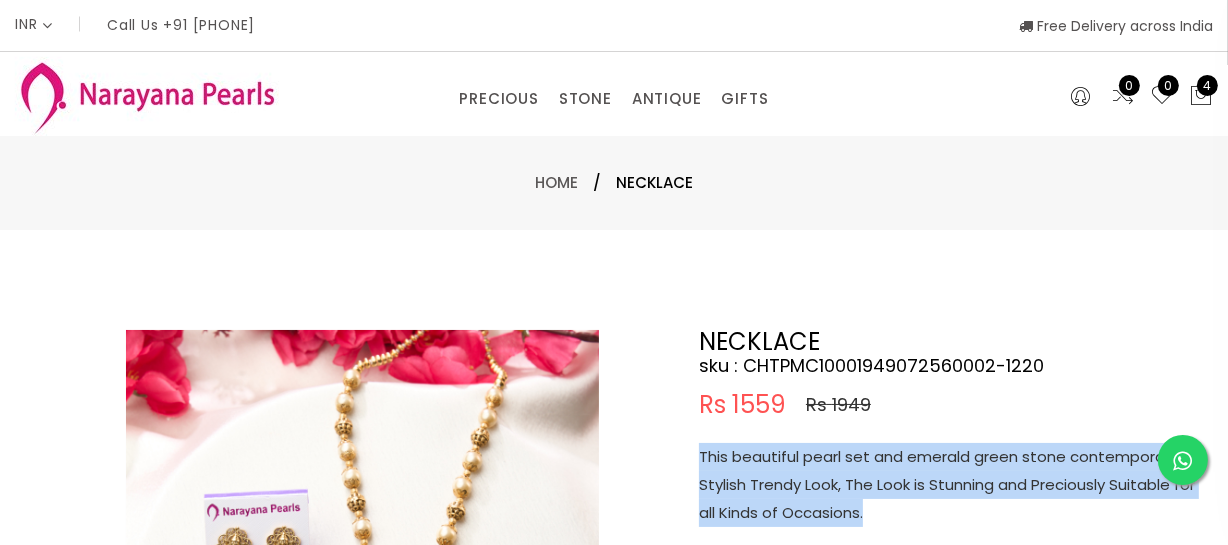click on "This beautiful pearl set and emerald green stone contemporary & Stylish Trendy Look, The Look is Stunning and Preciously Suitable for all Kinds of Occasions." at bounding box center [949, 485] 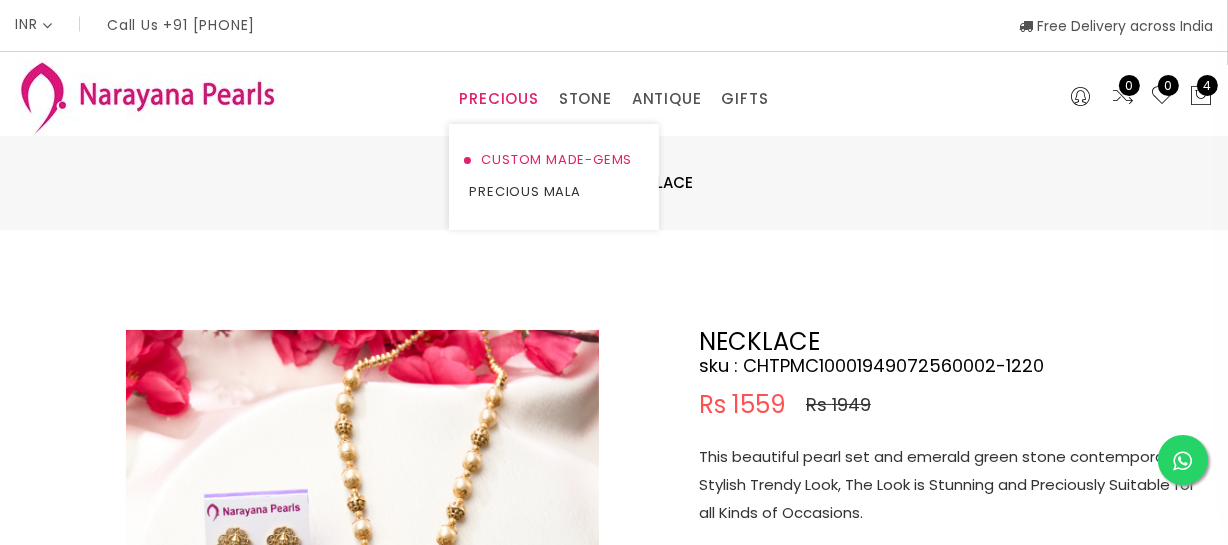 click on "CUSTOM MADE-GEMS" at bounding box center (554, 160) 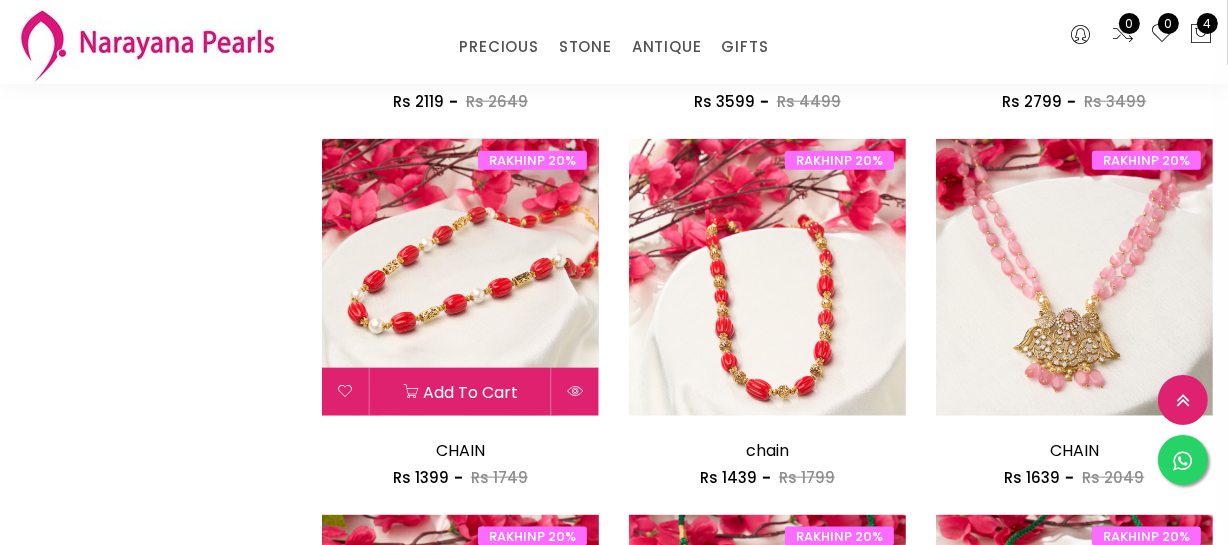 scroll, scrollTop: 2090, scrollLeft: 0, axis: vertical 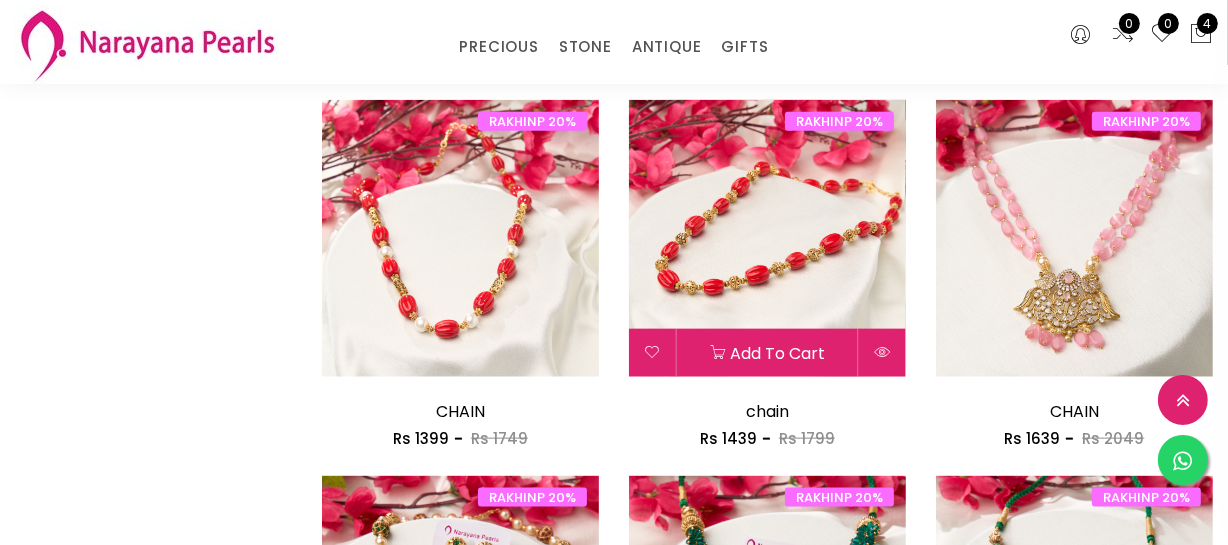 click at bounding box center [767, 238] 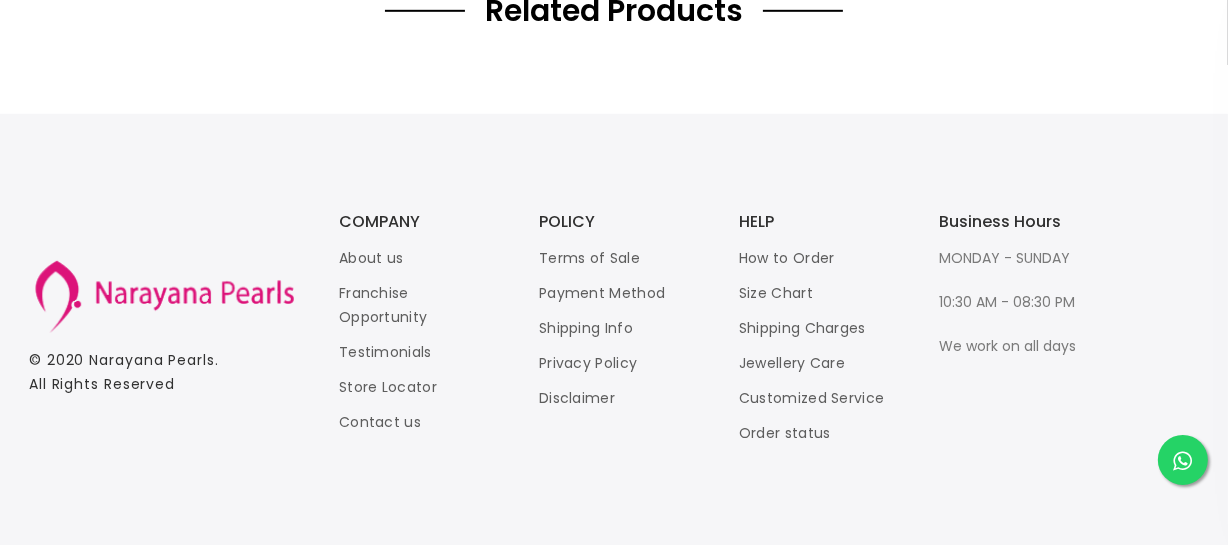 scroll, scrollTop: 0, scrollLeft: 0, axis: both 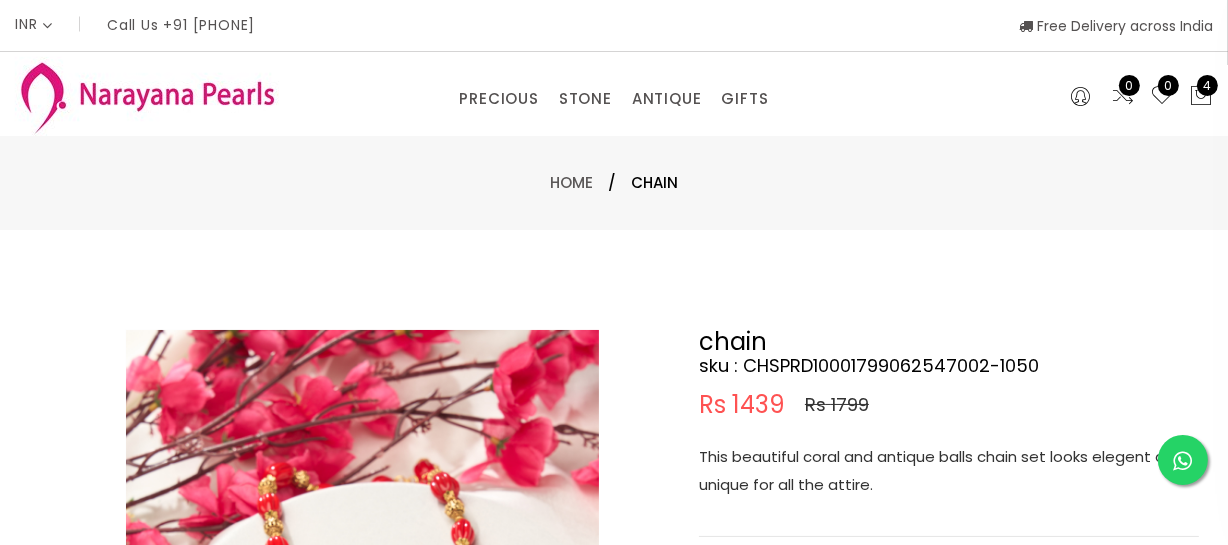 click on "This beautiful coral and antique balls chain set looks elegent and unique for all the attire." at bounding box center (949, 471) 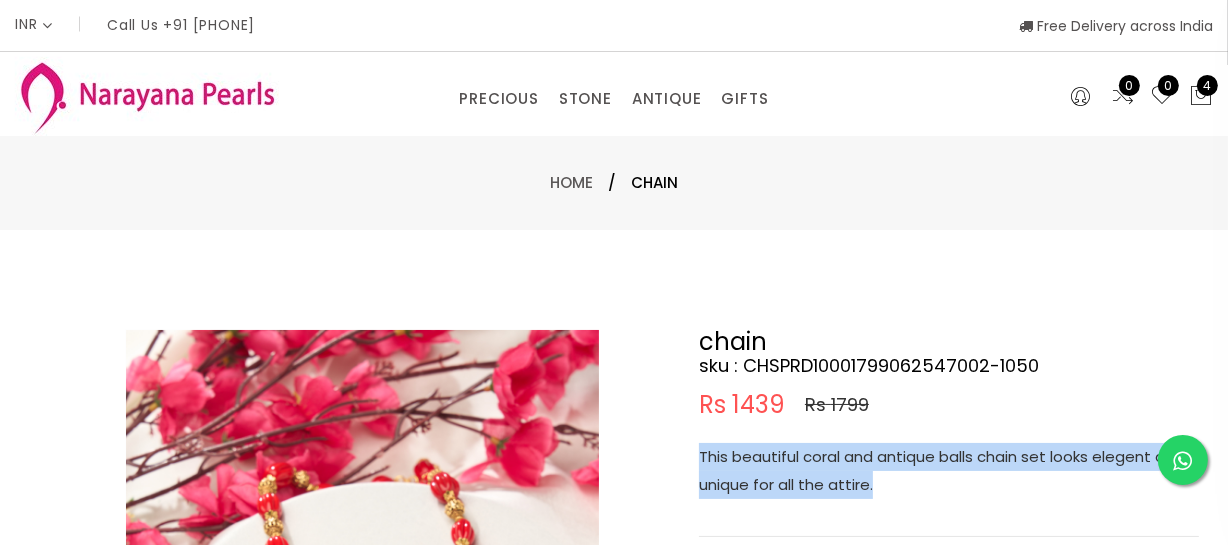 click on "This beautiful coral and antique balls chain set looks elegent and unique for all the attire." at bounding box center (949, 471) 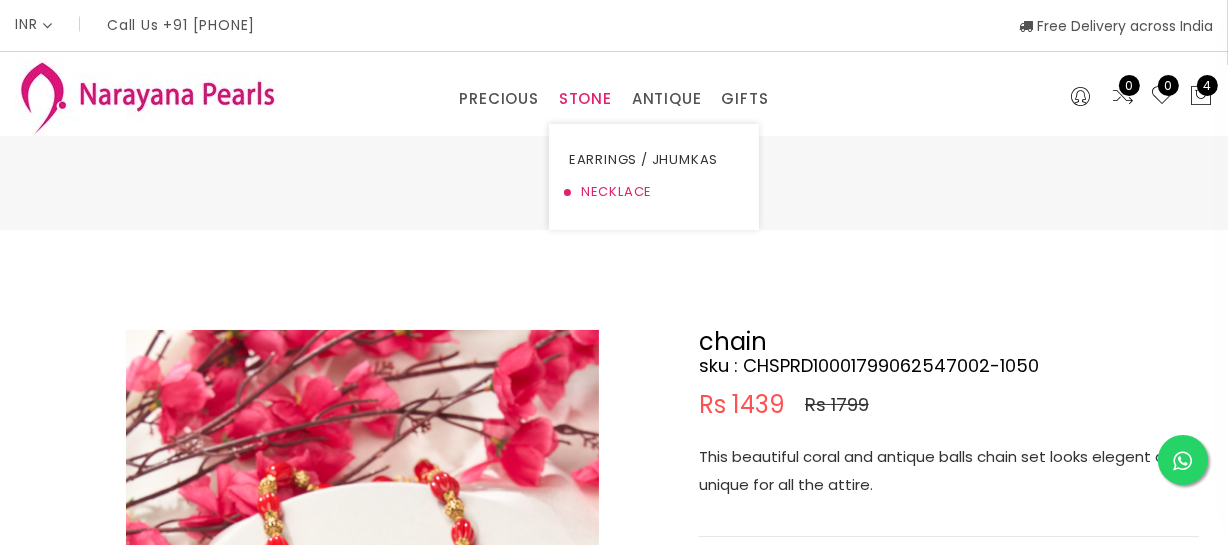 click on "NECKLACE" at bounding box center (654, 192) 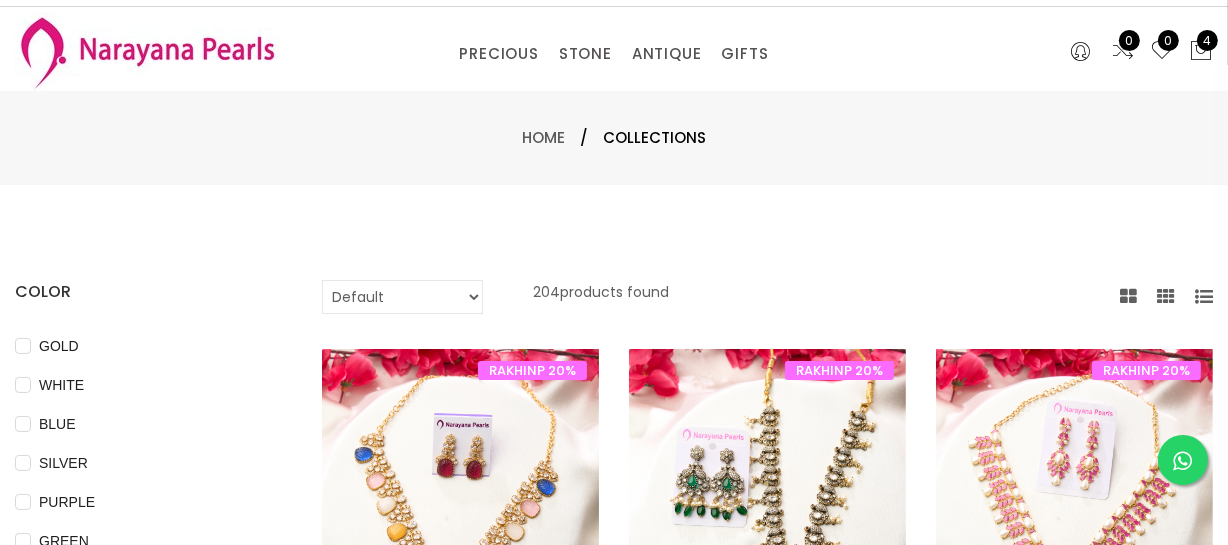 scroll, scrollTop: 90, scrollLeft: 0, axis: vertical 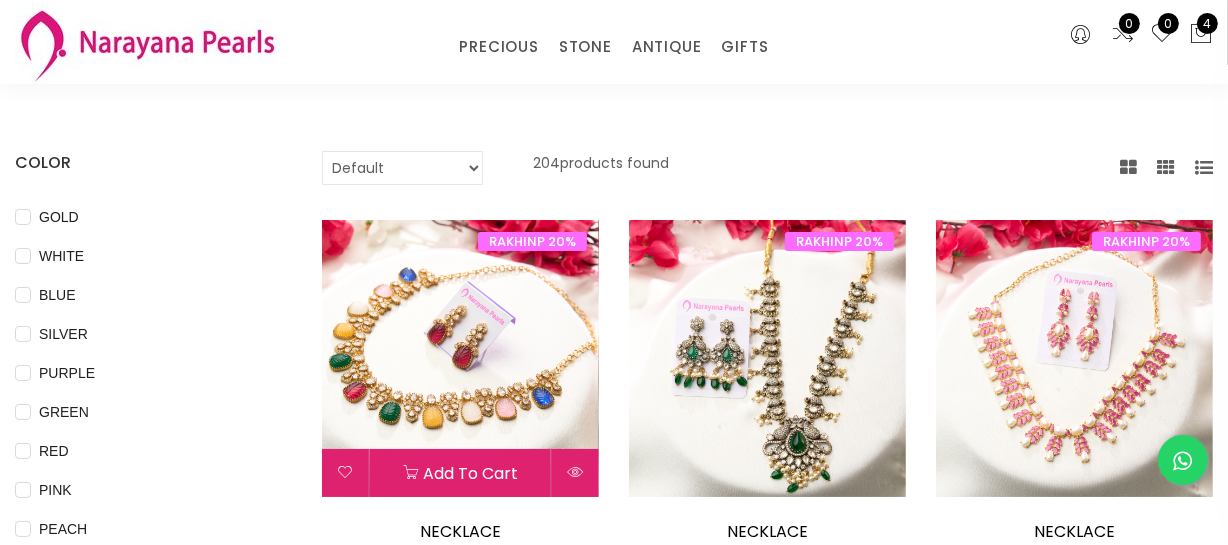 click at bounding box center (460, 358) 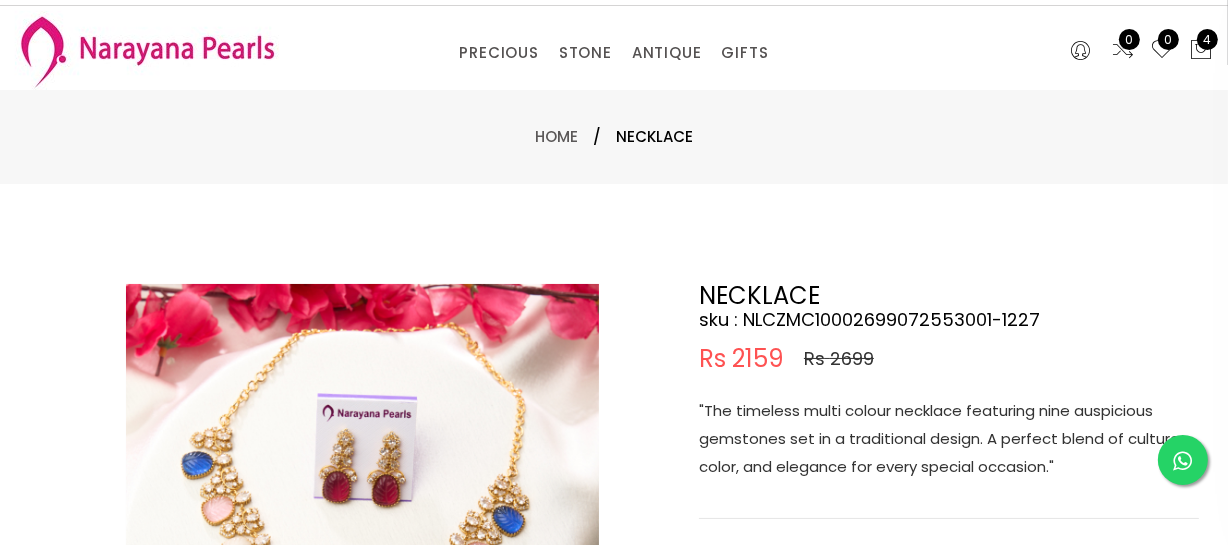 scroll, scrollTop: 90, scrollLeft: 0, axis: vertical 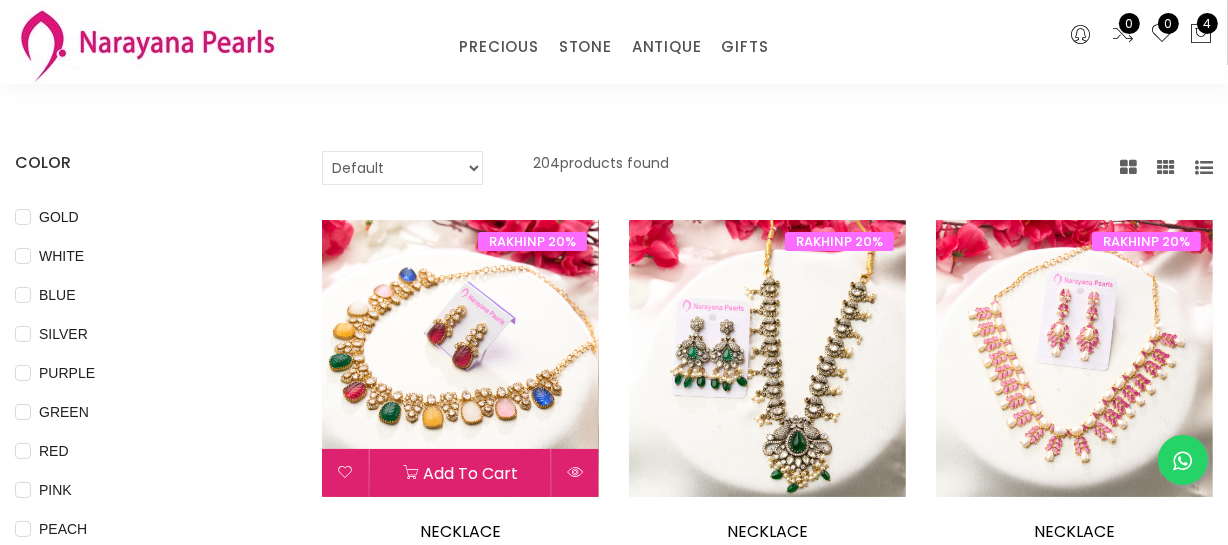 click at bounding box center (460, 358) 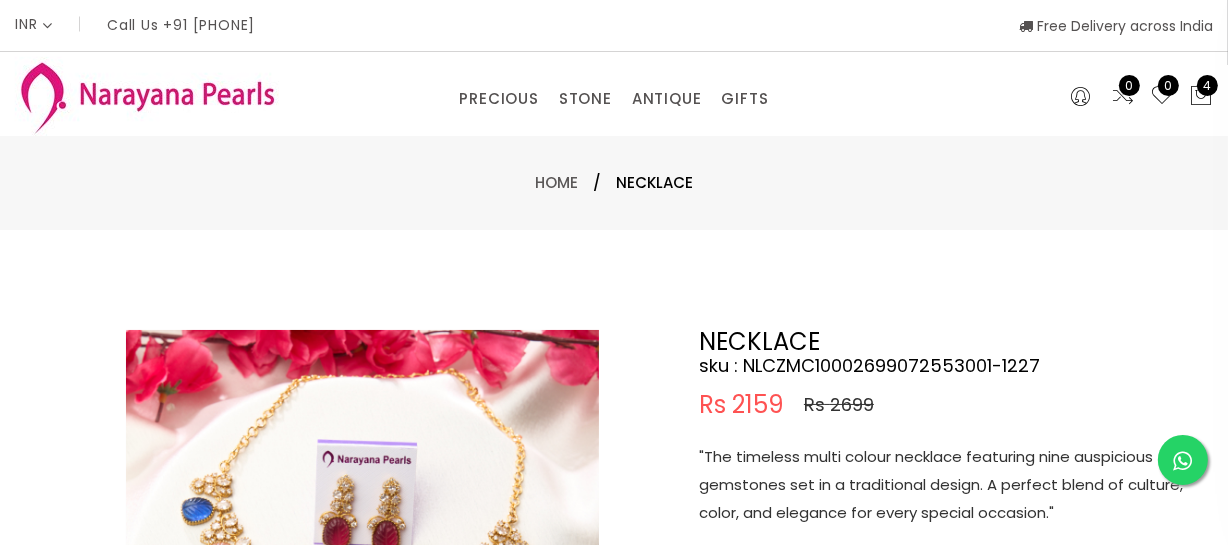 scroll, scrollTop: 90, scrollLeft: 0, axis: vertical 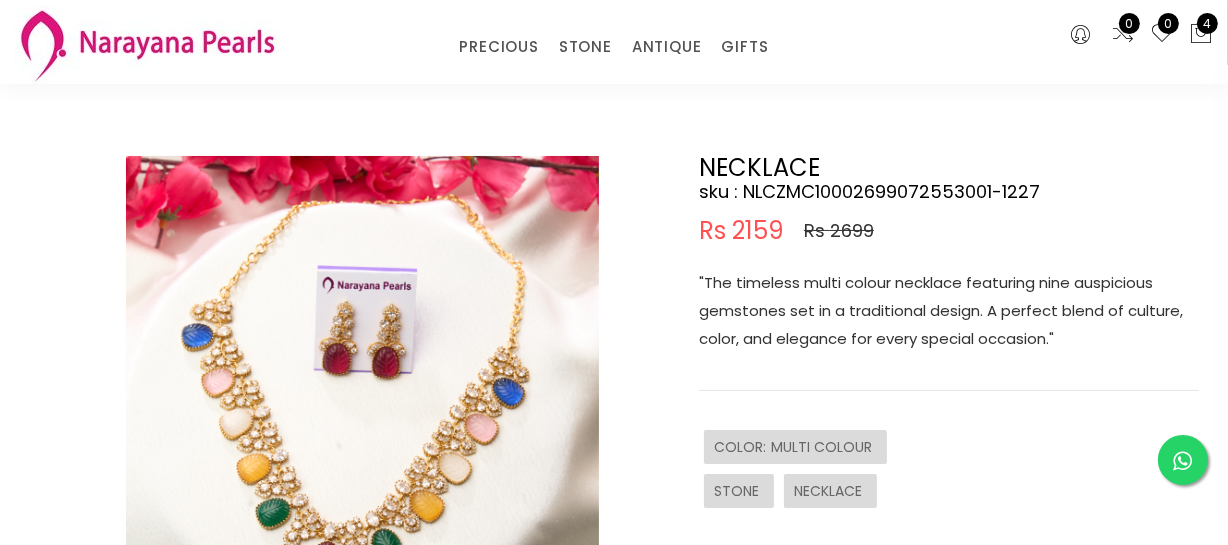 click on ""The timeless multi colour necklace featuring nine auspicious gemstones set in a traditional design. A perfect blend of culture, color, and elegance for every special occasion."" at bounding box center (949, 311) 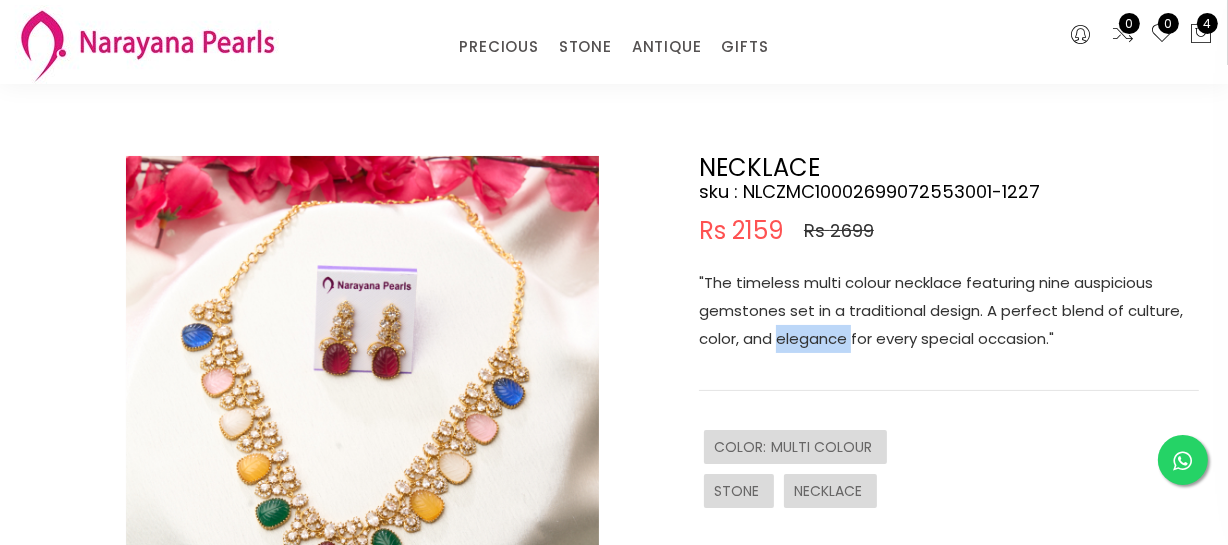 click on ""The timeless multi colour necklace featuring nine auspicious gemstones set in a traditional design. A perfect blend of culture, color, and elegance for every special occasion."" at bounding box center (949, 311) 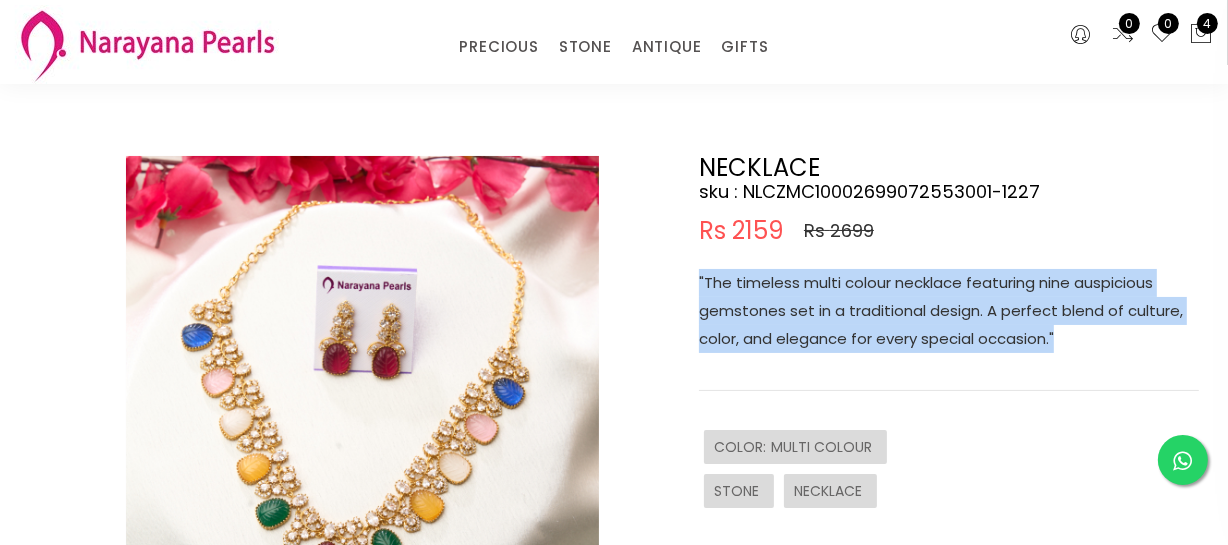 click on ""The timeless multi colour necklace featuring nine auspicious gemstones set in a traditional design. A perfect blend of culture, color, and elegance for every special occasion."" at bounding box center (949, 311) 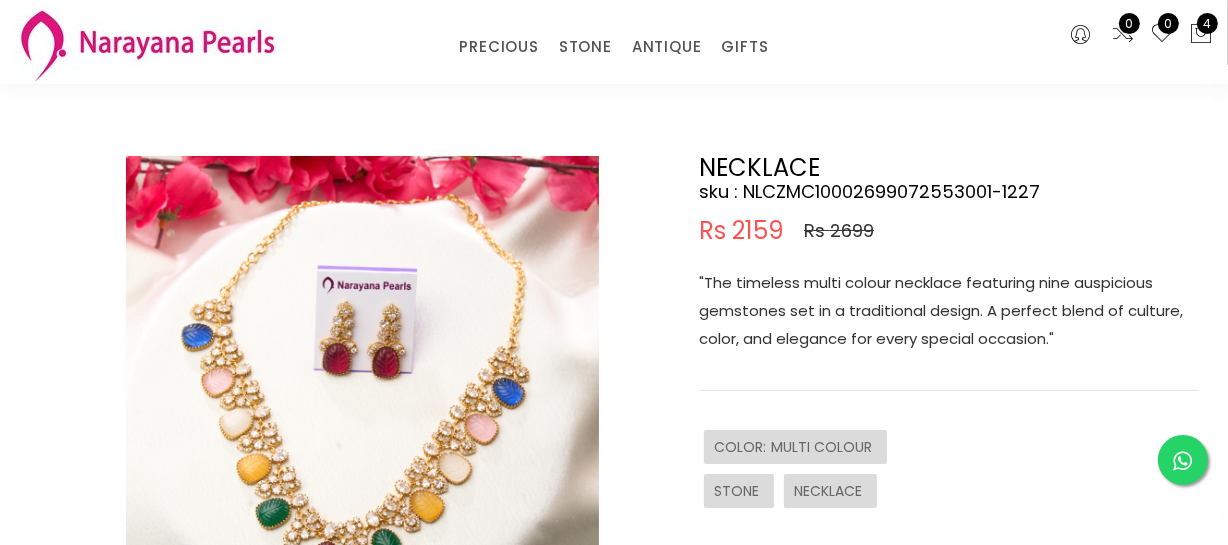 click on "NECKLACE" at bounding box center (830, 491) 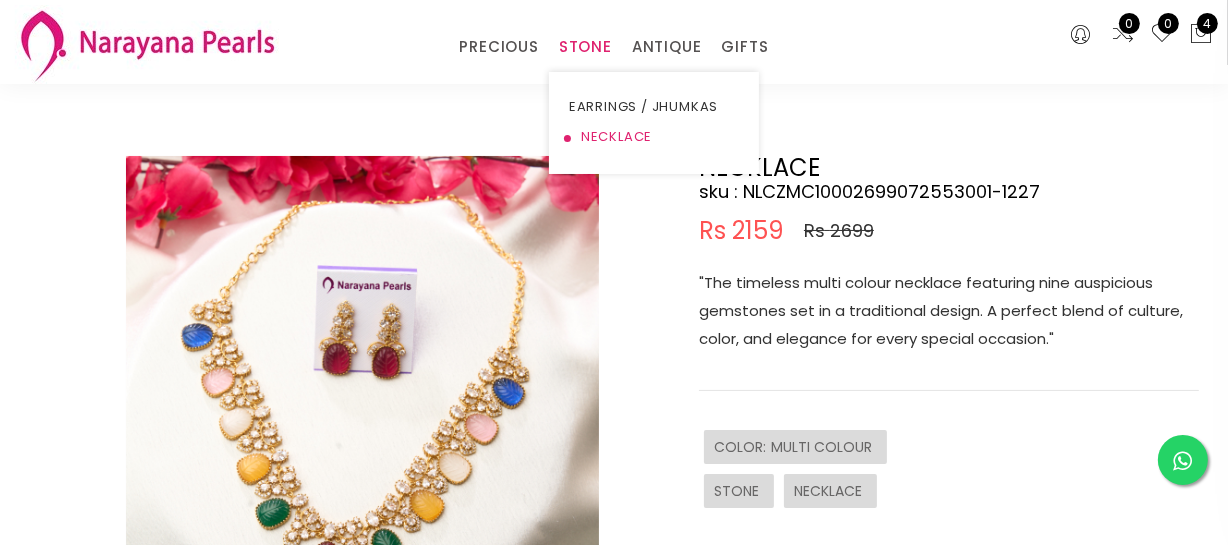 click on "NECKLACE" at bounding box center [654, 137] 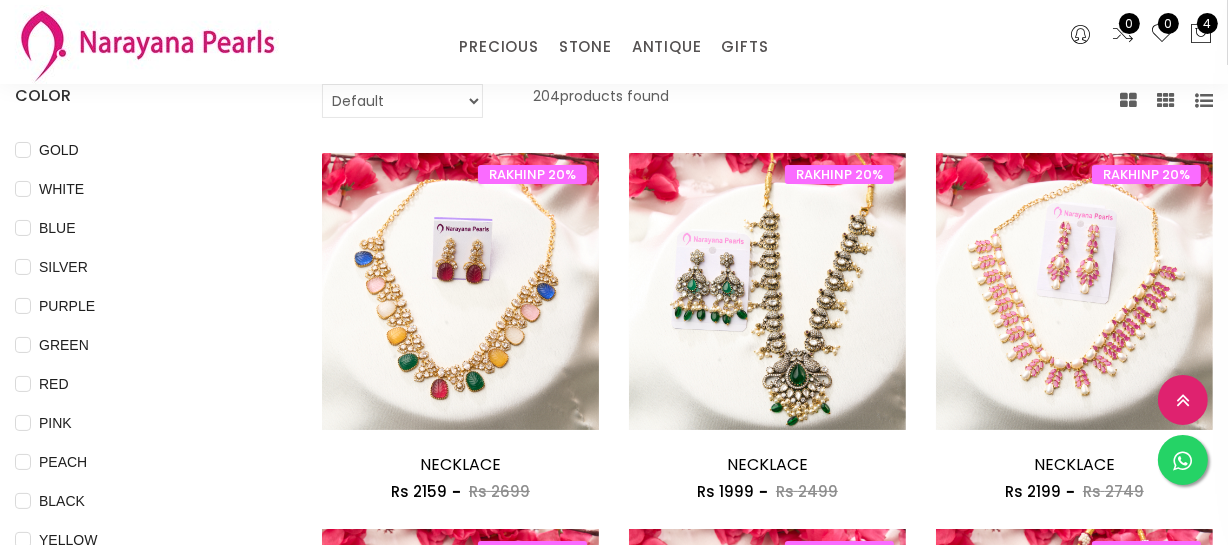 scroll, scrollTop: 181, scrollLeft: 0, axis: vertical 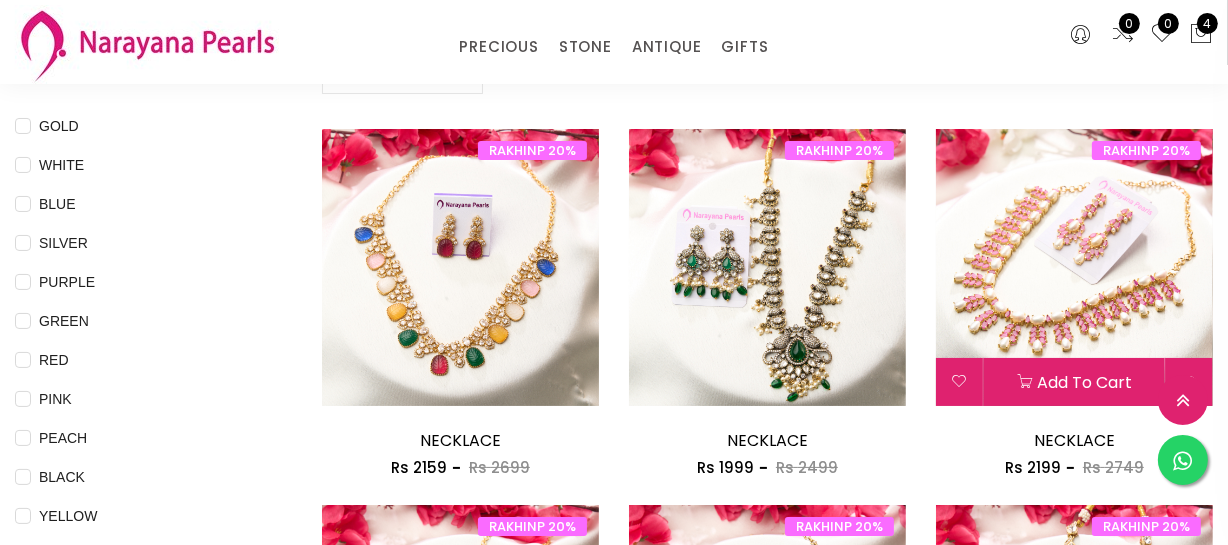 click at bounding box center [1074, 267] 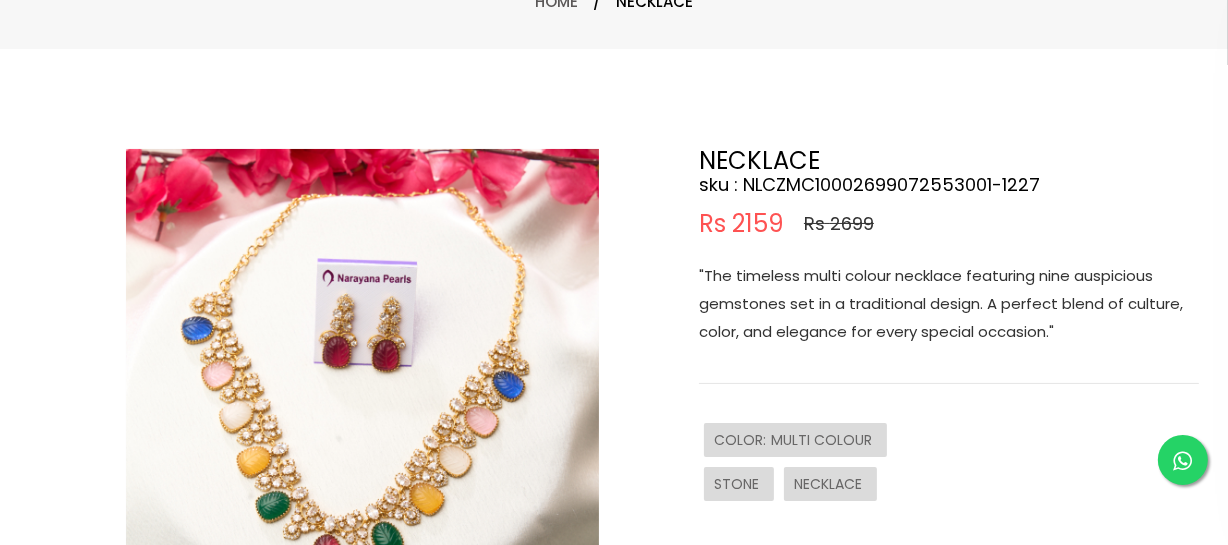 scroll, scrollTop: 0, scrollLeft: 0, axis: both 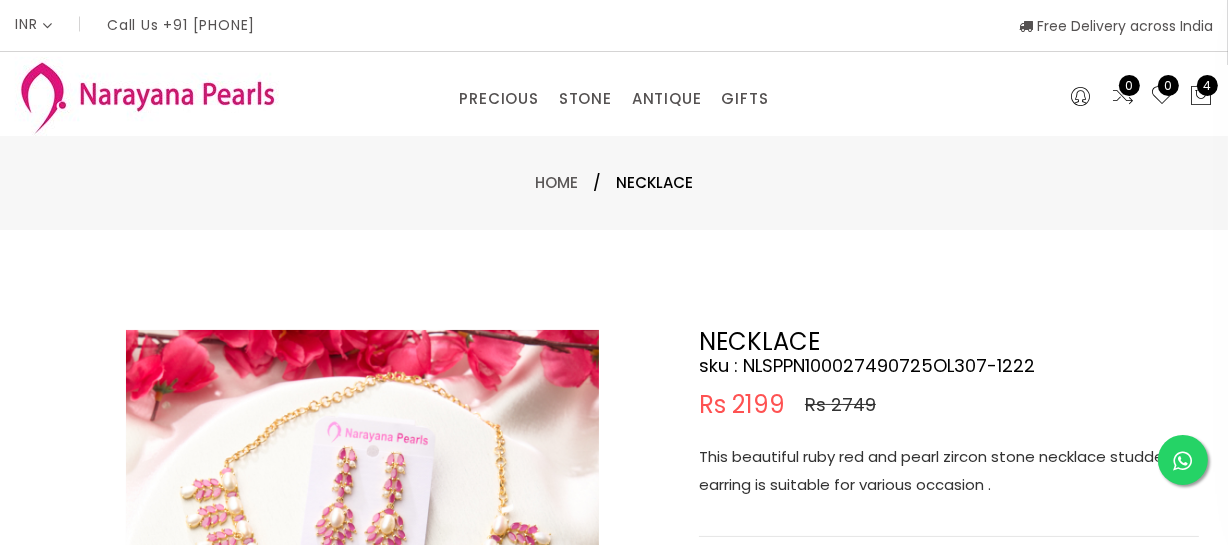 click on "Home / NECKLACE" at bounding box center (614, 183) 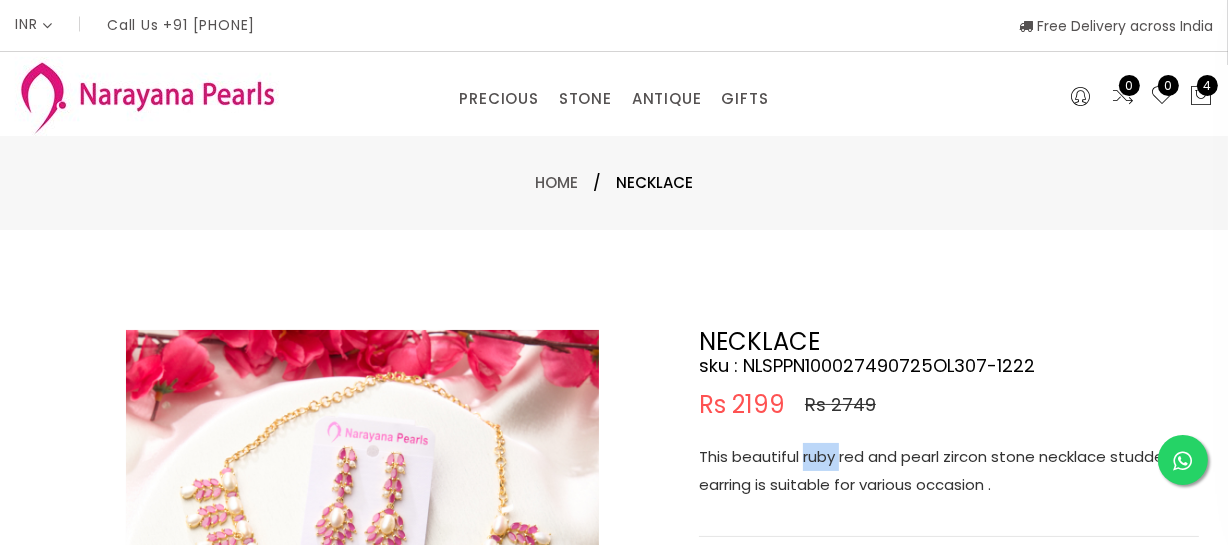 click on "This beautiful ruby red and pearl zircon stone necklace studded earring is suitable for various occasion
." at bounding box center [949, 471] 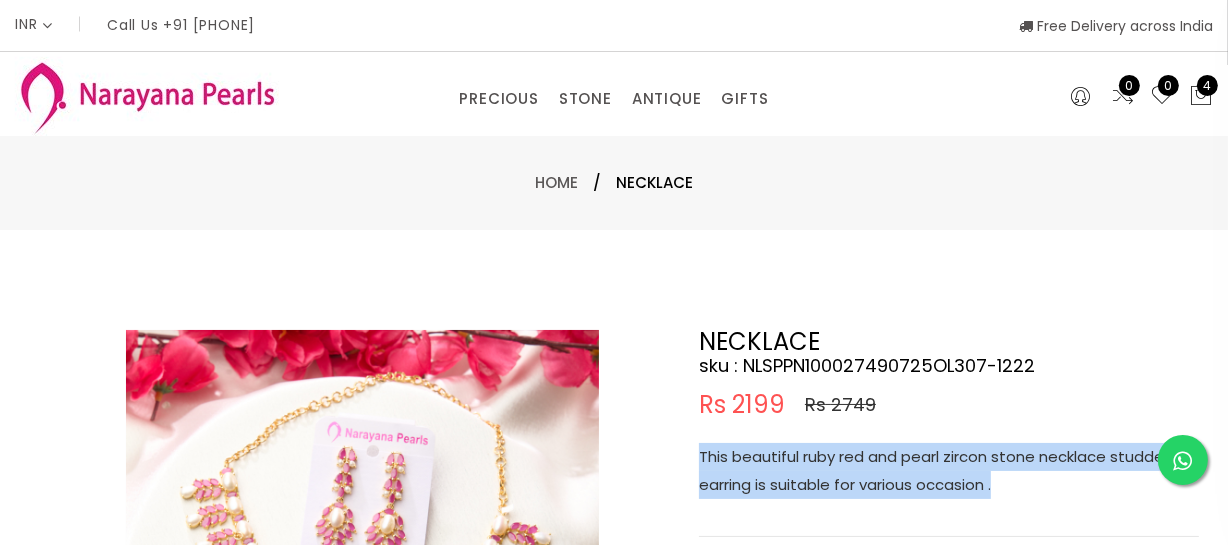 click on "This beautiful ruby red and pearl zircon stone necklace studded earring is suitable for various occasion
." at bounding box center [949, 471] 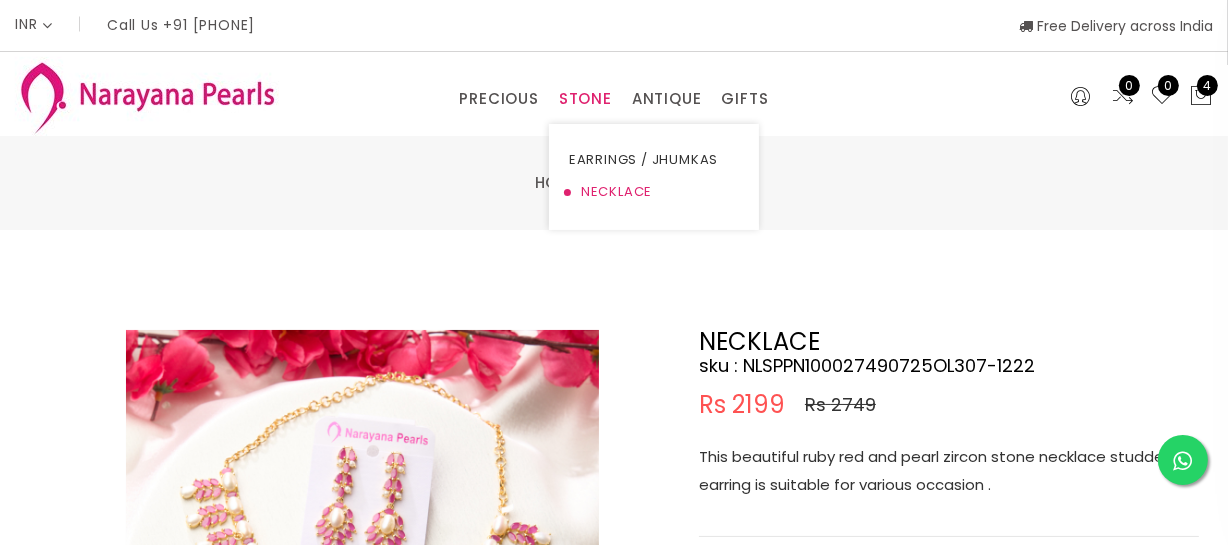 click on "NECKLACE" at bounding box center [654, 192] 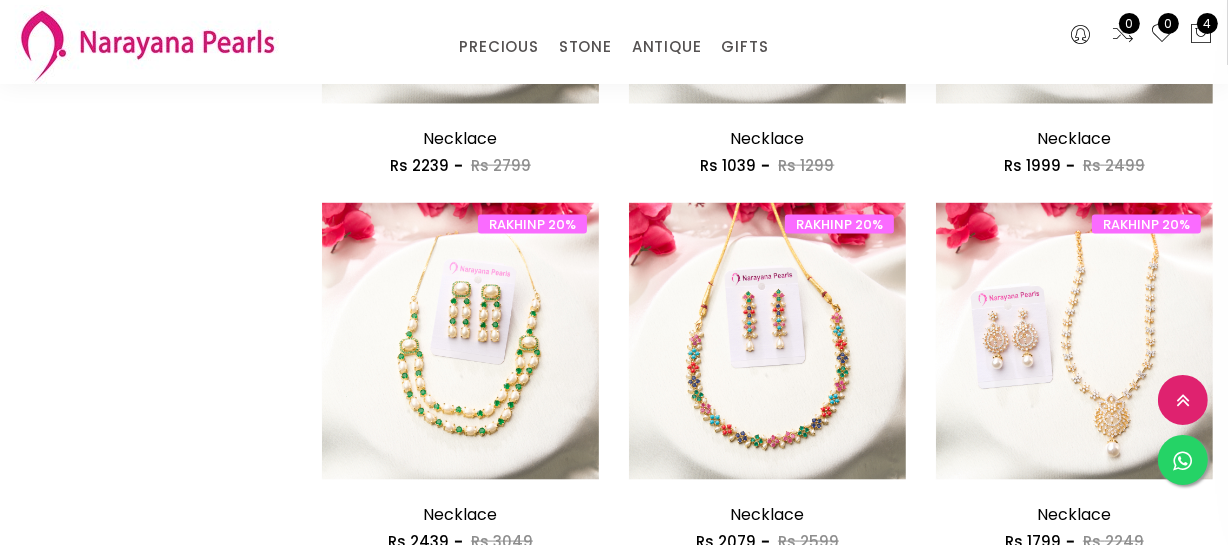 scroll, scrollTop: 2727, scrollLeft: 0, axis: vertical 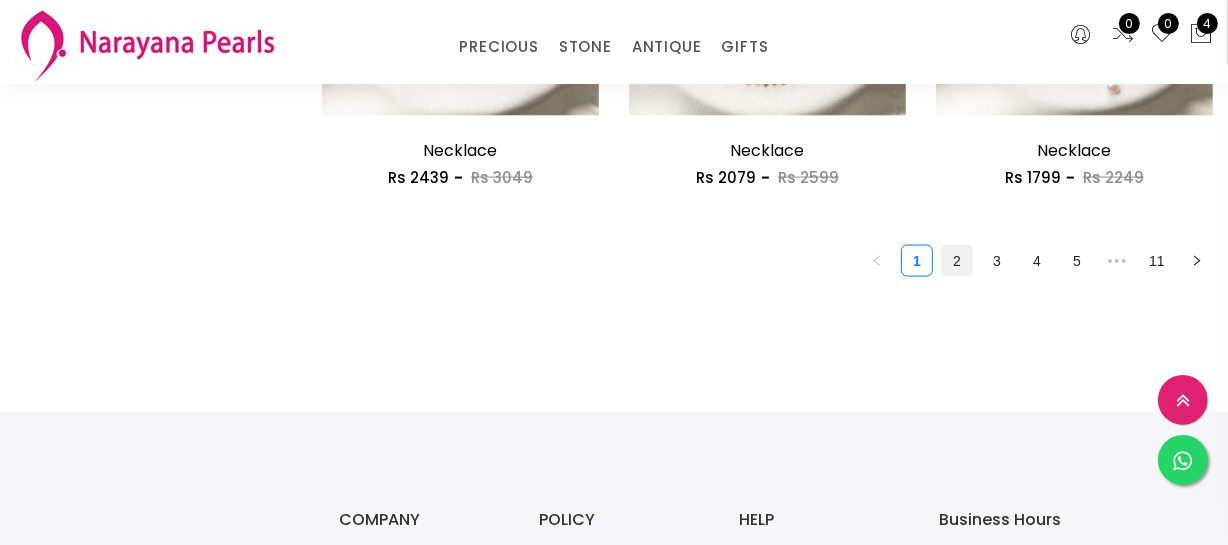 click on "2" at bounding box center (957, 261) 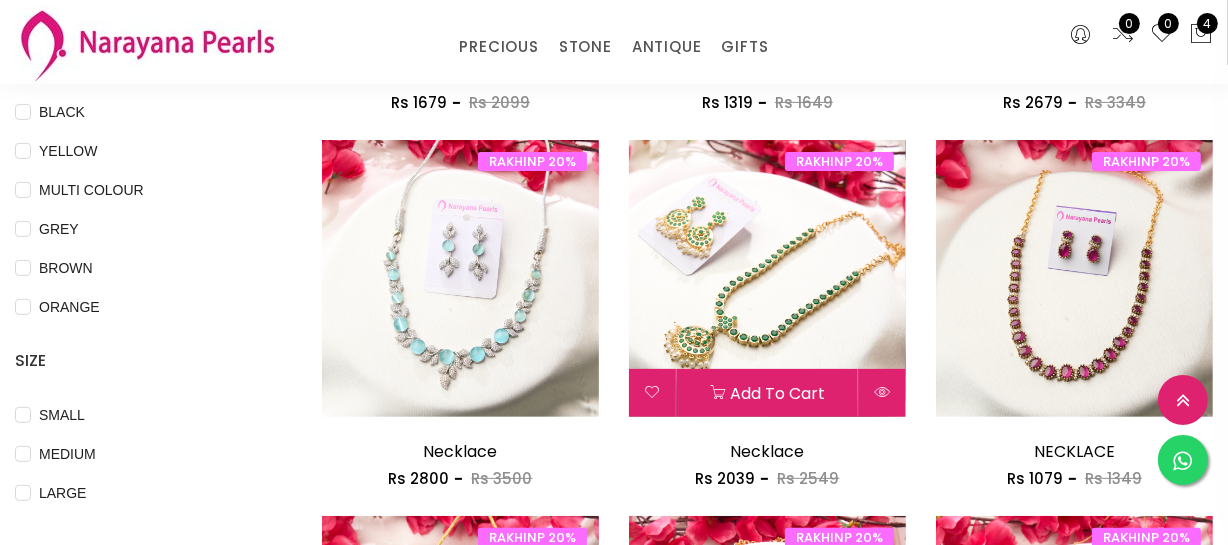 scroll, scrollTop: 545, scrollLeft: 0, axis: vertical 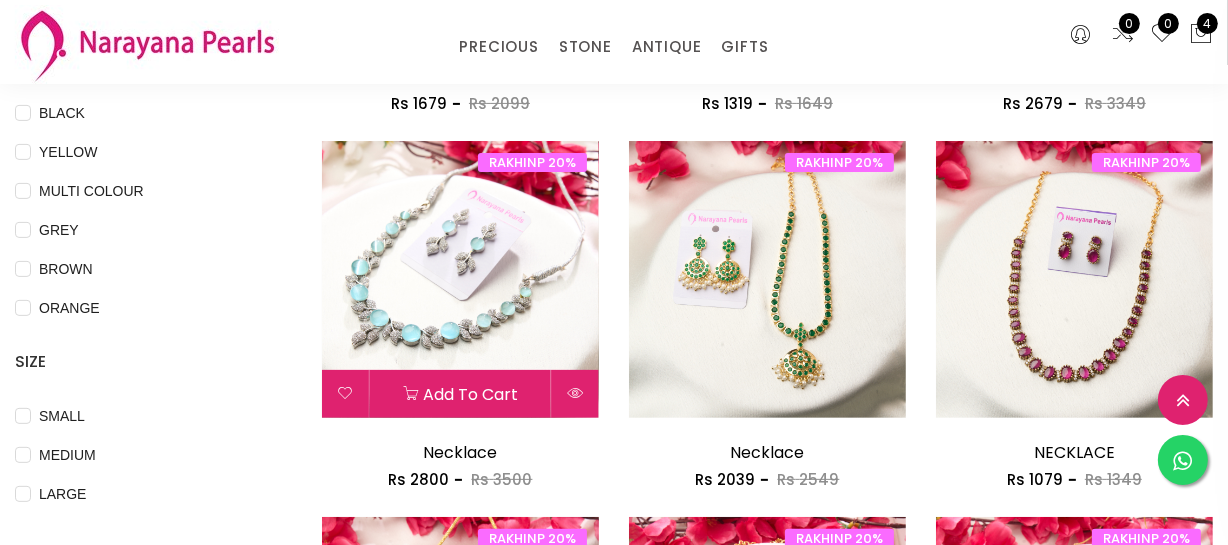 click at bounding box center (460, 279) 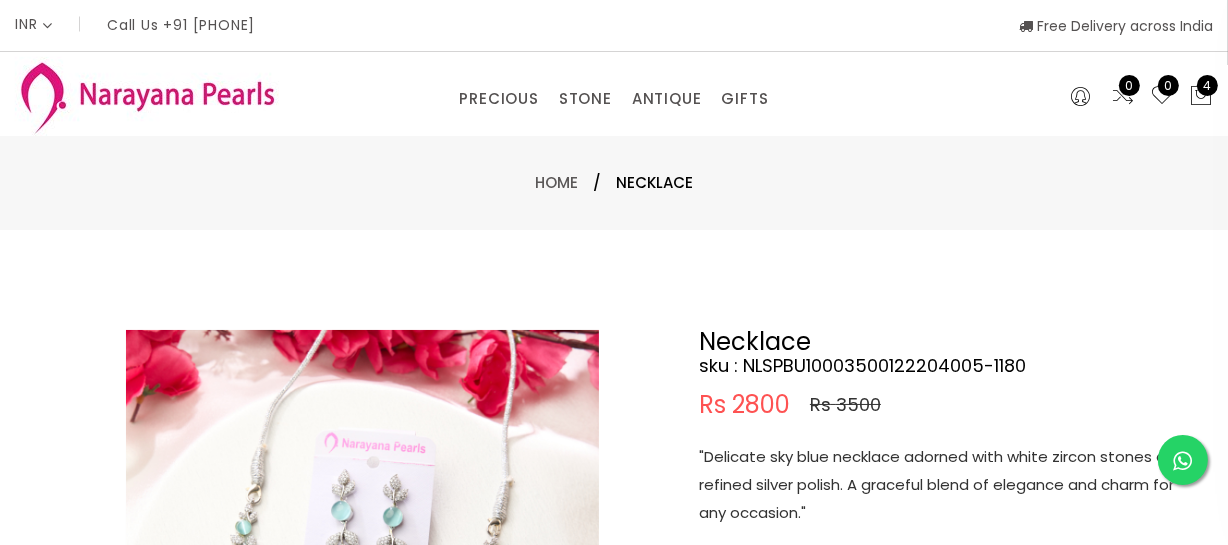 click on ""Delicate sky blue necklace adorned with white zircon stones and a refined silver polish. A graceful blend of elegance and charm for any occasion."" at bounding box center [949, 485] 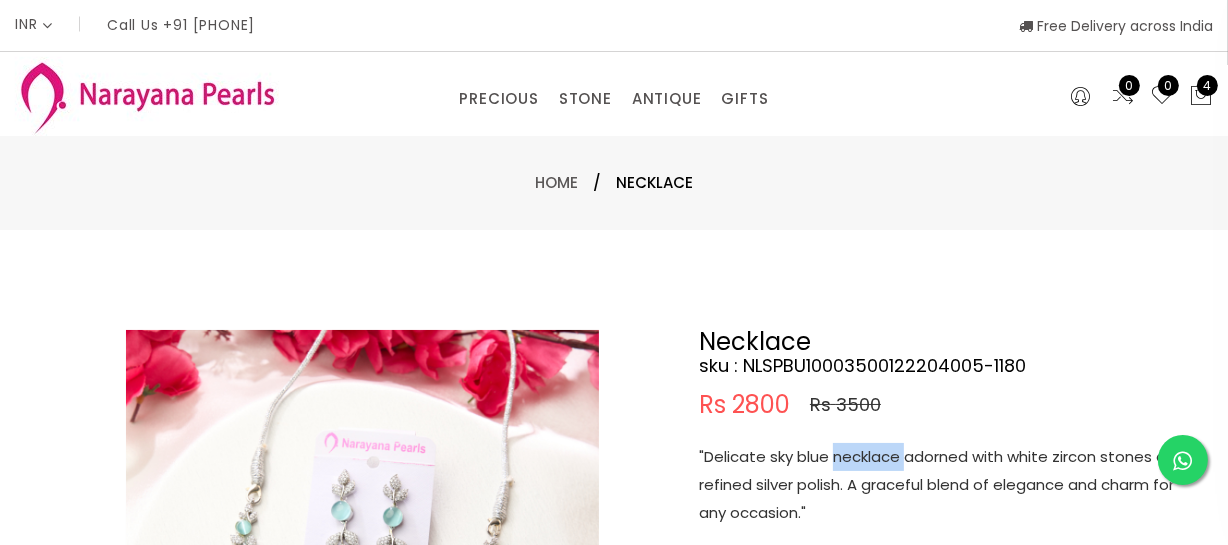 click on ""Delicate sky blue necklace adorned with white zircon stones and a refined silver polish. A graceful blend of elegance and charm for any occasion."" at bounding box center (949, 485) 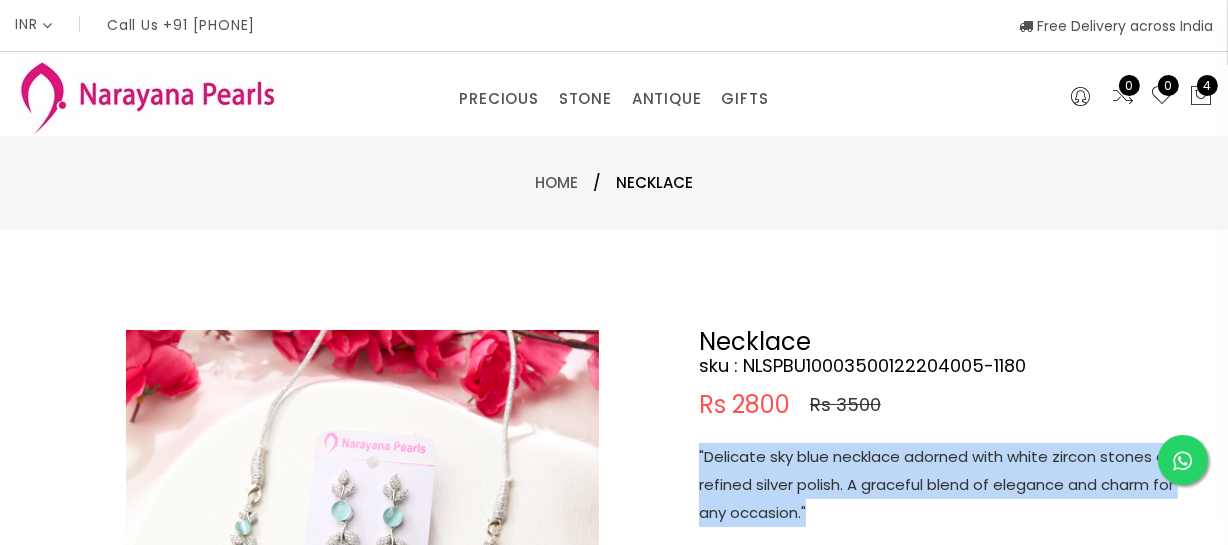 click on ""Delicate sky blue necklace adorned with white zircon stones and a refined silver polish. A graceful blend of elegance and charm for any occasion."" at bounding box center [949, 485] 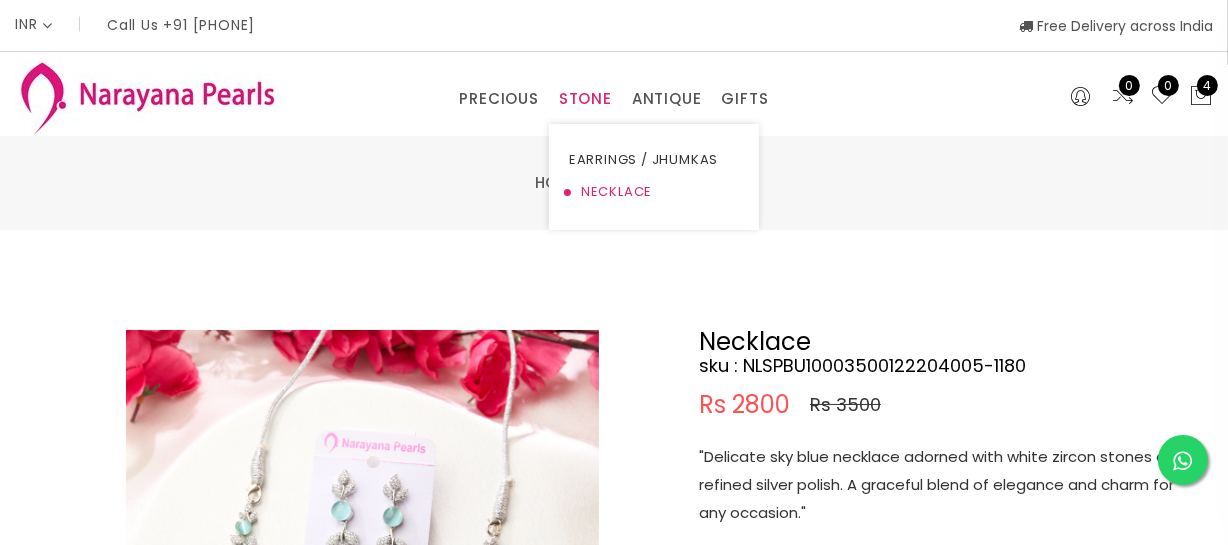 click on "NECKLACE" at bounding box center [654, 192] 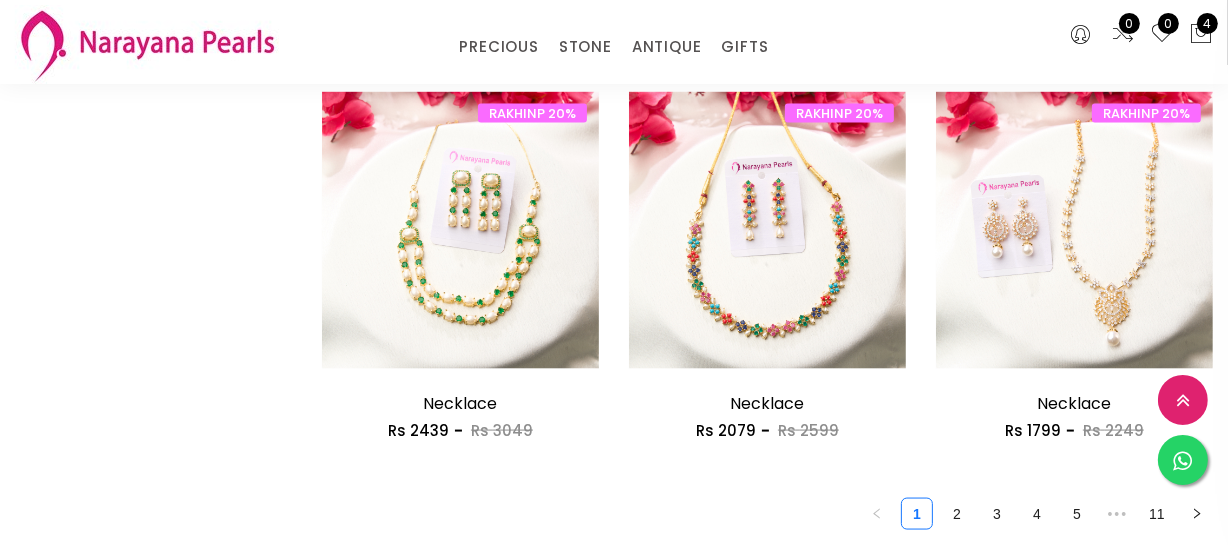 scroll, scrollTop: 2727, scrollLeft: 0, axis: vertical 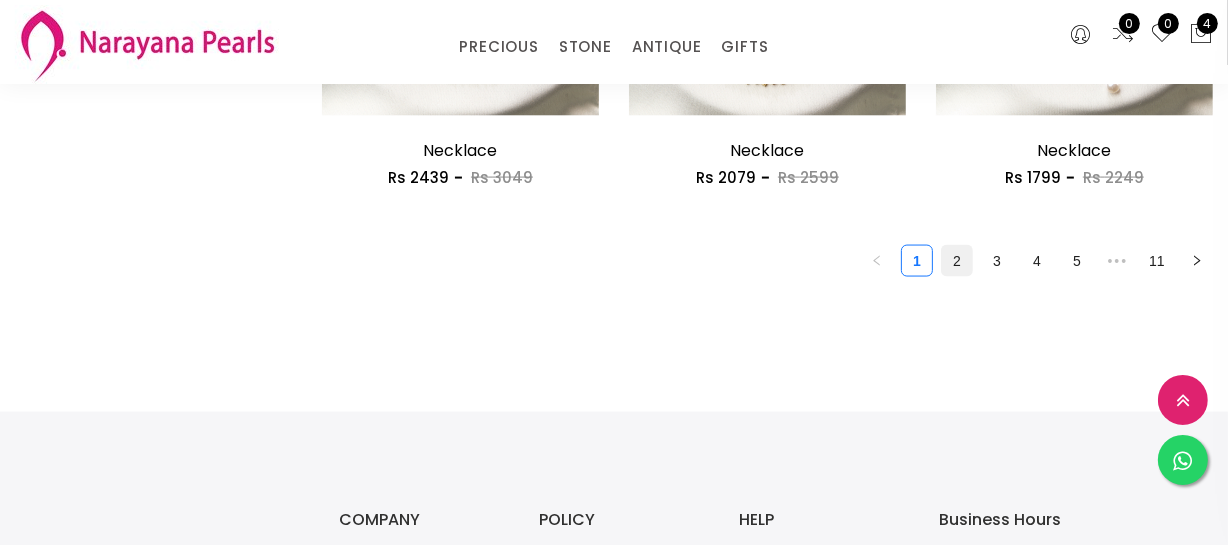 click on "2" at bounding box center (957, 261) 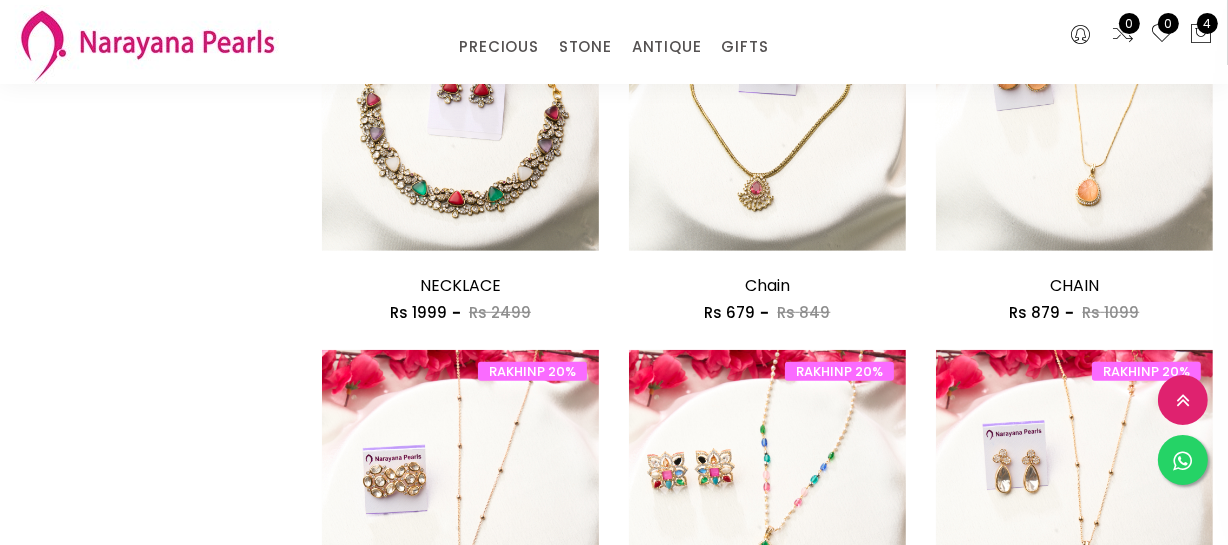 scroll, scrollTop: 1090, scrollLeft: 0, axis: vertical 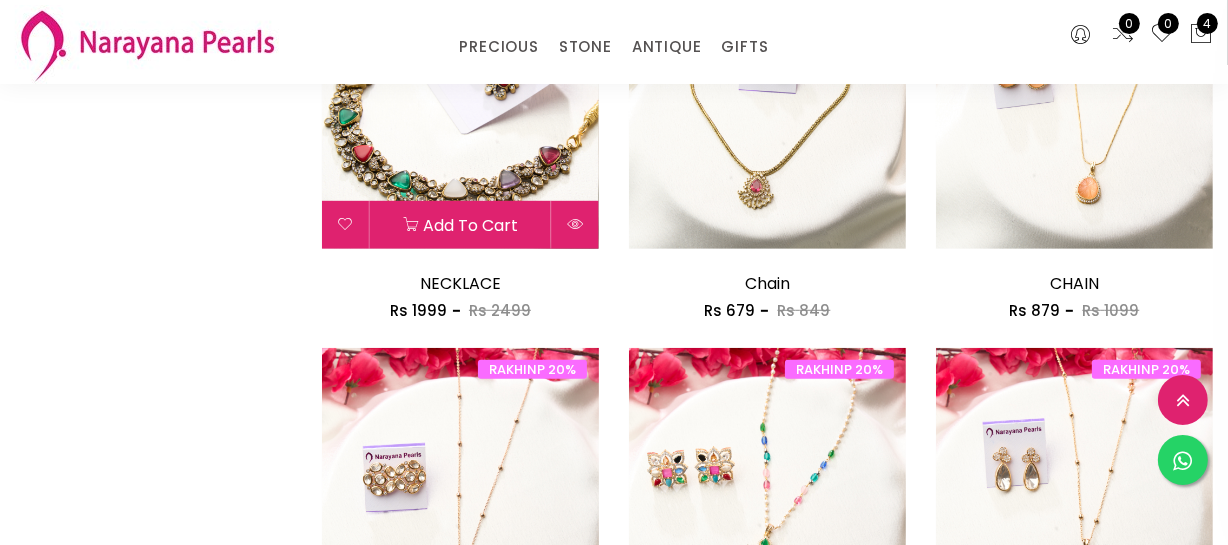 click at bounding box center (460, 110) 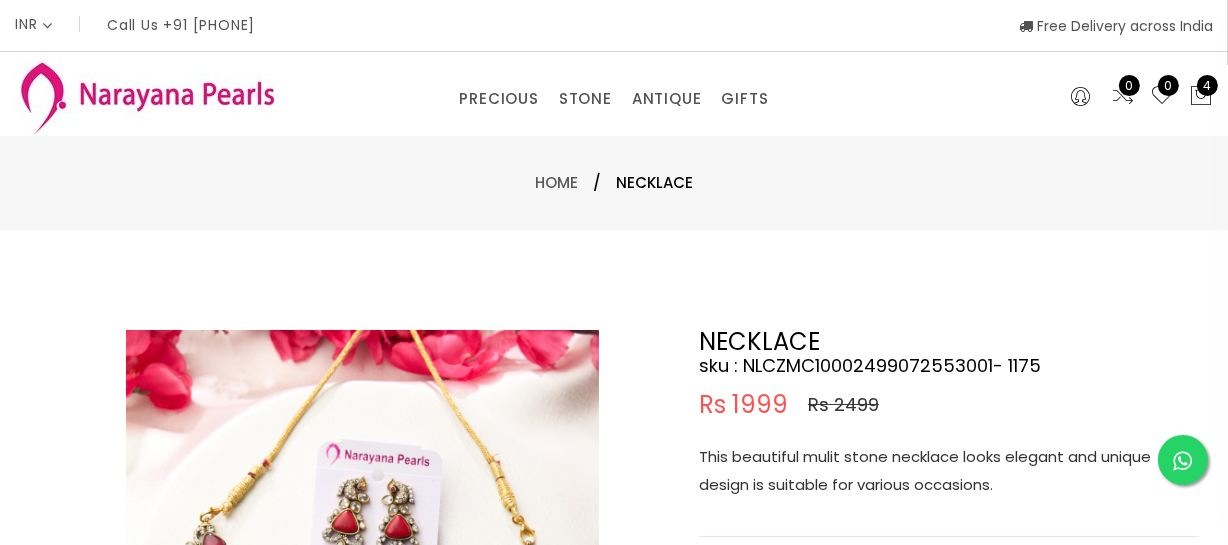 click on "This beautiful mulit stone necklace looks elegant and unique design is suitable for various occasions." at bounding box center [949, 471] 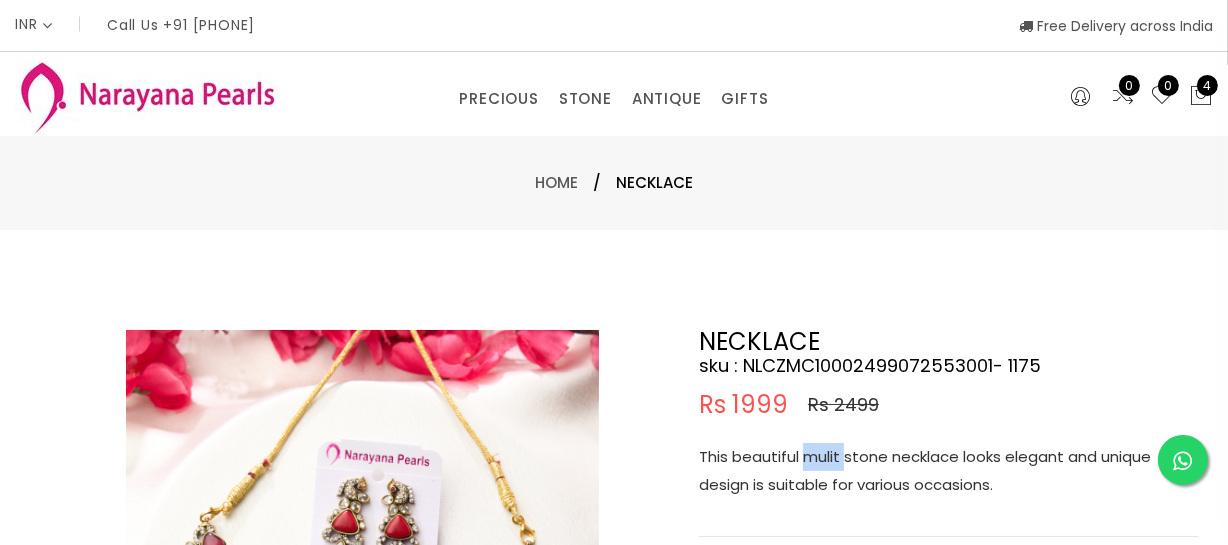 click on "This beautiful mulit stone necklace looks elegant and unique design is suitable for various occasions." at bounding box center (949, 471) 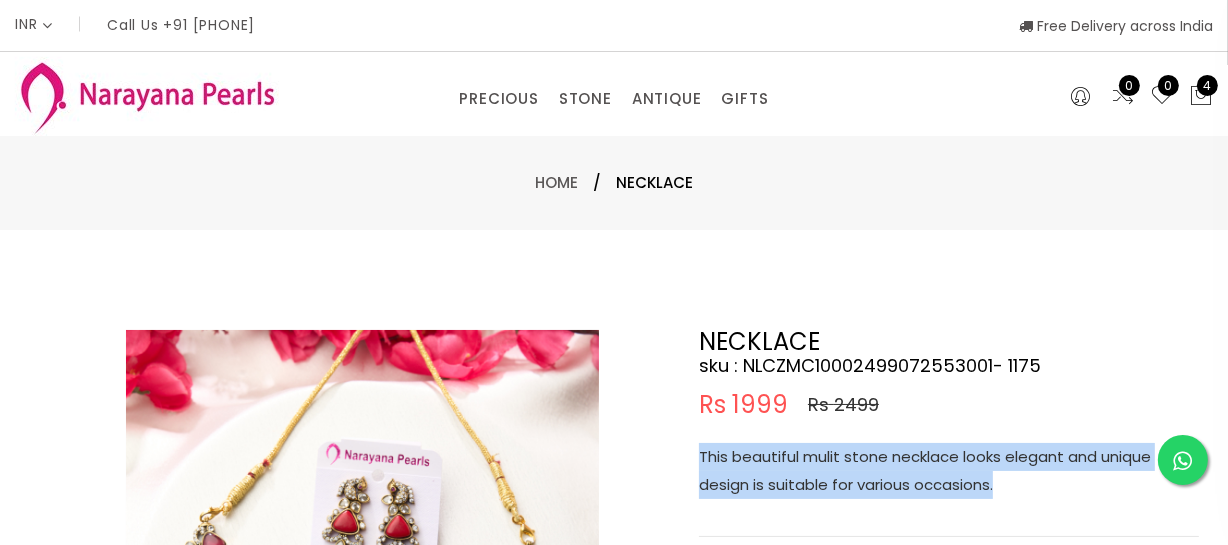 click on "This beautiful mulit stone necklace looks elegant and unique design is suitable for various occasions." at bounding box center (949, 471) 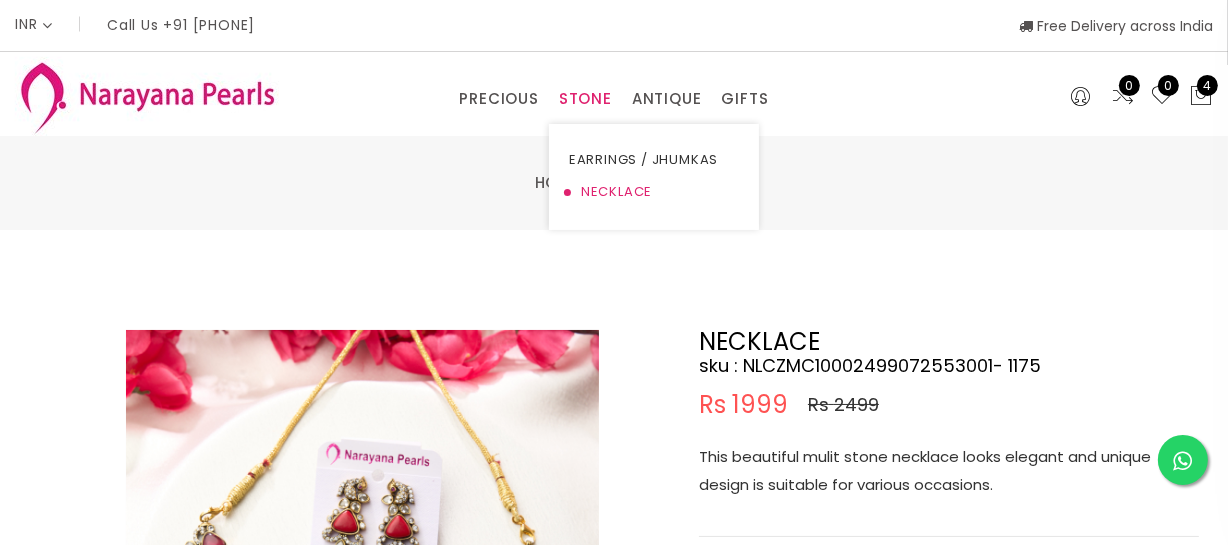 click on "NECKLACE" at bounding box center [654, 192] 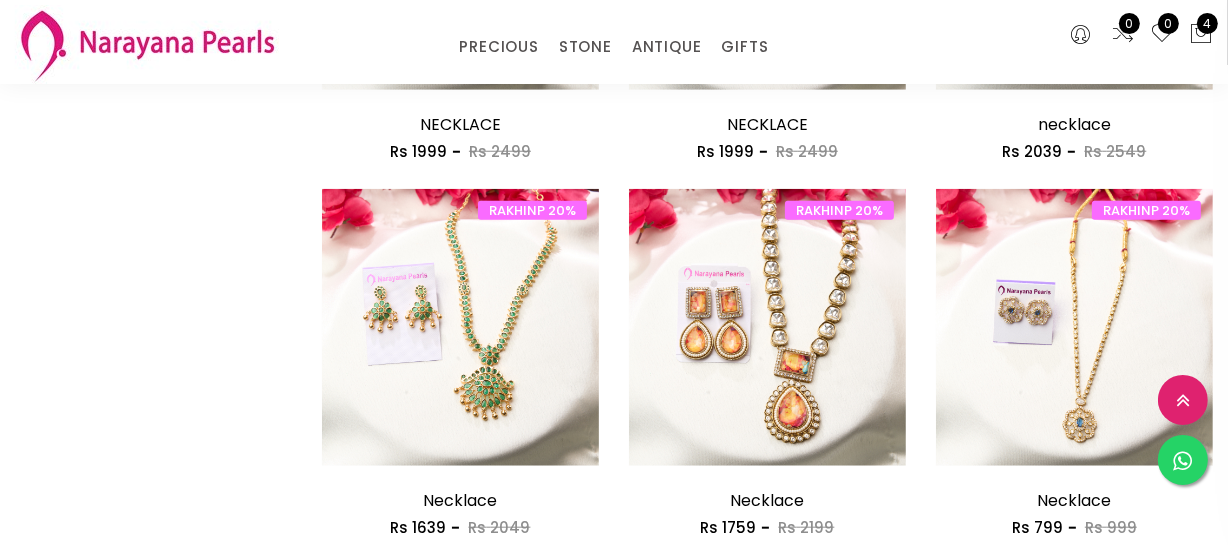 scroll, scrollTop: 1636, scrollLeft: 0, axis: vertical 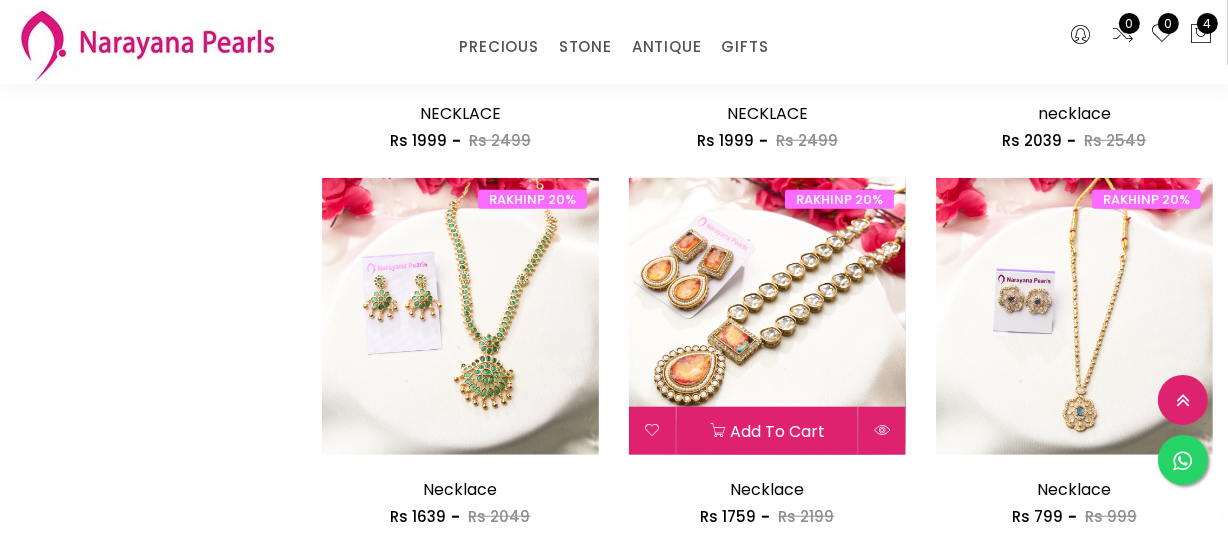 click at bounding box center [767, 316] 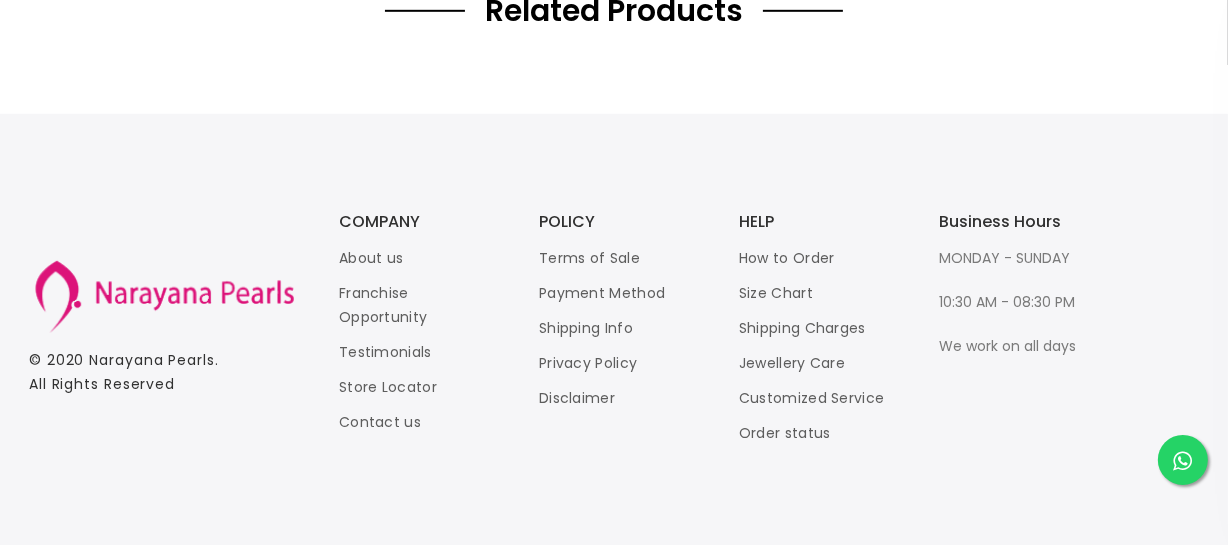 scroll, scrollTop: 0, scrollLeft: 0, axis: both 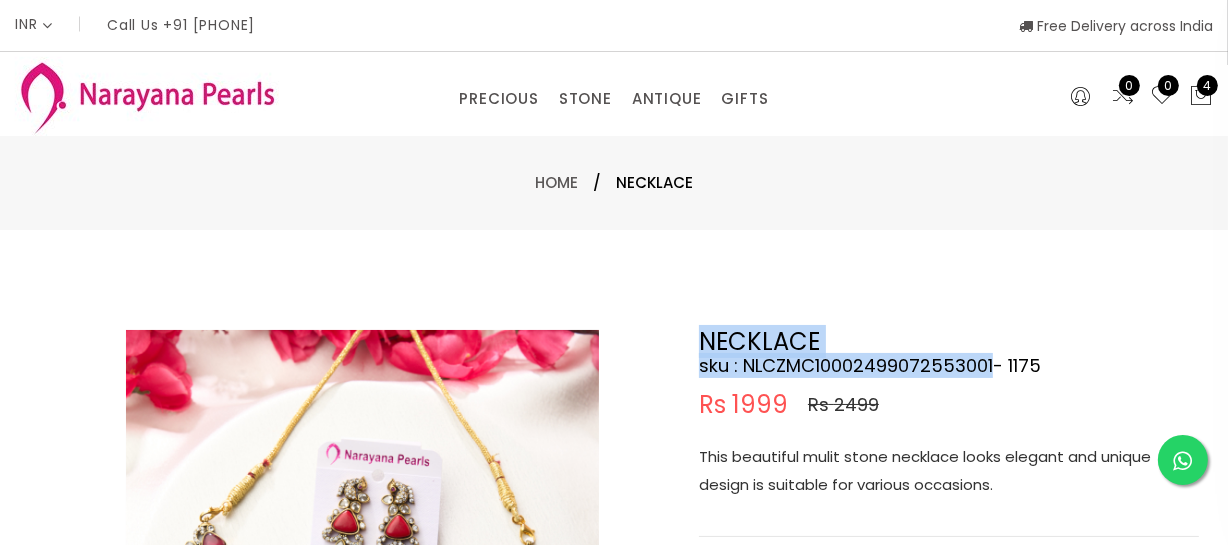 click on "Double (click / press) on the image to zoom (in / out). NECKLACE sku : NLCZMC10002499072553001- 1175 Rs   1999   Rs   2499 This beautiful mulit stone necklace looks elegant and unique design is suitable for various occasions. COLOR  : MULTI COLOUR STONE NECKLACE  Add To Cart   Buy now" at bounding box center [614, 645] 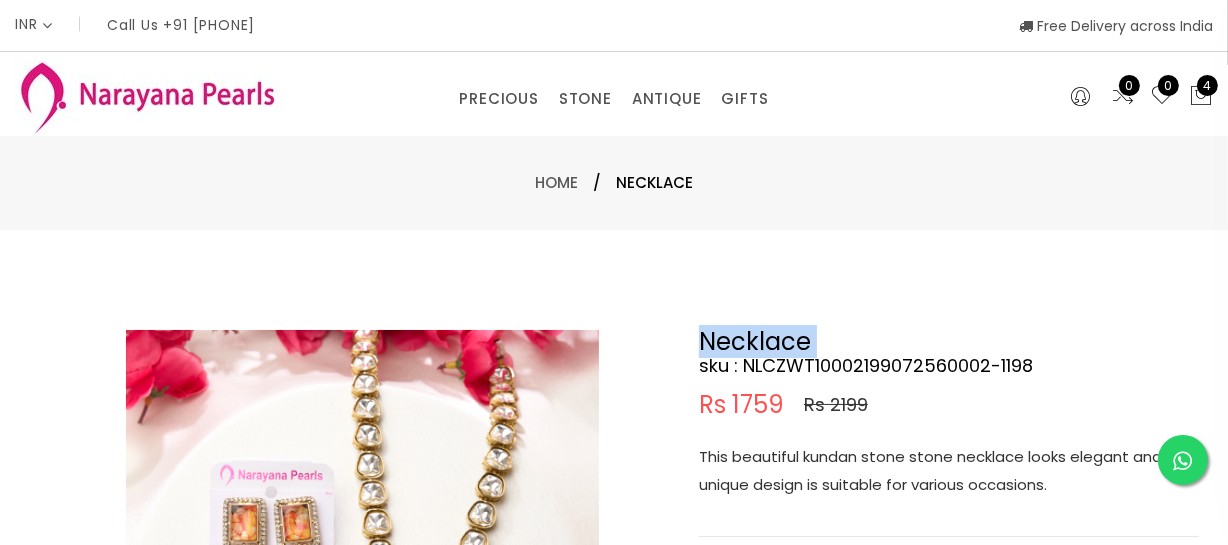 click on "This beautiful kundan stone stone necklace looks elegant and unique design is suitable for various occasions." at bounding box center (949, 471) 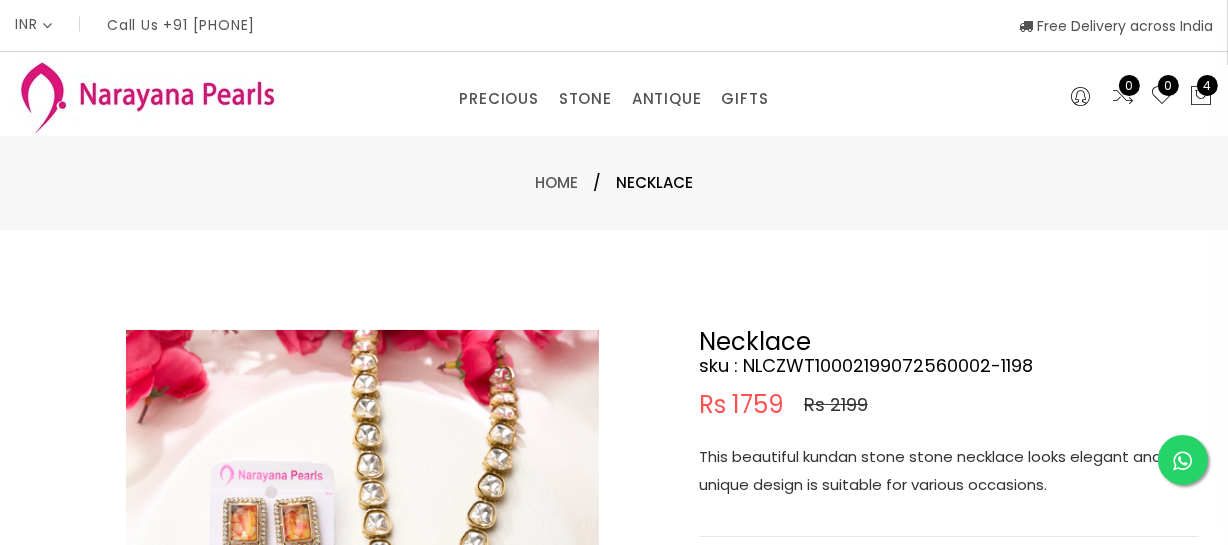 click on "This beautiful kundan stone stone necklace looks elegant and unique design is suitable for various occasions." at bounding box center (949, 471) 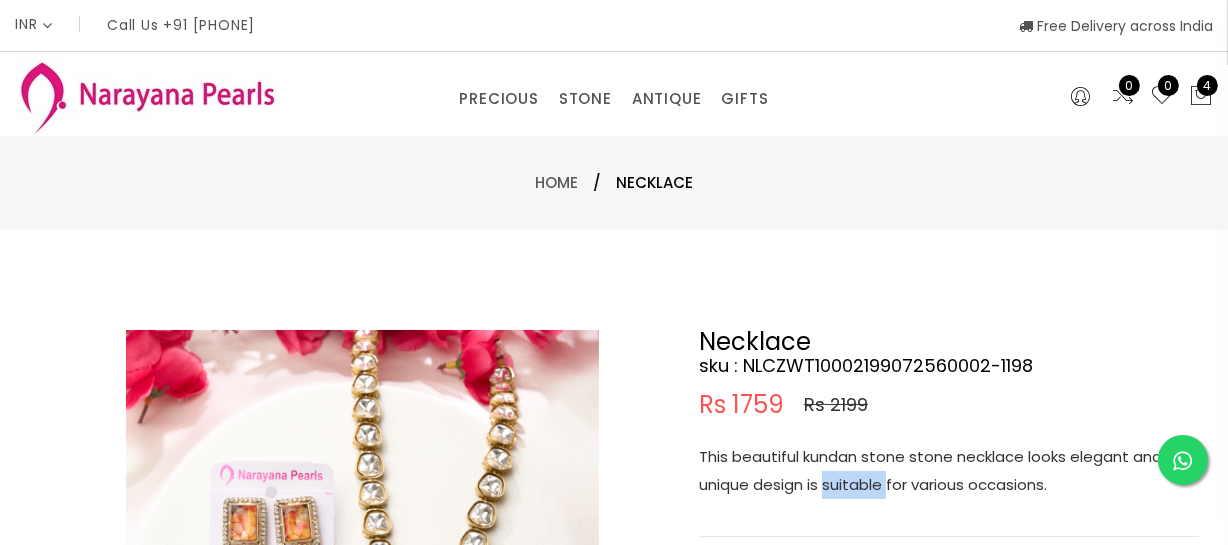 click on "This beautiful kundan stone stone necklace looks elegant and unique design is suitable for various occasions." at bounding box center (949, 471) 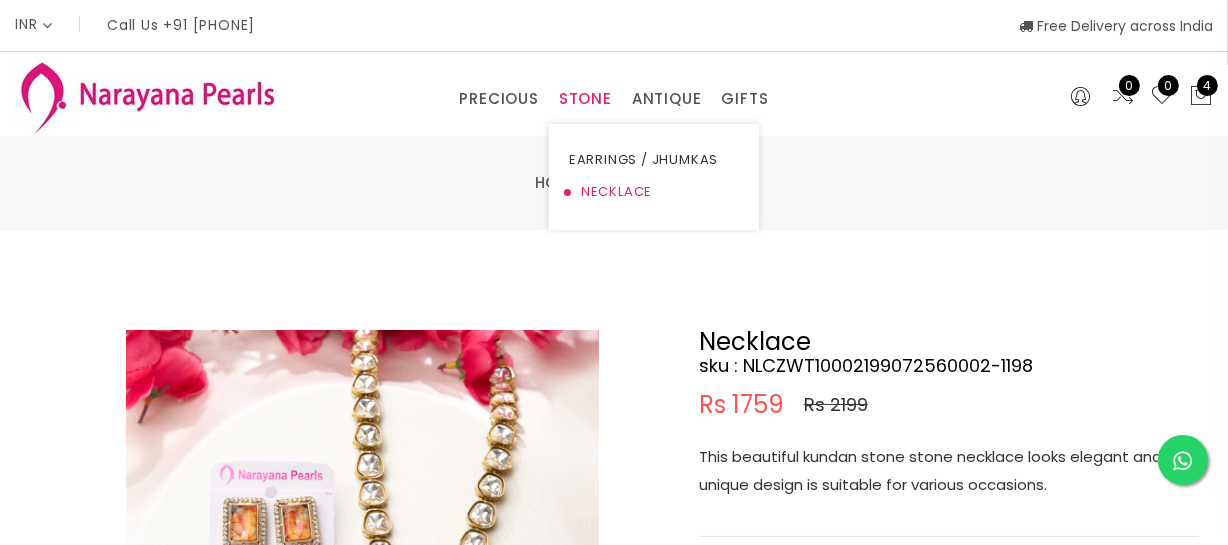 click on "NECKLACE" at bounding box center [654, 192] 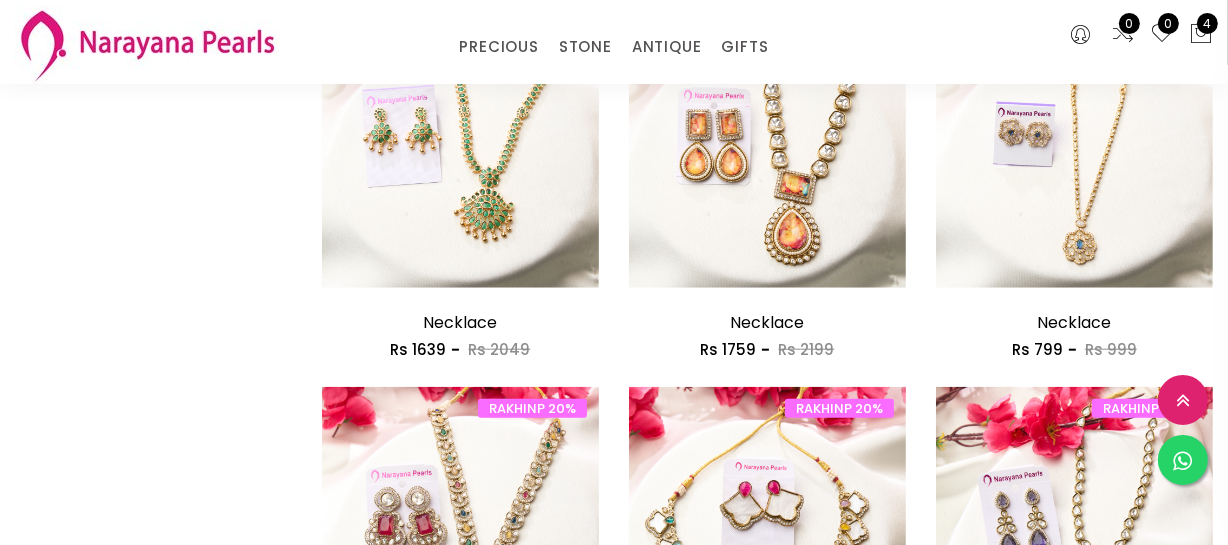 scroll, scrollTop: 2000, scrollLeft: 0, axis: vertical 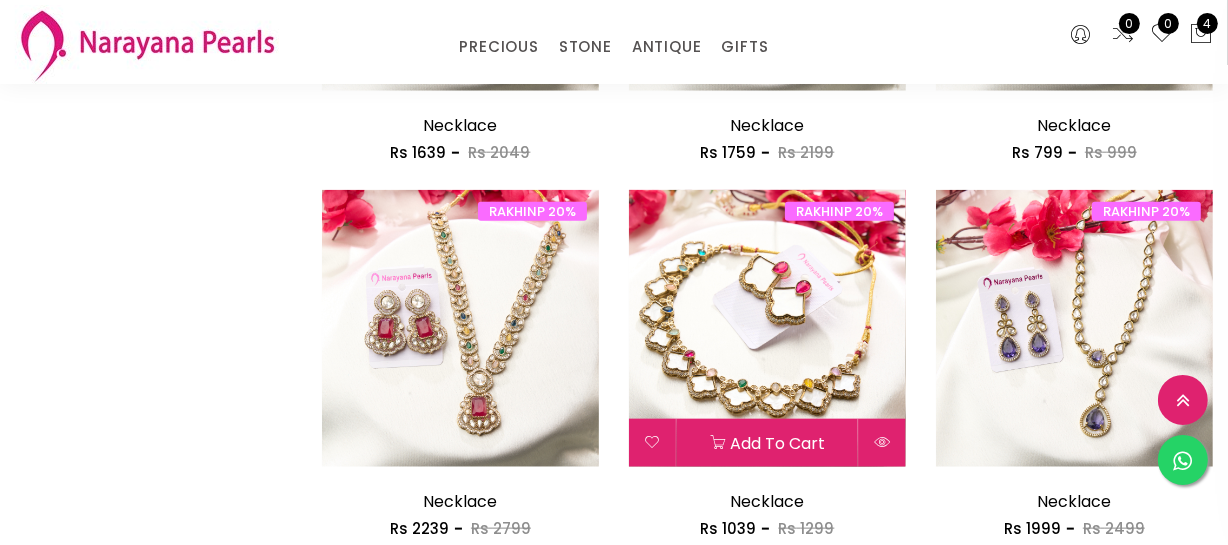 click at bounding box center (767, 328) 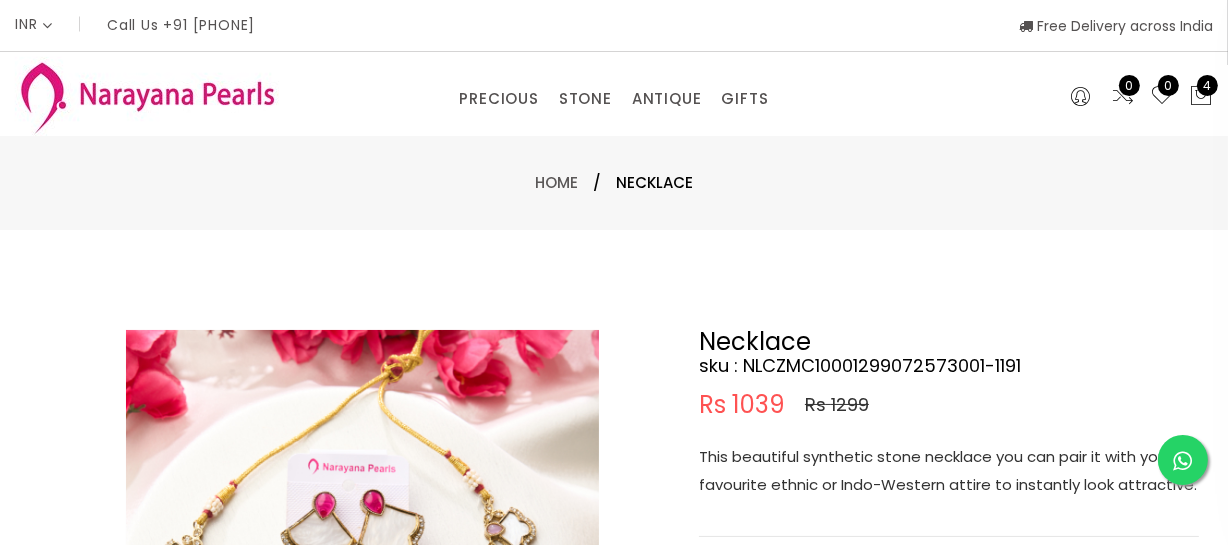 click on "This beautiful  synthetic stone necklace you can pair it with your favourite ethnic or Indo-Western attire to instantly look attractive." at bounding box center [949, 471] 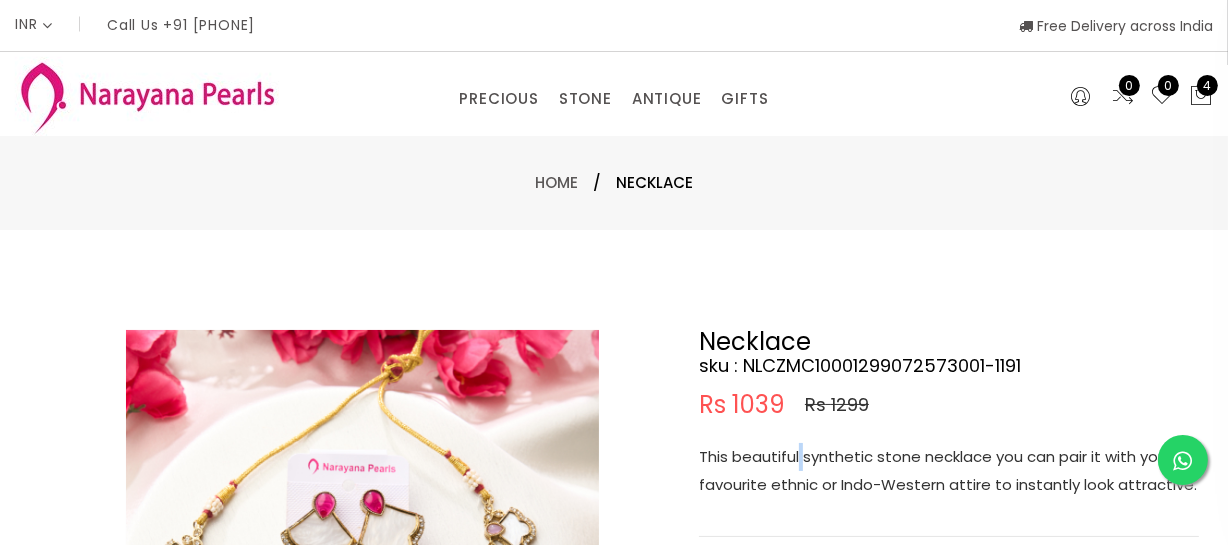 click on "This beautiful  synthetic stone necklace you can pair it with your favourite ethnic or Indo-Western attire to instantly look attractive." at bounding box center [949, 471] 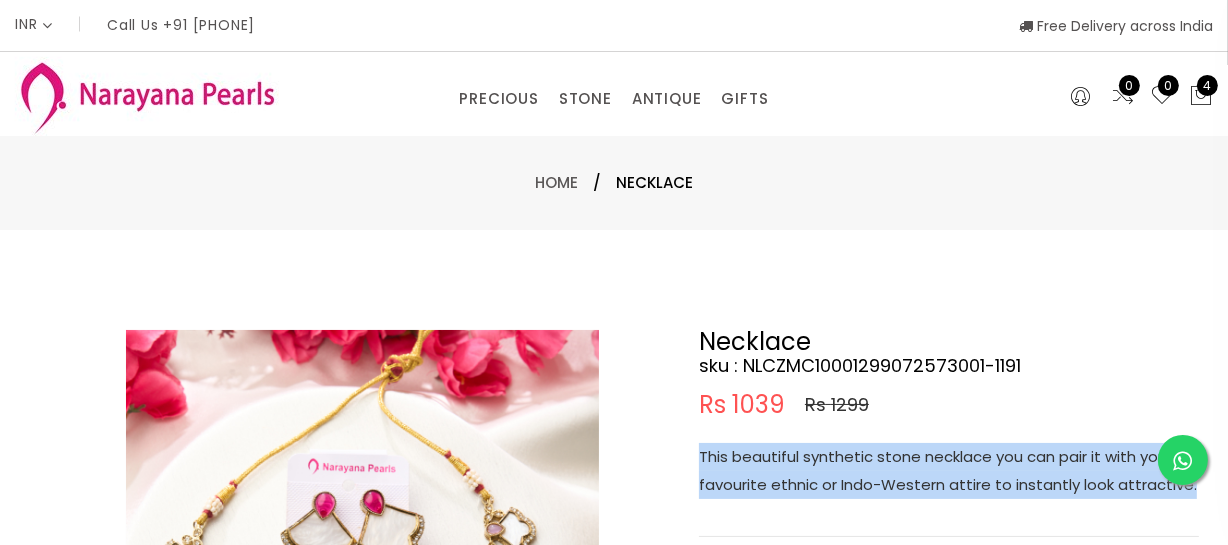 click on "This beautiful  synthetic stone necklace you can pair it with your favourite ethnic or Indo-Western attire to instantly look attractive." at bounding box center [949, 471] 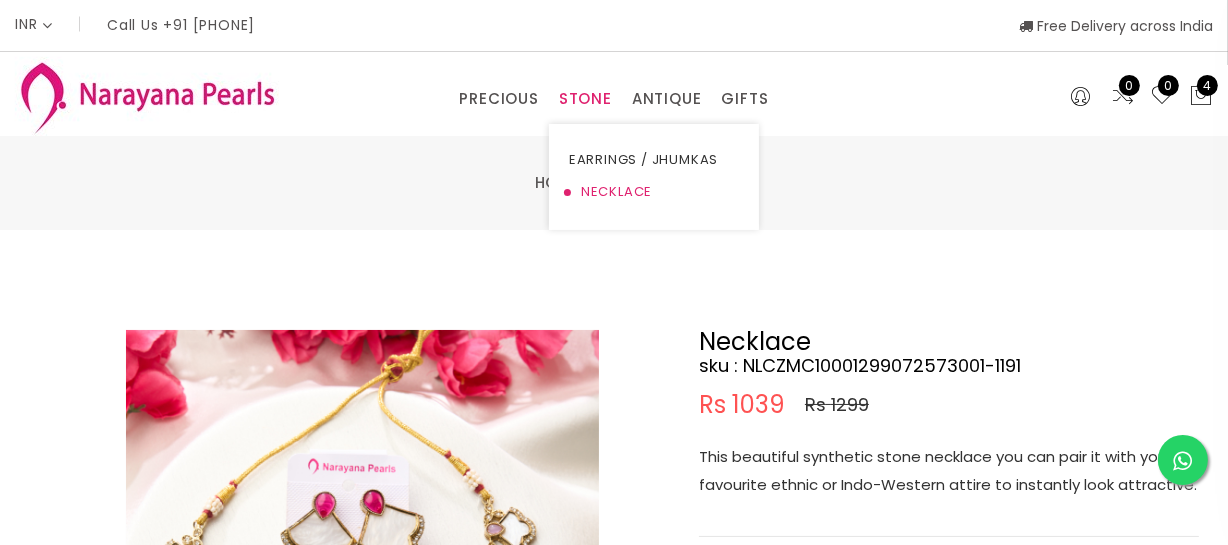 click on "NECKLACE" at bounding box center [654, 192] 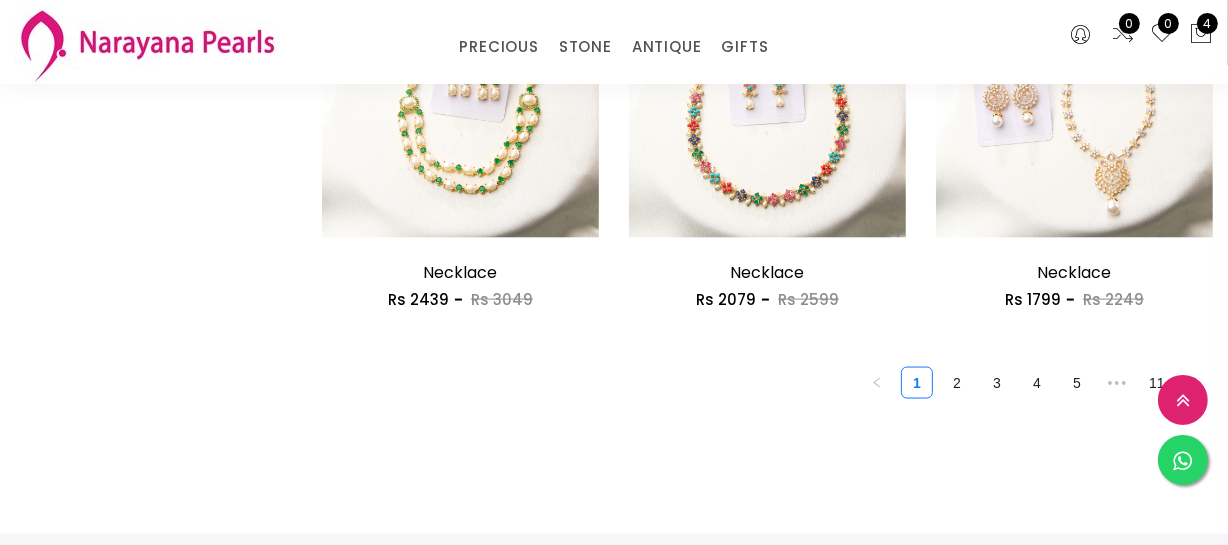 scroll, scrollTop: 2636, scrollLeft: 0, axis: vertical 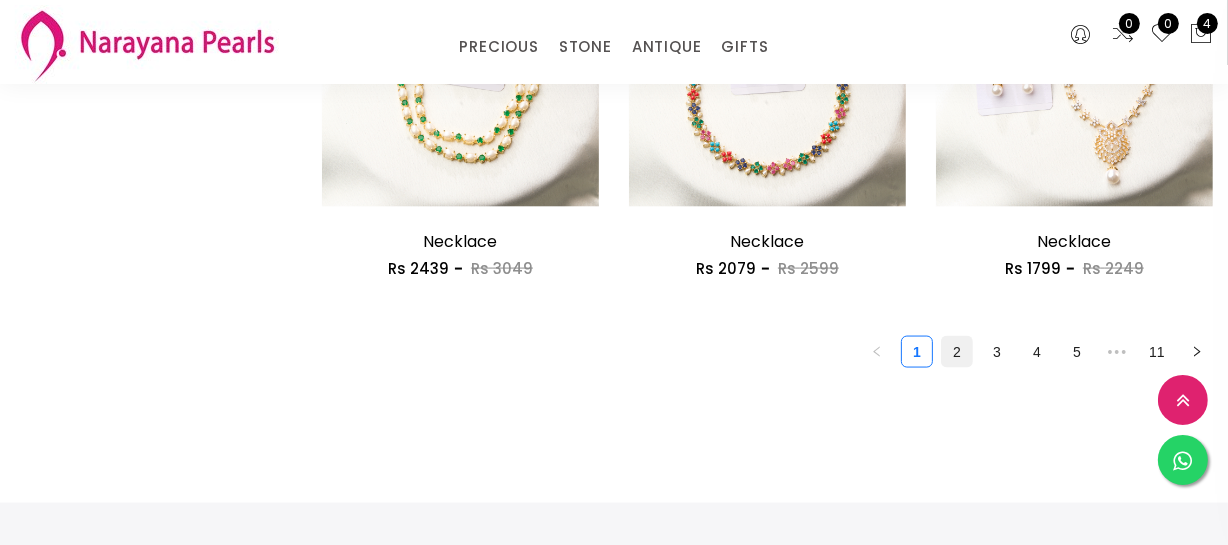 click on "2" at bounding box center (957, 352) 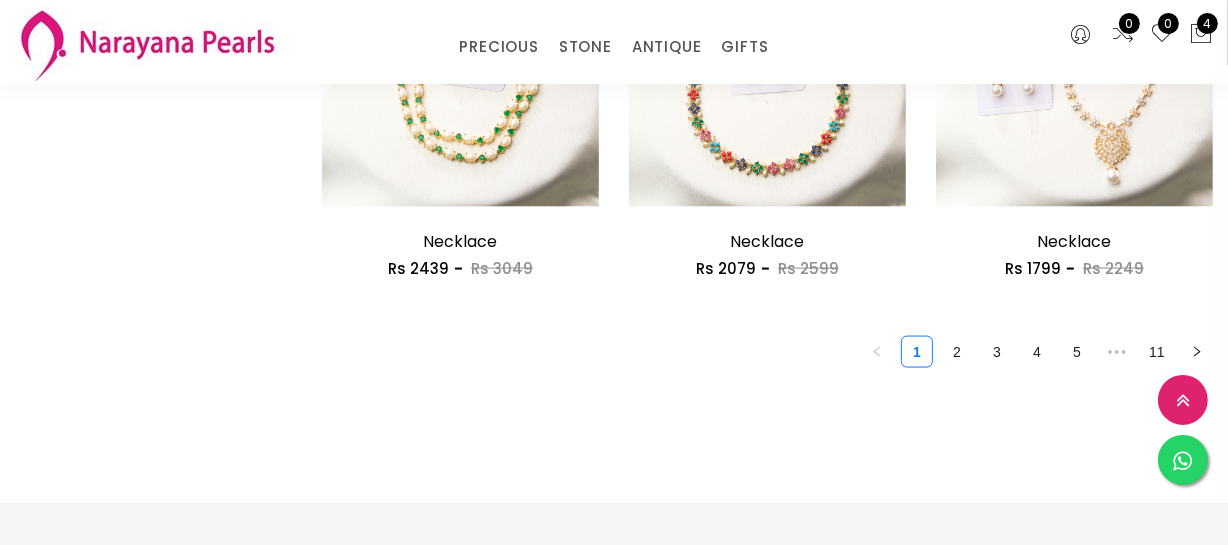 scroll, scrollTop: 0, scrollLeft: 0, axis: both 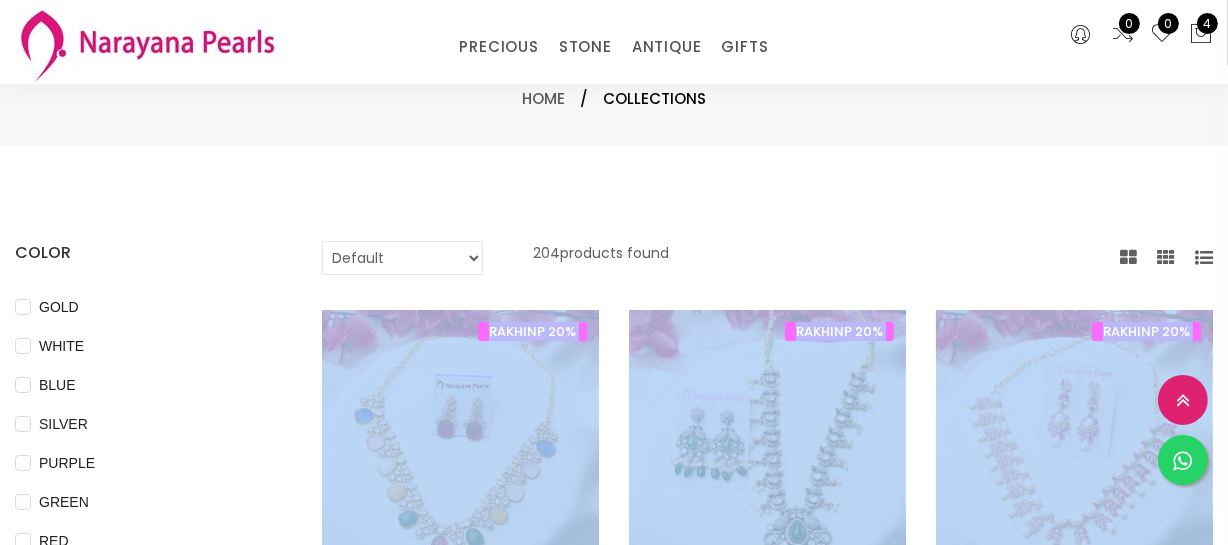 click on "Default Price - High to Low Price - Low to High 204  products found RAKHINP 20%     Add to cart NECKLACE Rs     2159   Rs   2699 RAKHINP 20% NECKLACE Rs   2159   Rs   2699 "The timeless multi colour necklace featuring nine auspicious gemstones set in a traditional design. A perfect blend of culture, color, and elegance for every special occasion."     Add to cart  Buy Now  RAKHINP 20%     Add to cart NECKLACE Rs     1999   Rs   2499 RAKHINP 20% NECKLACE Rs   1999   Rs   2499 This beautiful victorian necklace with emerald green stone  looks perfect for all the attire .     Add to cart  Buy Now  RAKHINP 20%     Add to cart NECKLACE Rs     2199   Rs   2749 RAKHINP 20% NECKLACE Rs   2199   Rs   2749 This beautiful ruby red and pearl zircon stone necklace studded earring is suitable for various occasion
.     Add to cart  Buy Now  RAKHINP 20%     Add to cart NECKLACE Rs     2039   Rs   2549 RAKHINP 20% NECKLACE Rs   2039   Rs   2549     Add to cart  Buy Now  RAKHINP 20%     Add to cart NECKLACE Rs     2399   Rs" at bounding box center (767, 1622) 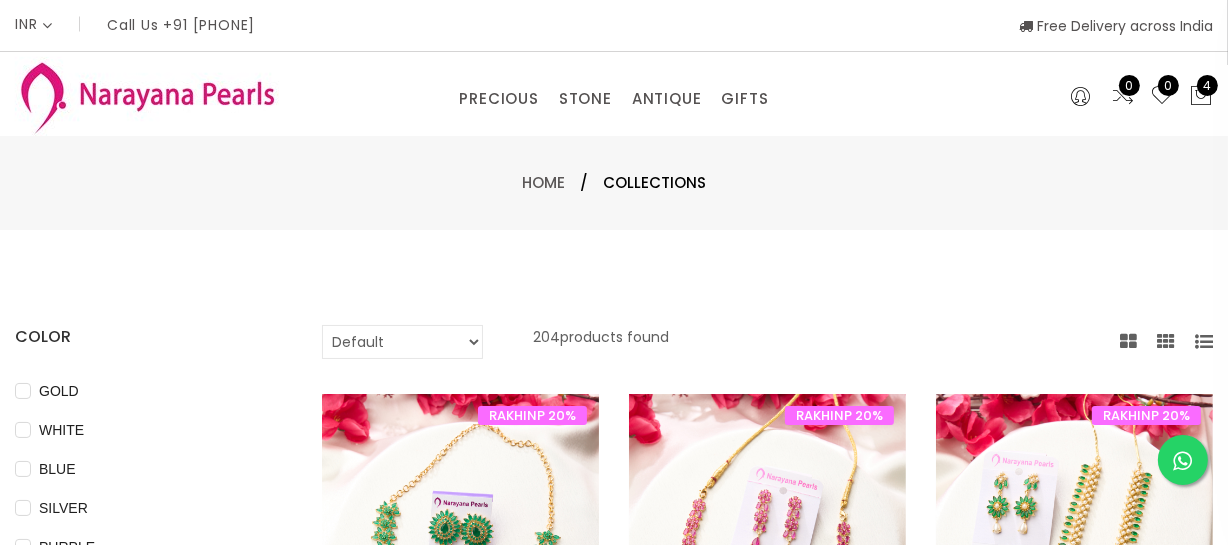 click on "COLOR   GOLD WHITE BLUE SILVER PURPLE GREEN RED PINK PEACH BLACK YELLOW MULTI COLOUR GREY BROWN ORANGE SIZE   SMALL MEDIUM LARGE Default Price - High to Low Price - Low to High 204  products found RAKHINP 20%     Add to cart Necklace Rs     1679   Rs   2099 RAKHINP 20% Necklace Rs   1679   Rs   2099 "Elegant green necklace crafted with antique finish and traditional detailing. A perfect choice for festive and ethnic wear."     Add to cart  Buy Now  RAKHINP 20%     Add to cart NECKLACE Rs     1319   Rs   1649 RAKHINP 20% NECKLACE Rs   1319   Rs   1649 This beautiful ruby red and temple stone necklace studded earring is suitable for various occasion     Add to cart  Buy Now  RAKHINP 20%     Add to cart Necklace Rs     2679   Rs   3349 RAKHINP 20% Necklace Rs   2679   Rs   3349 "This classic blend of pearls and green zircon stones, crafted with elegance and detail. Perfect for festive, bridal, or elegant evening wear."     Add to cart  Buy Now  RAKHINP 20%     Add to cart Necklace Rs     2800   Rs   3500 Rs" at bounding box center (614, 1709) 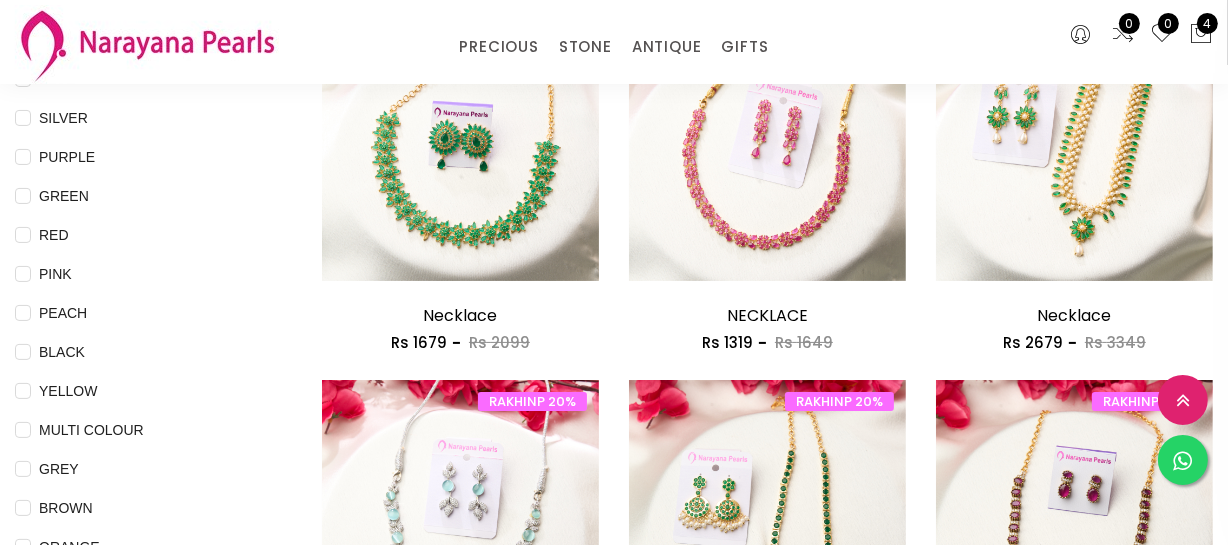 scroll, scrollTop: 363, scrollLeft: 0, axis: vertical 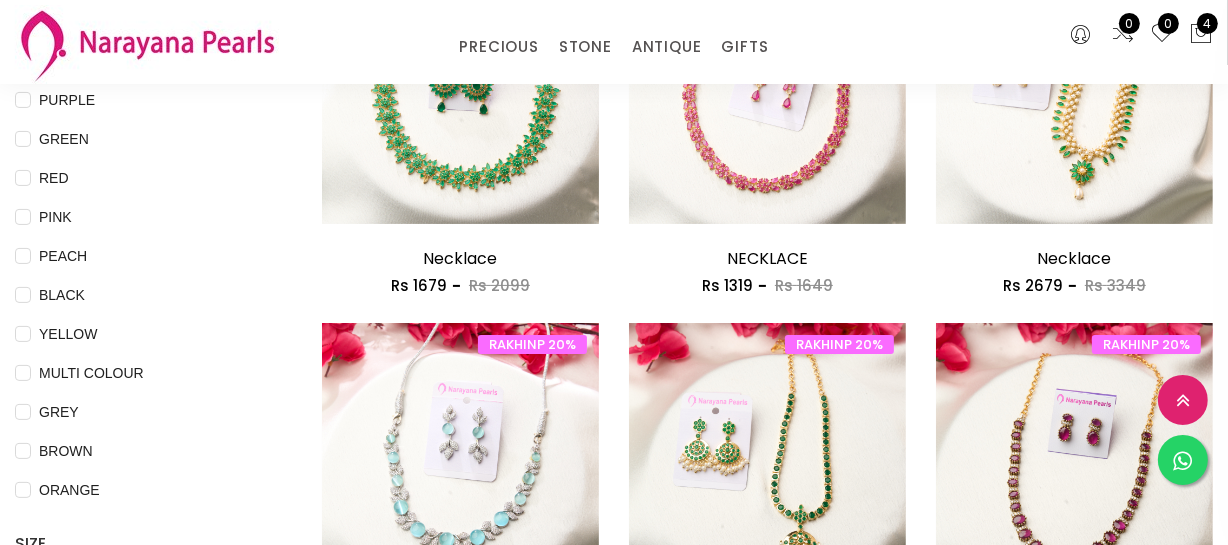 click at bounding box center (460, 105) 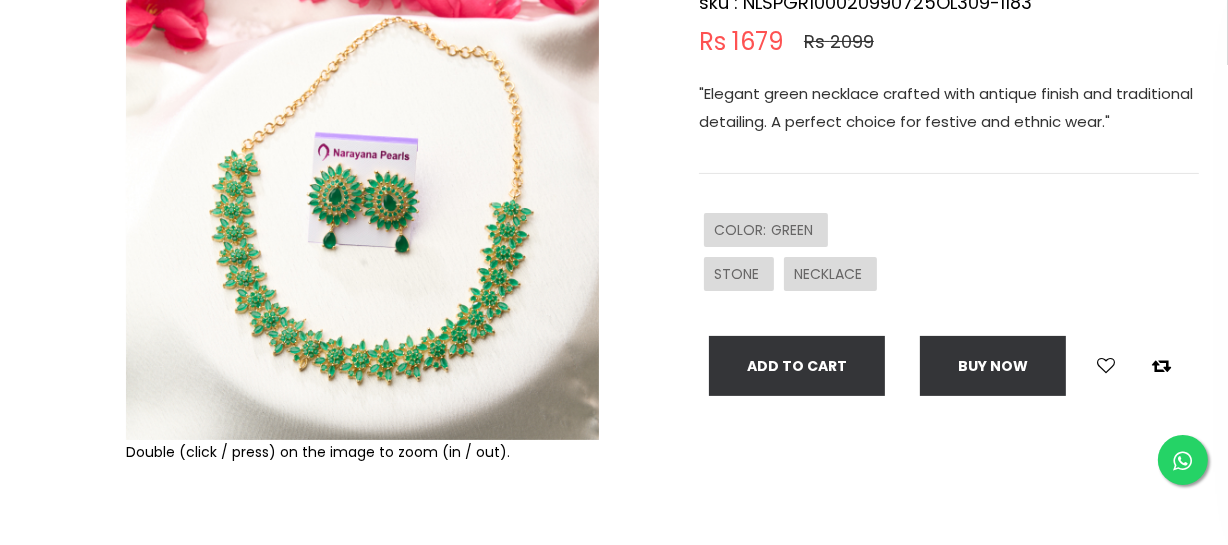 click on "INR CAD HKD GBP IDR INR JPY MYR USD MXN AUD Call Us +91 [PHONE] Free Delivery across India PRECIOUS CUSTOM MADE-GEMS PRECIOUS MALA STONE EARRINGS / JHUMKAS NECKLACE ANTIQUE EARRINGS / JHUMKAS NECKLACE GIFTS COUPLE GIFTS TRADITIONAL GIFTS 0 0 4 0 0 PRECIOUS STONE ANTIQUE GIFTS Choose Currency CAD HKD GBP IDR INR JPY MYR USD MXN AUD +91 [PHONE] info@example.com Home / Necklace Double (click / press) on the image to zoom (in / out). Necklace sku : NLSPGR100020990725OL309-1183 Rs 1679 Rs 2099 "Elegant green necklace crafted with antique finish and traditional detailing. A perfect choice for festive and ethnic wear." COLOR : GREEN STONE NECKLACE Add To Cart Buy now Additional Info Description COLOR GREEN "Elegant green necklace crafted with antique finish and traditional detailing. A perfect choice for festive and ethnic wear." Related Products © 2020 Narayana Pearls . All Rights Reserved COMPANY About us Franchise Opportunity Testimonials Store Locator Contact us HELP" at bounding box center [614, 537] 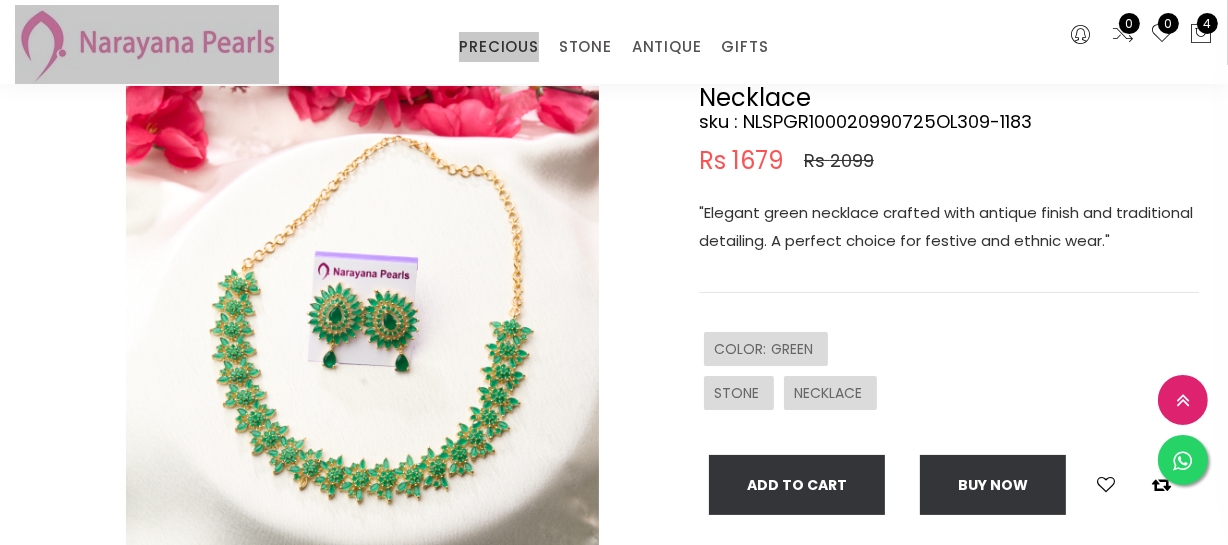 scroll, scrollTop: 181, scrollLeft: 0, axis: vertical 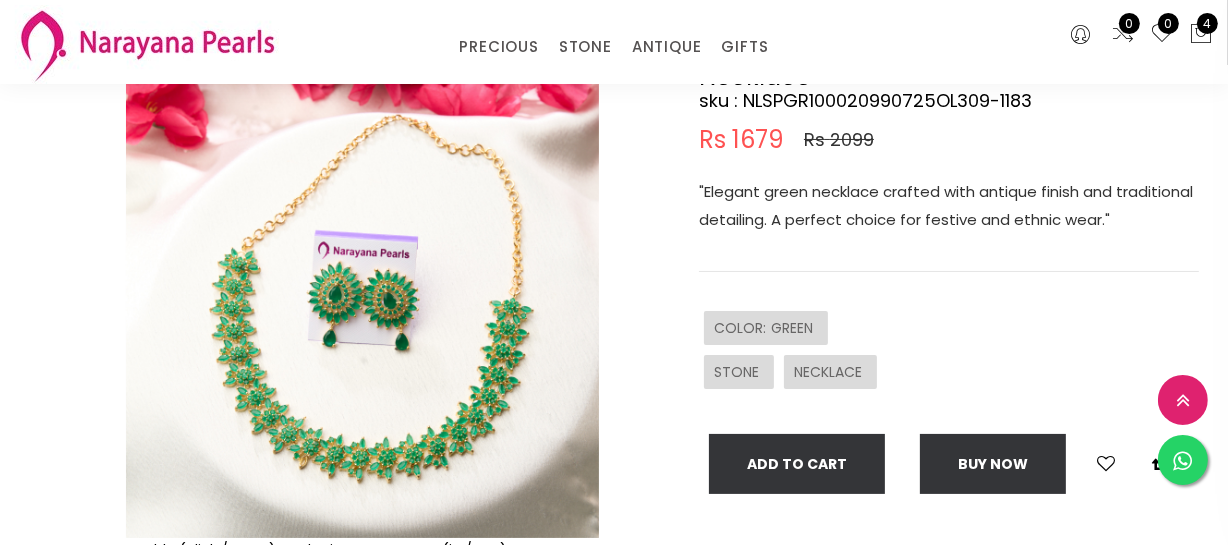 click on ""Elegant green necklace crafted with antique finish and traditional detailing. A perfect choice for festive and ethnic wear."" at bounding box center (949, 206) 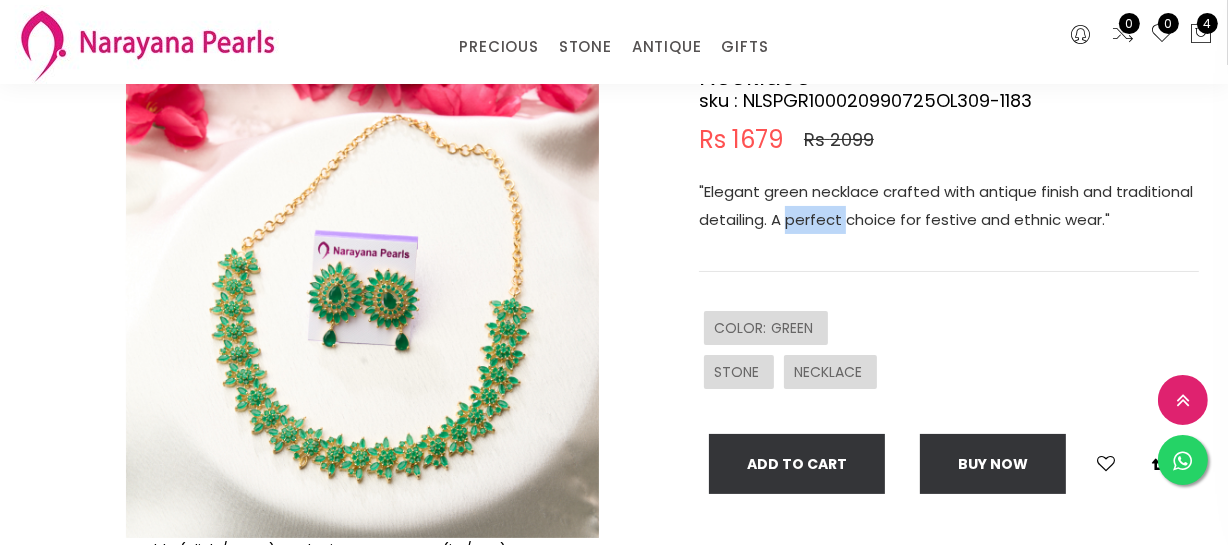 click on ""Elegant green necklace crafted with antique finish and traditional detailing. A perfect choice for festive and ethnic wear."" at bounding box center [949, 206] 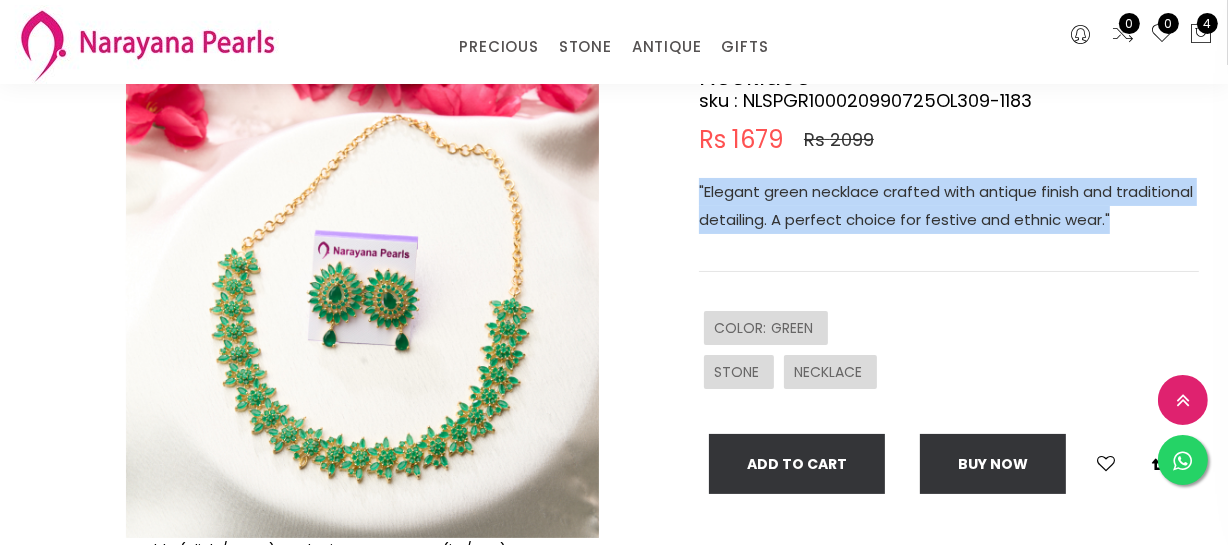 click on ""Elegant green necklace crafted with antique finish and traditional detailing. A perfect choice for festive and ethnic wear."" at bounding box center (949, 206) 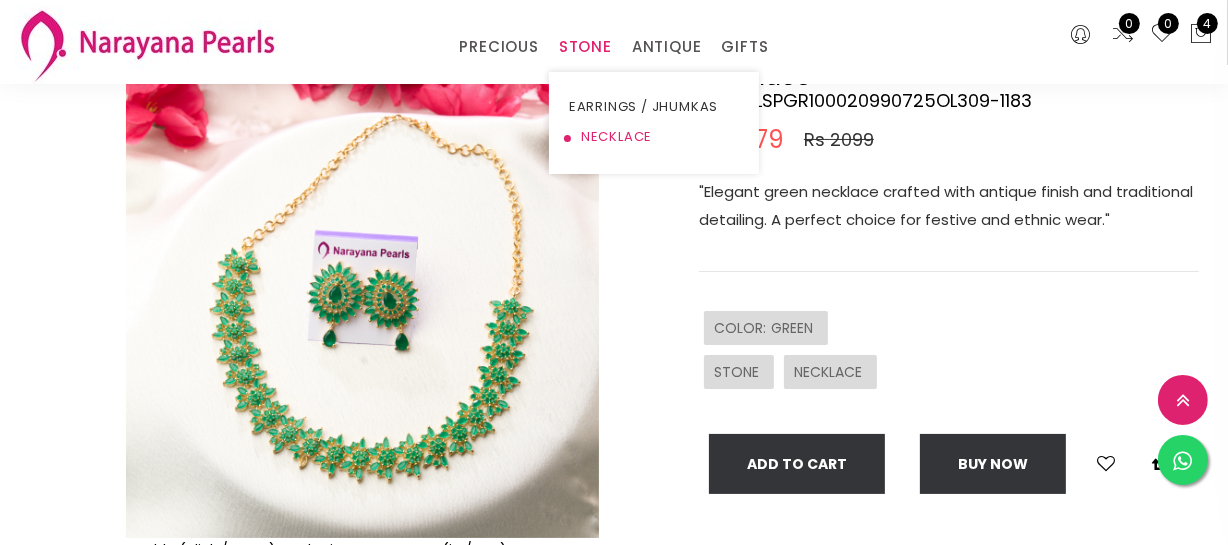 click on "NECKLACE" at bounding box center (654, 137) 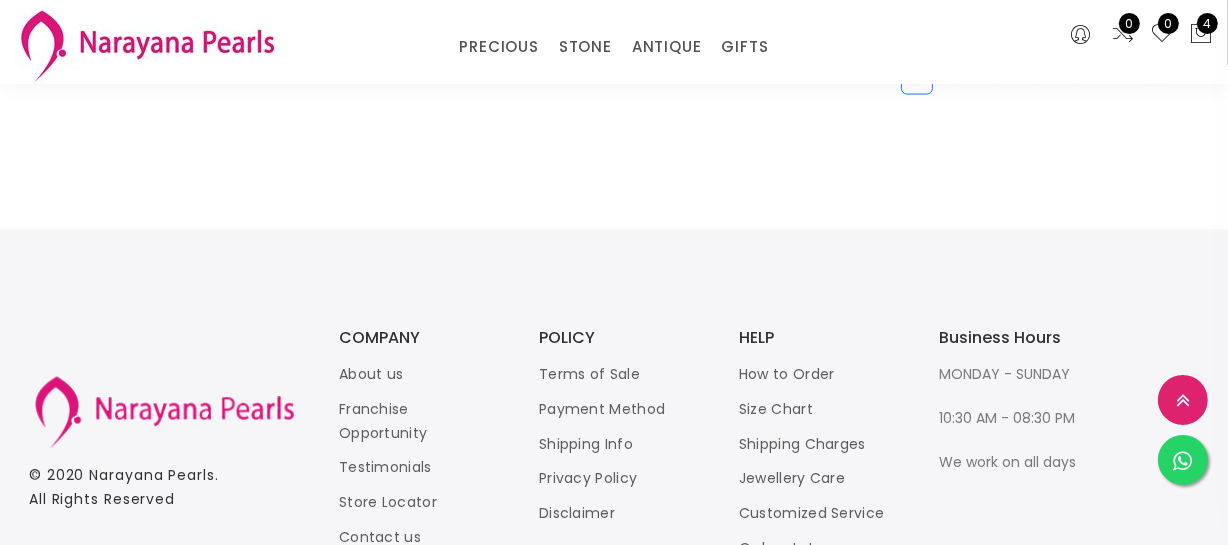 scroll, scrollTop: 2818, scrollLeft: 0, axis: vertical 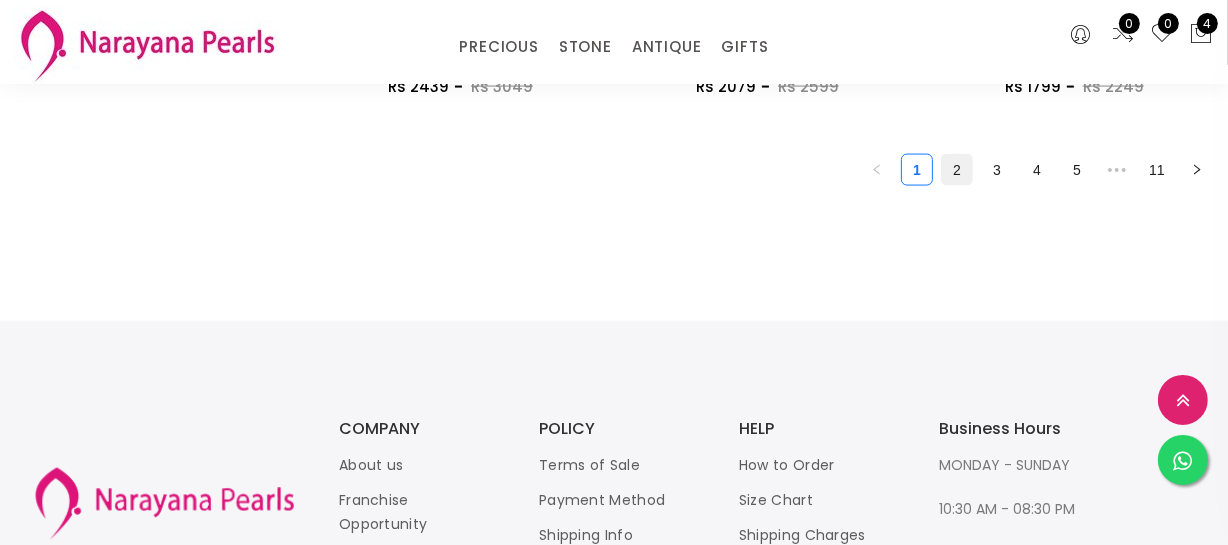 click on "2" at bounding box center [957, 170] 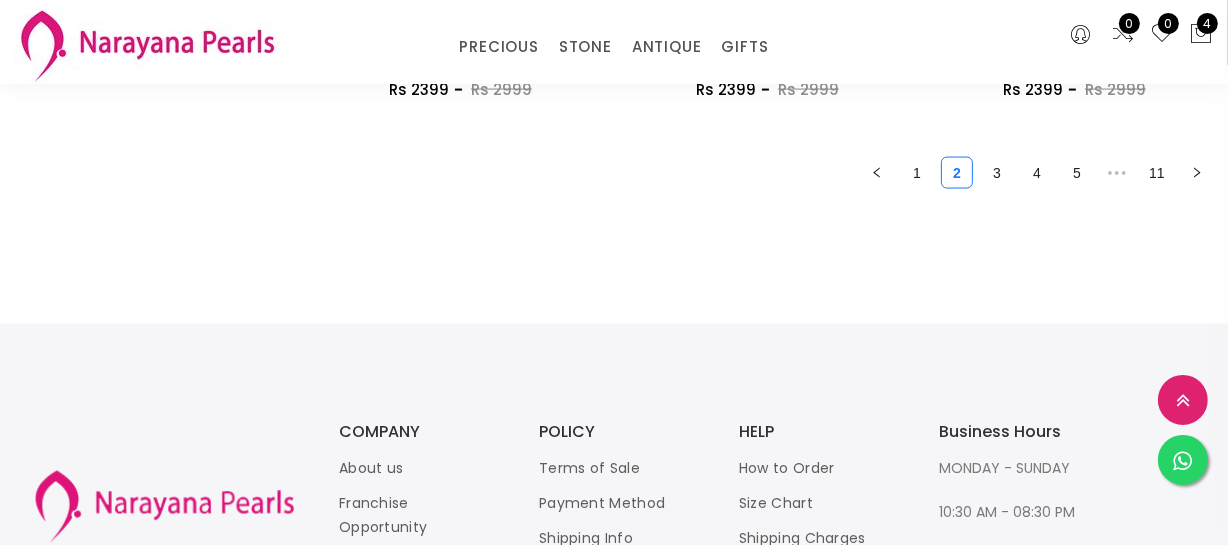 scroll, scrollTop: 2818, scrollLeft: 0, axis: vertical 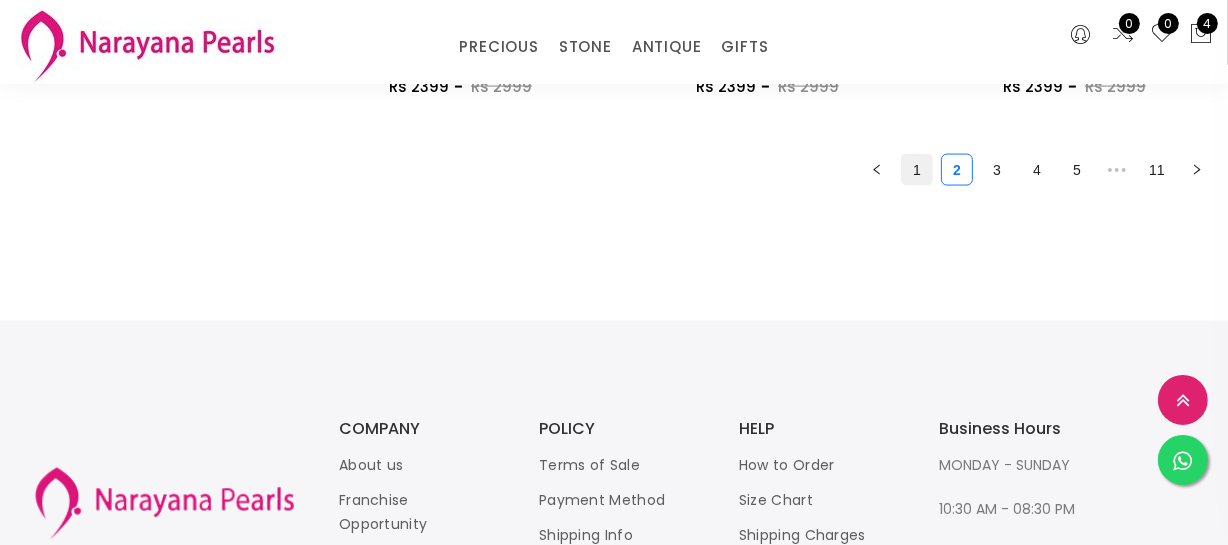 click on "1" at bounding box center [917, 170] 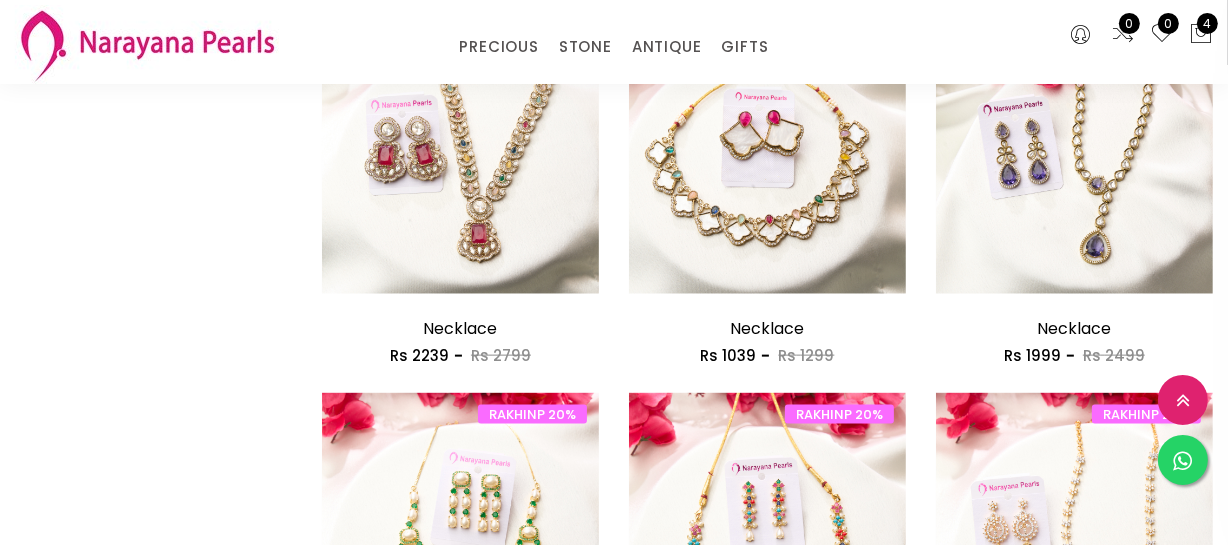 scroll, scrollTop: 2545, scrollLeft: 0, axis: vertical 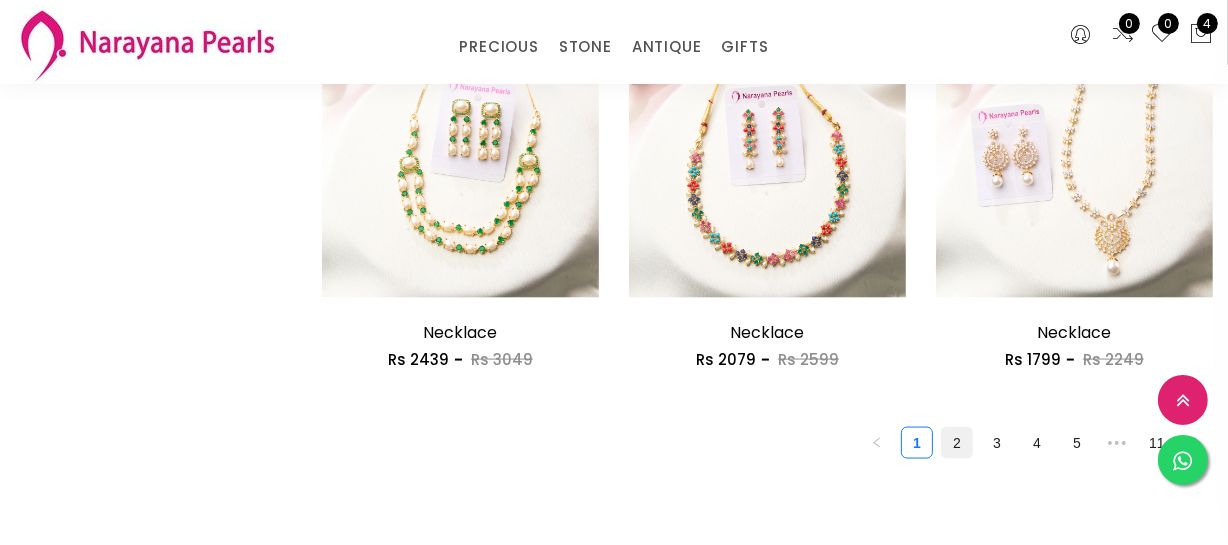 click on "2" at bounding box center (957, 443) 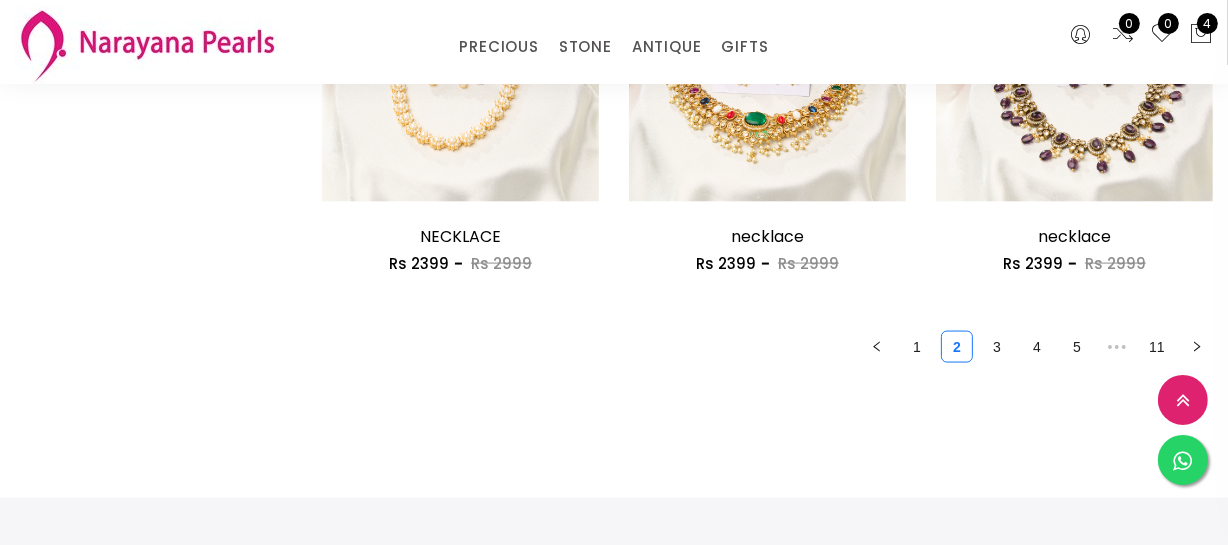 scroll, scrollTop: 2636, scrollLeft: 0, axis: vertical 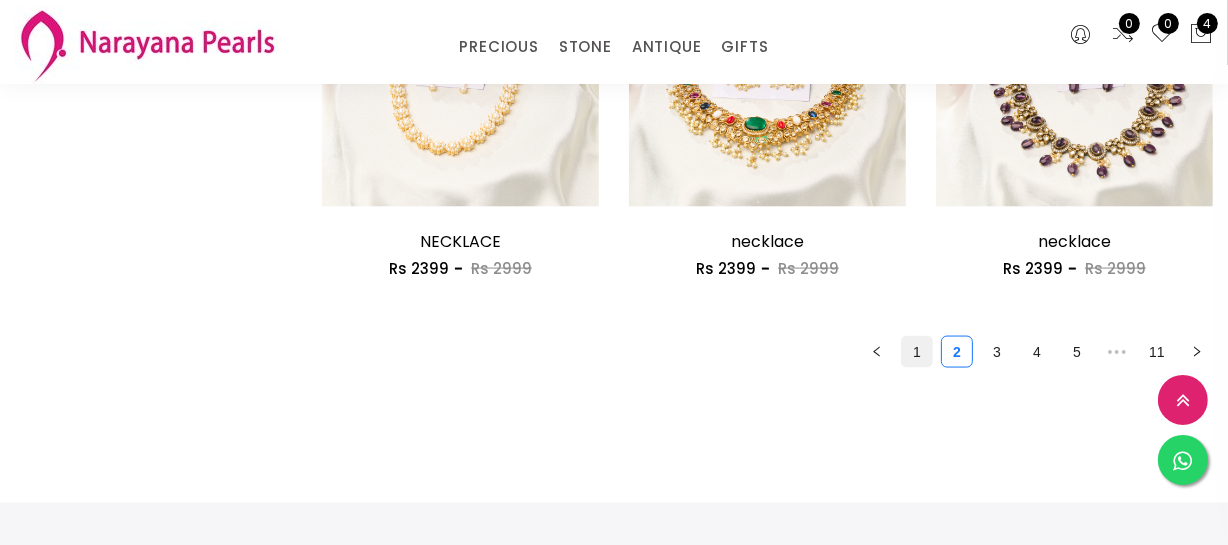 click on "1" at bounding box center (917, 352) 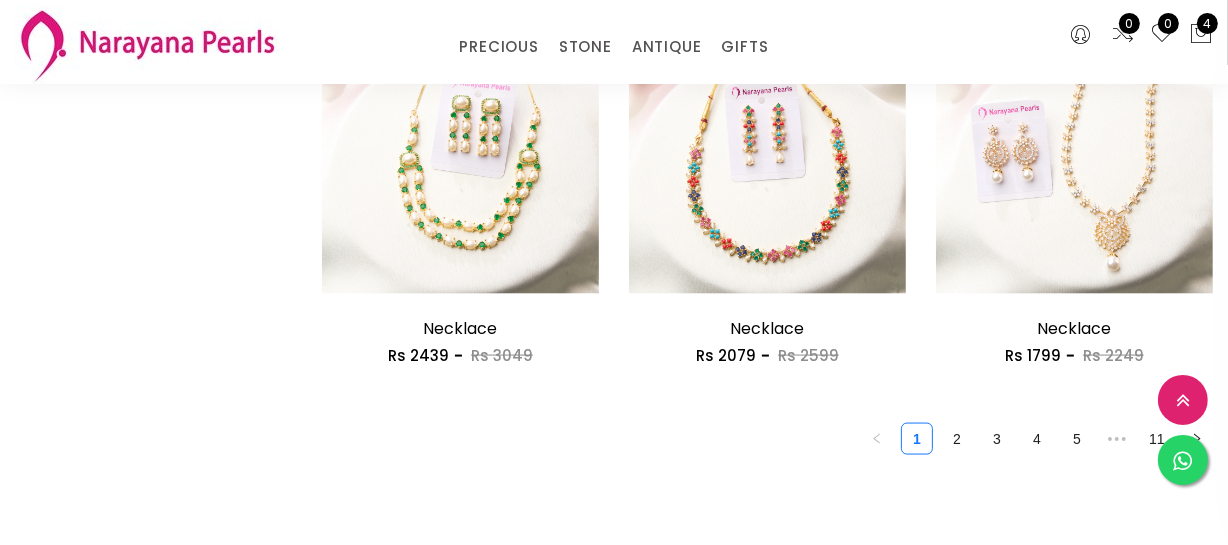 scroll, scrollTop: 2636, scrollLeft: 0, axis: vertical 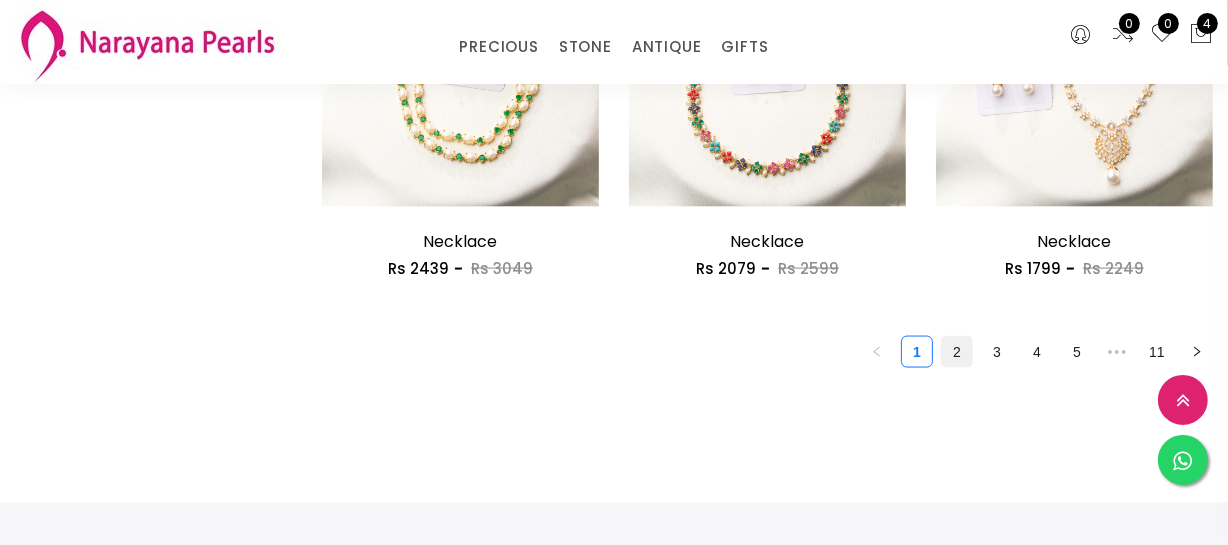 click on "2" at bounding box center [957, 352] 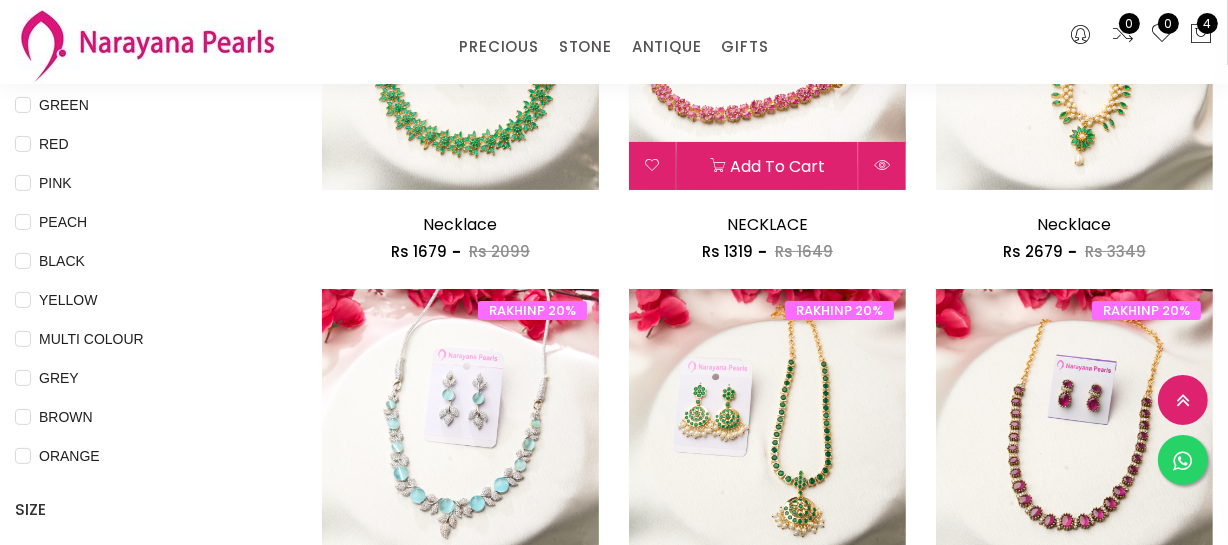 scroll, scrollTop: 454, scrollLeft: 0, axis: vertical 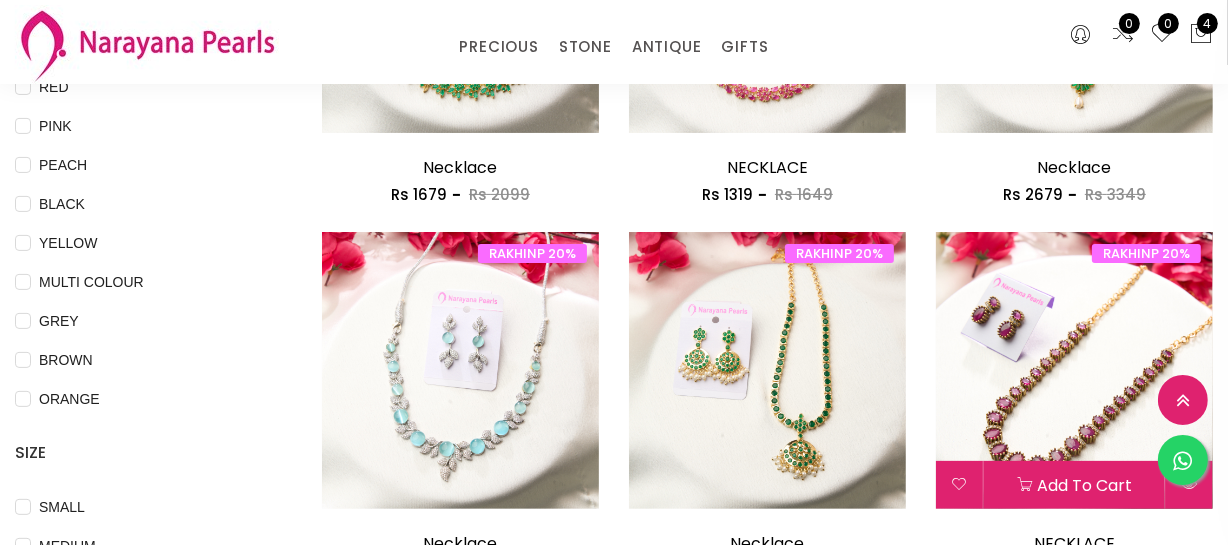 click at bounding box center (1074, 370) 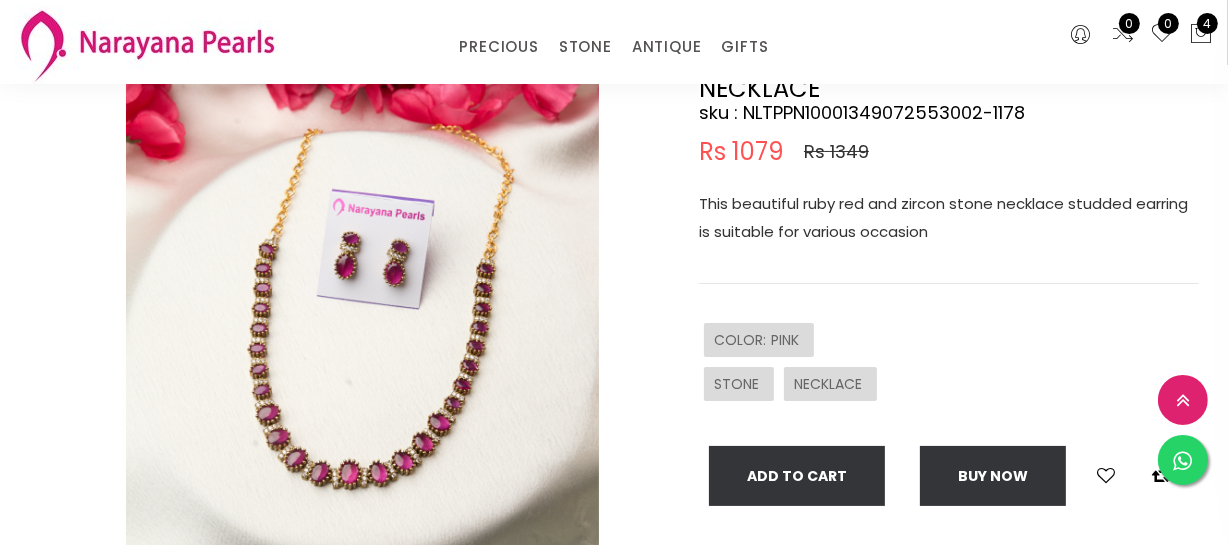 scroll, scrollTop: 181, scrollLeft: 0, axis: vertical 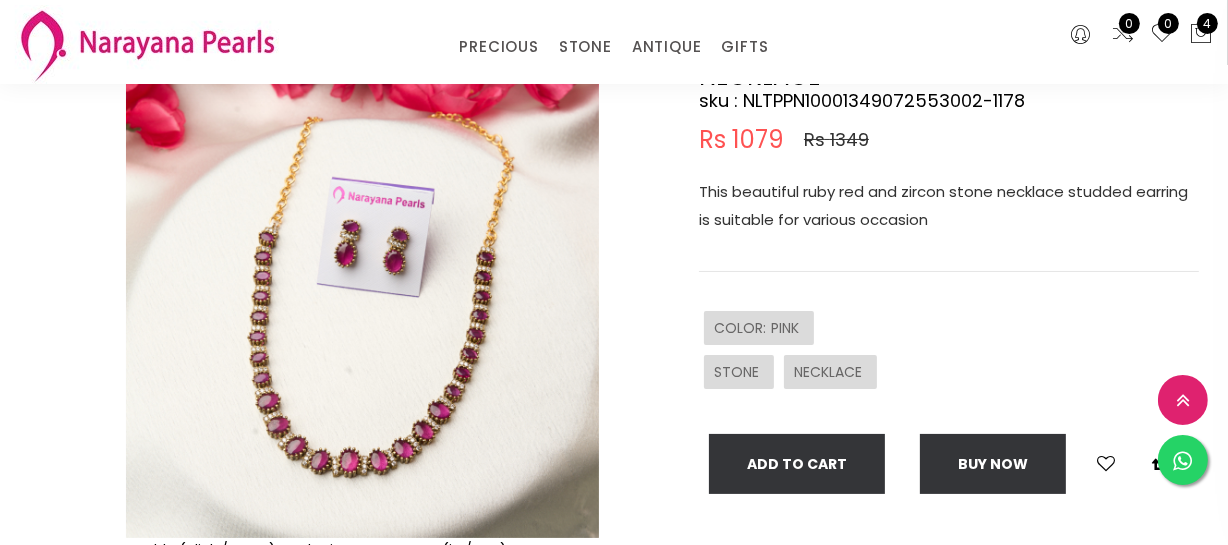 click on "This beautiful ruby red and zircon stone necklace studded earring is suitable for various occasion" at bounding box center (949, 206) 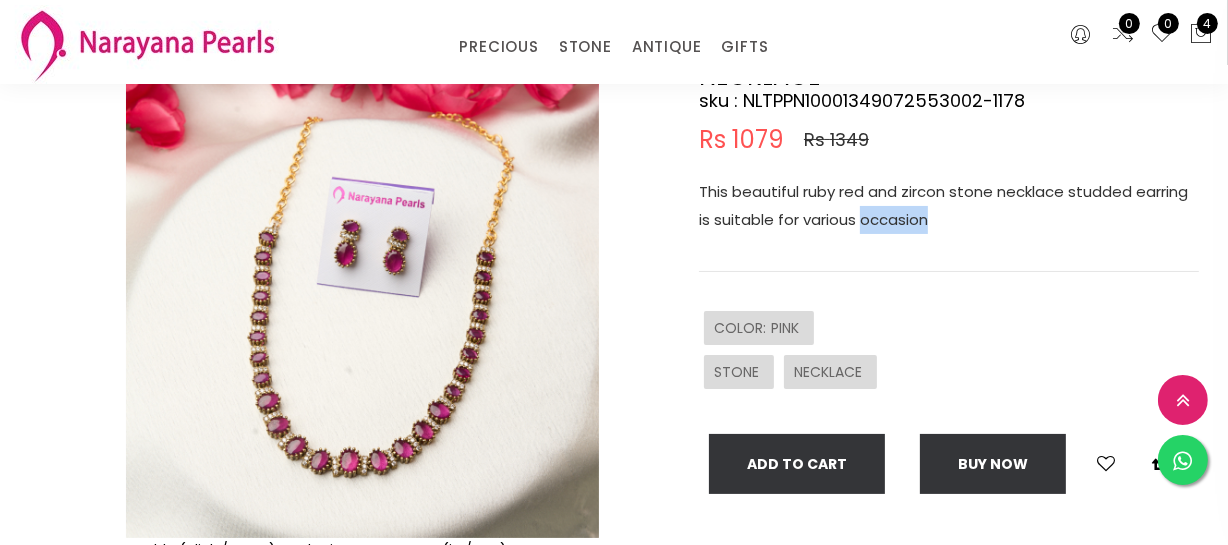 click on "This beautiful ruby red and zircon stone necklace studded earring is suitable for various occasion" at bounding box center (949, 206) 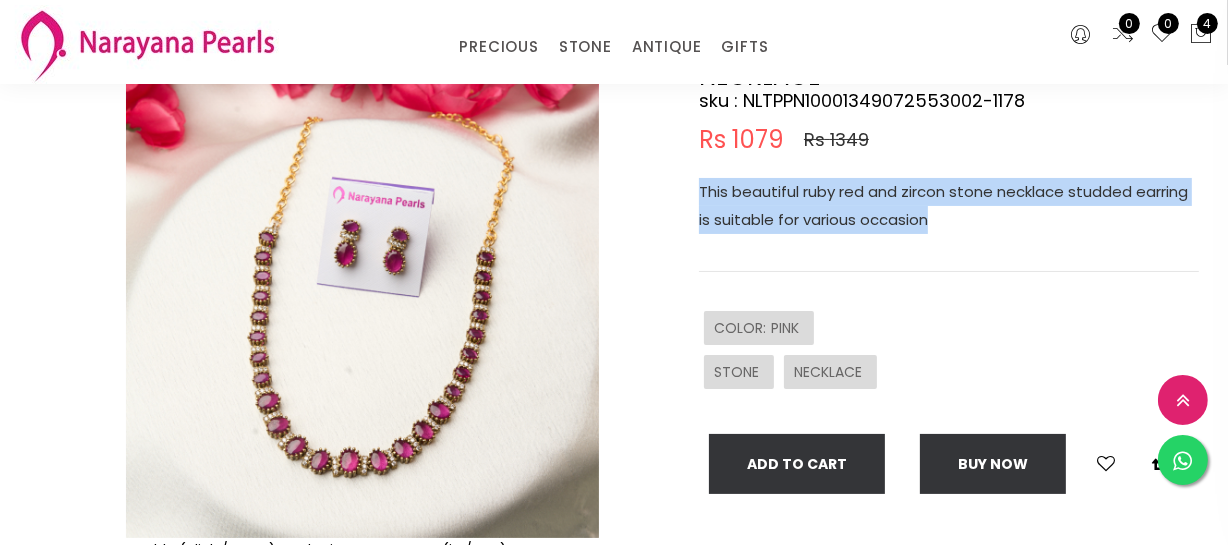 click on "This beautiful ruby red and zircon stone necklace studded earring is suitable for various occasion" at bounding box center (949, 206) 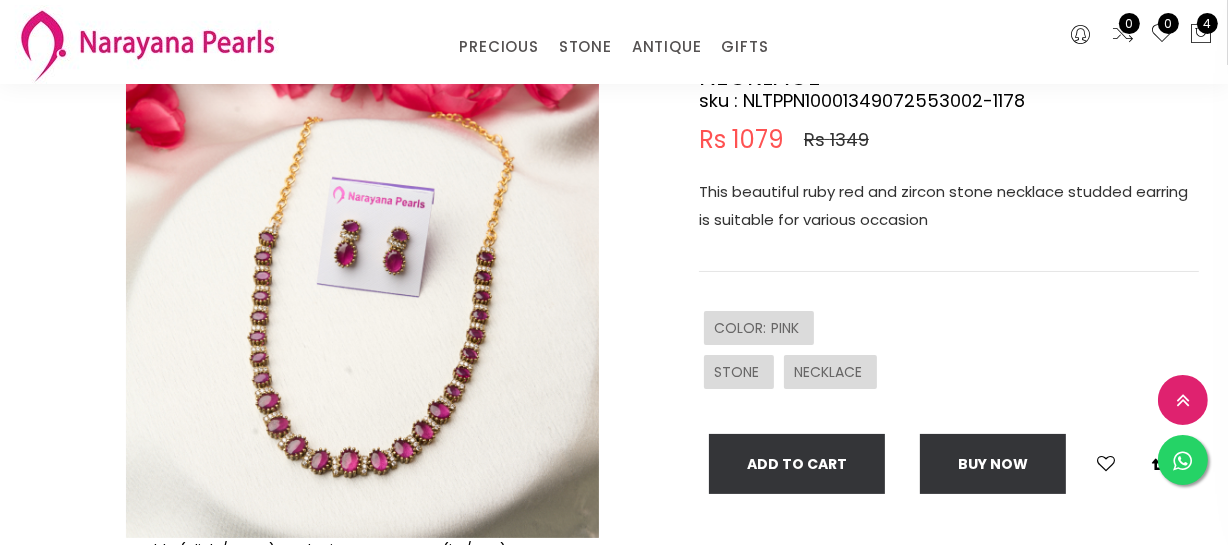 click on "NECKLACE sku : NLTPPN10001349072553002-1178 Rs   1079   Rs   1349 This beautiful ruby red and zircon stone necklace studded earring is suitable for various occasion COLOR  : PINK STONE NECKLACE  Add To Cart   Buy now" at bounding box center [914, 380] 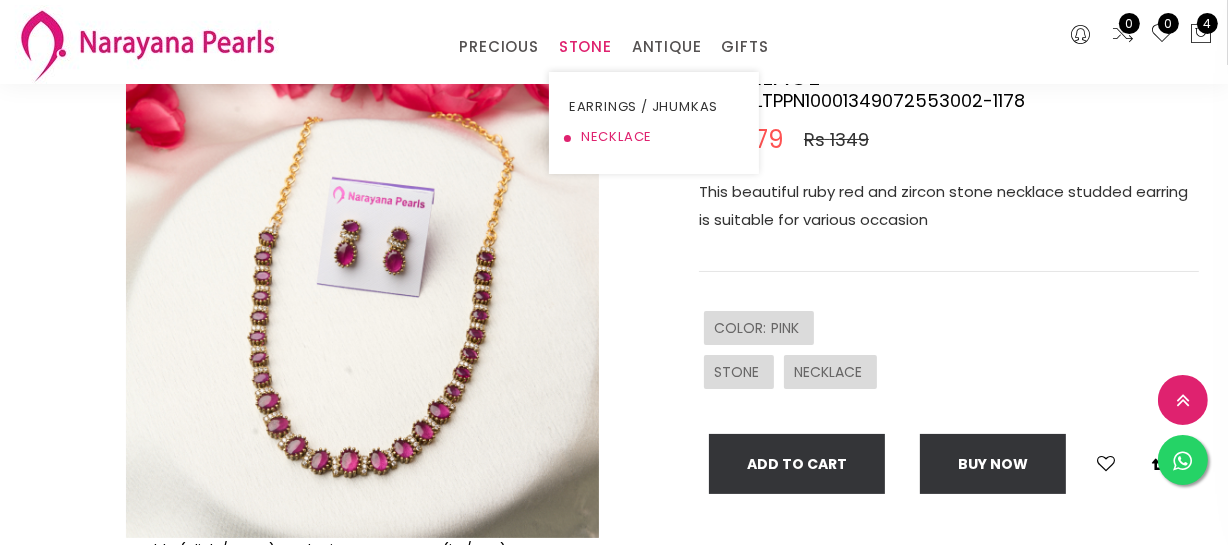 click on "NECKLACE" at bounding box center [654, 137] 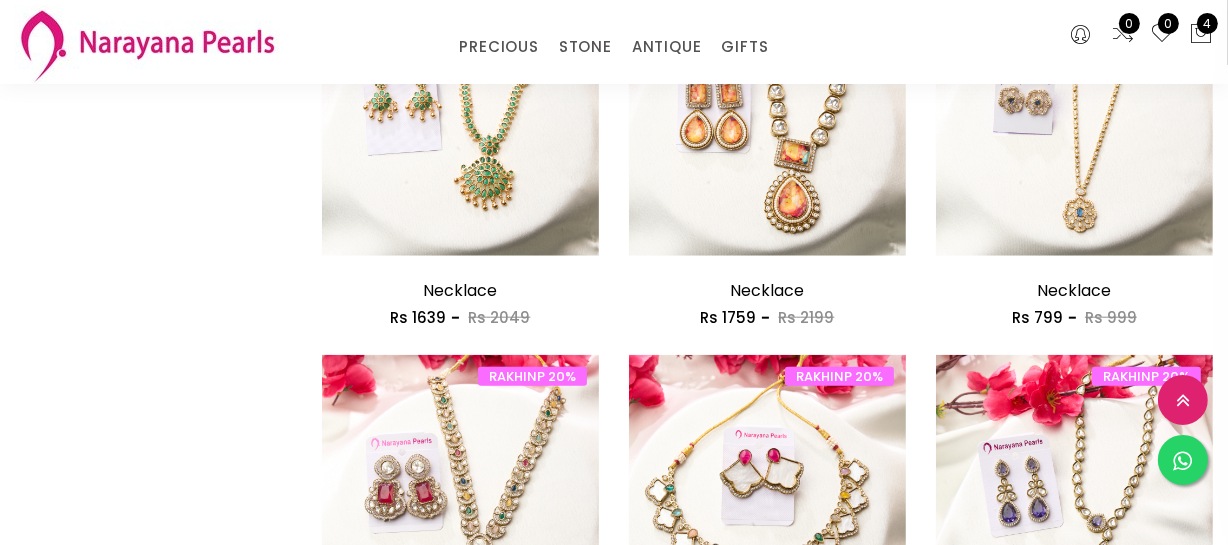 scroll, scrollTop: 2000, scrollLeft: 0, axis: vertical 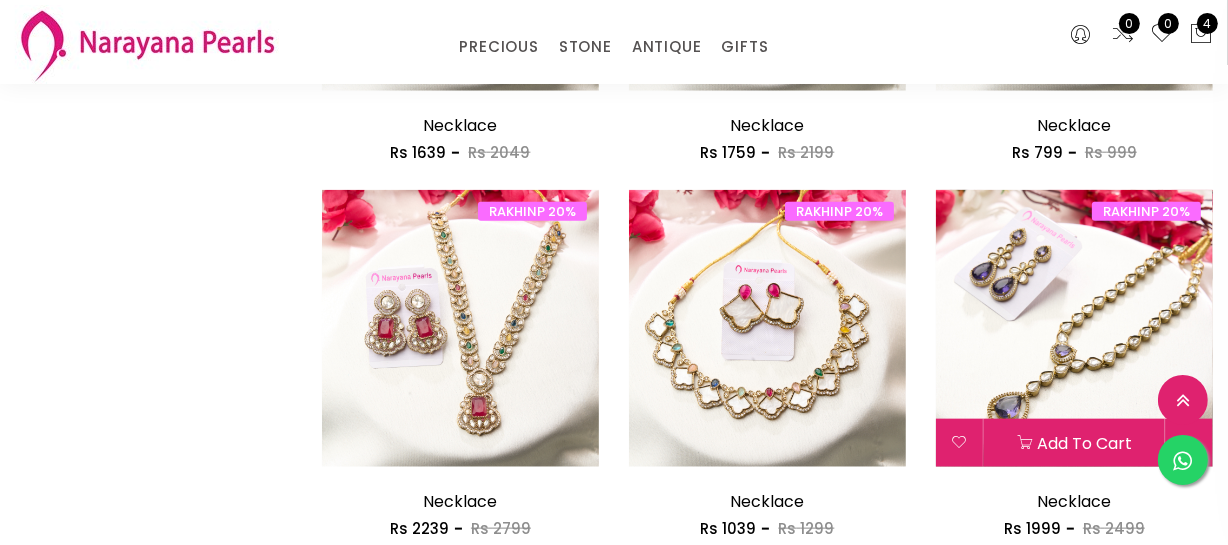 click at bounding box center (1074, 328) 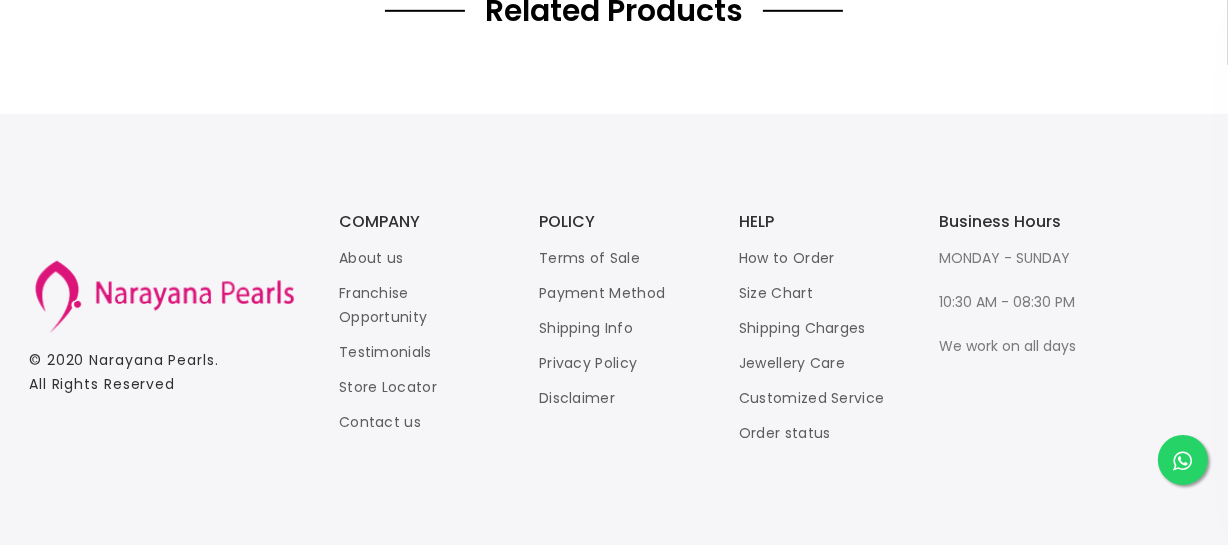 scroll, scrollTop: 0, scrollLeft: 0, axis: both 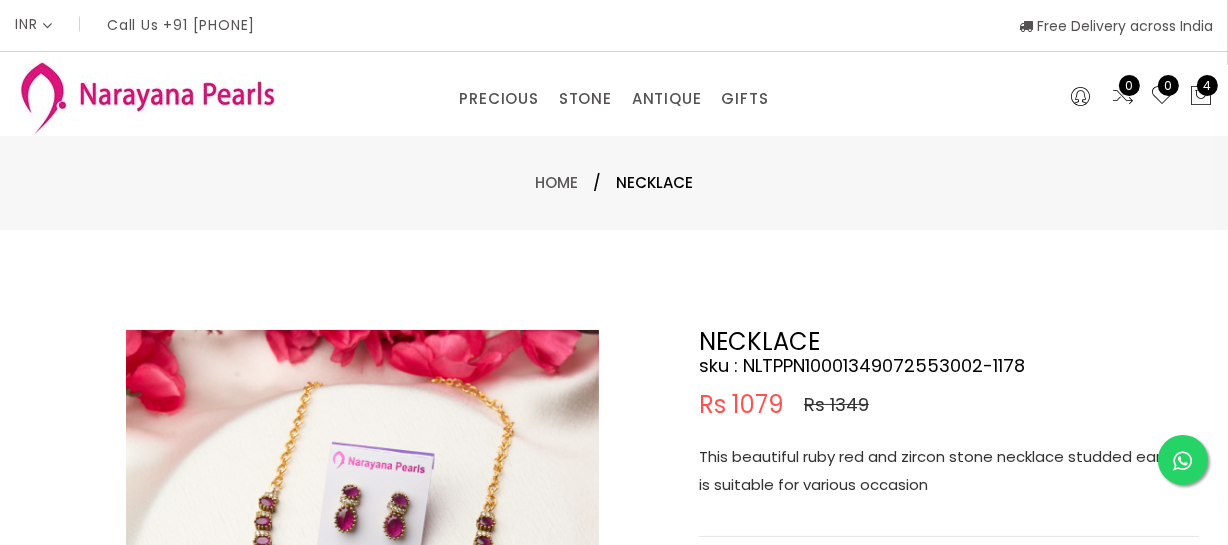 click on "Double (click / press) on the image to zoom (in / out). NECKLACE sku : NLTPPN10001349072553002-1178 Rs   1079   Rs   1349 This beautiful ruby red and zircon stone necklace studded earring is suitable for various occasion COLOR  : PINK STONE NECKLACE  Add To Cart   Buy now" at bounding box center (614, 645) 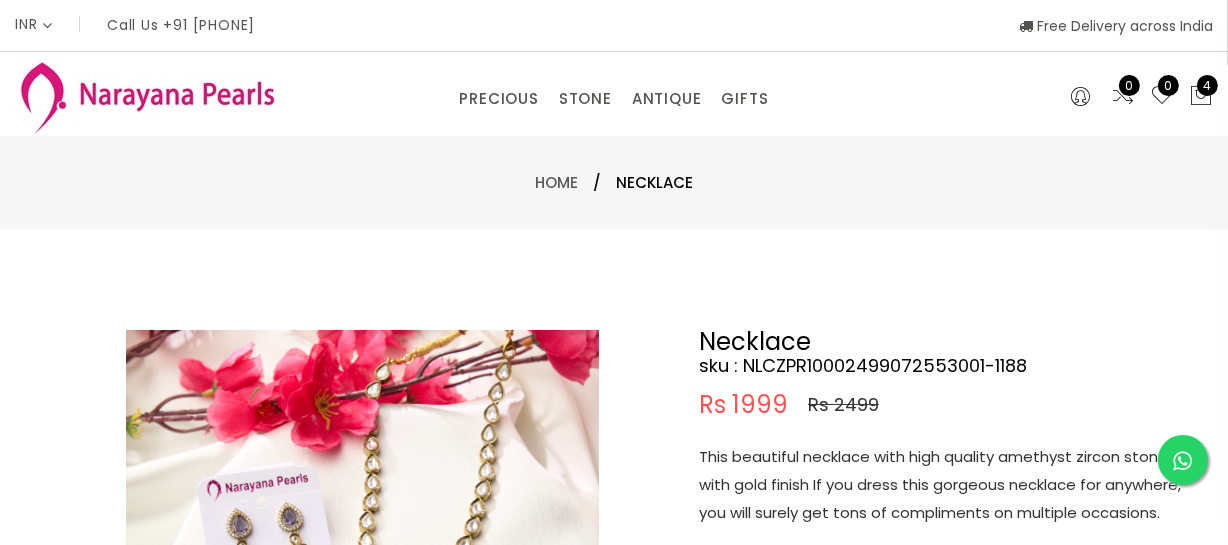 click on "This beautiful necklace with high quality amethyst zircon stones with gold finish If you dress this gorgeous necklace for anywhere, you will surely get tons of compliments on multiple occasions." at bounding box center [949, 485] 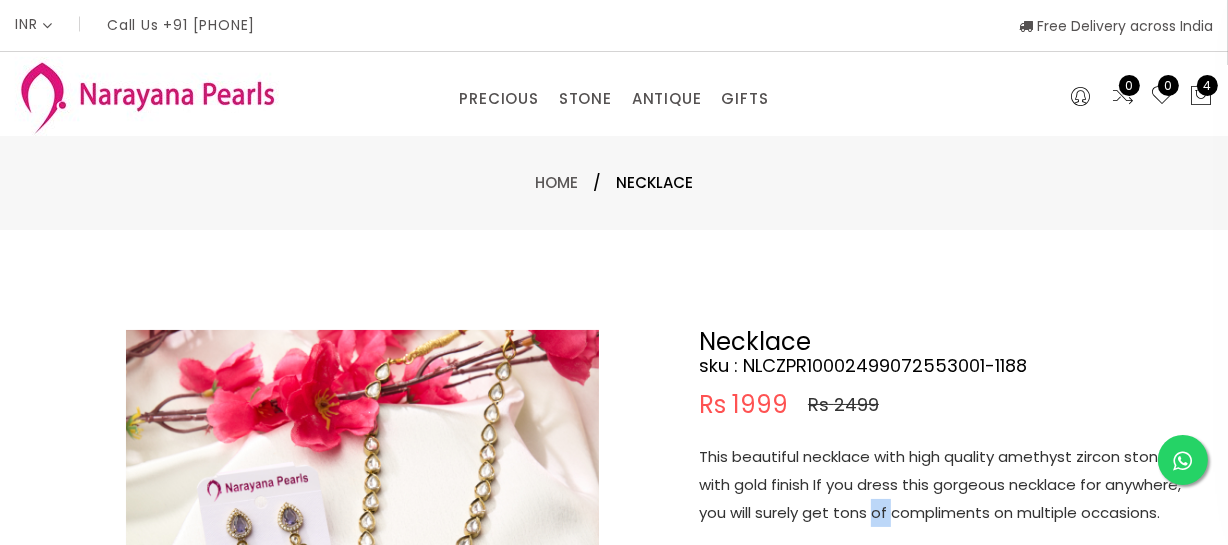 click on "This beautiful necklace with high quality amethyst zircon stones with gold finish If you dress this gorgeous necklace for anywhere, you will surely get tons of compliments on multiple occasions." at bounding box center [949, 485] 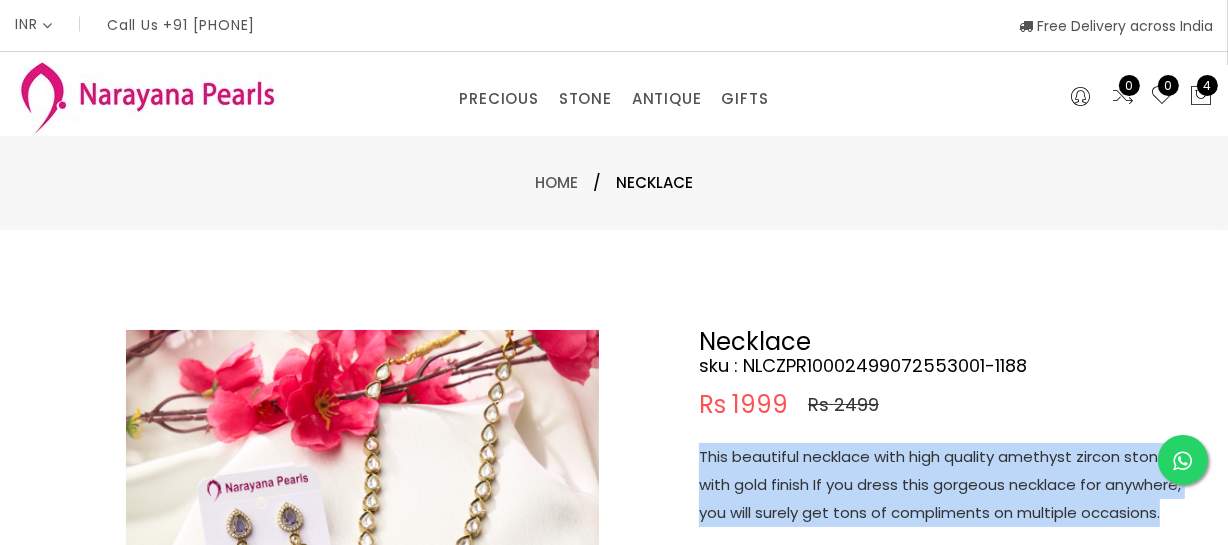 click on "This beautiful necklace with high quality amethyst zircon stones with gold finish If you dress this gorgeous necklace for anywhere, you will surely get tons of compliments on multiple occasions." at bounding box center (949, 485) 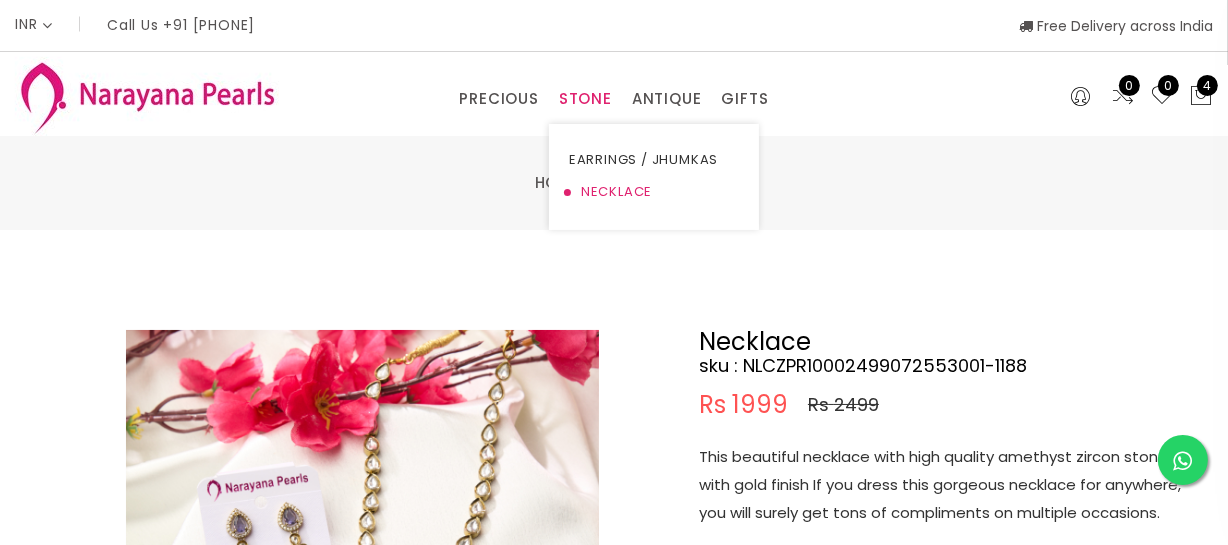 click on "NECKLACE" at bounding box center (654, 192) 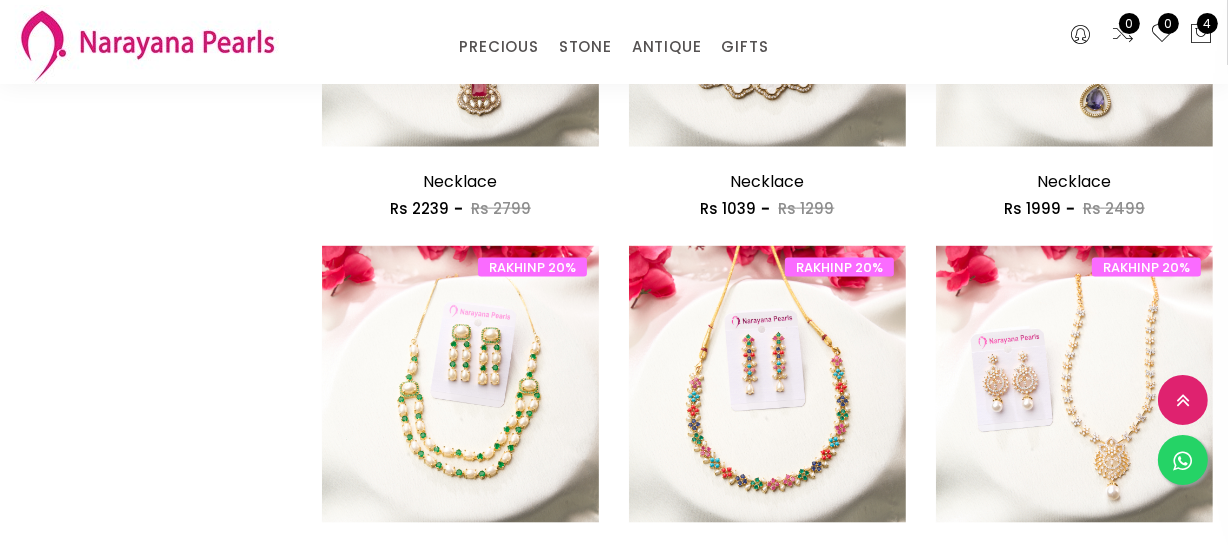 scroll, scrollTop: 2363, scrollLeft: 0, axis: vertical 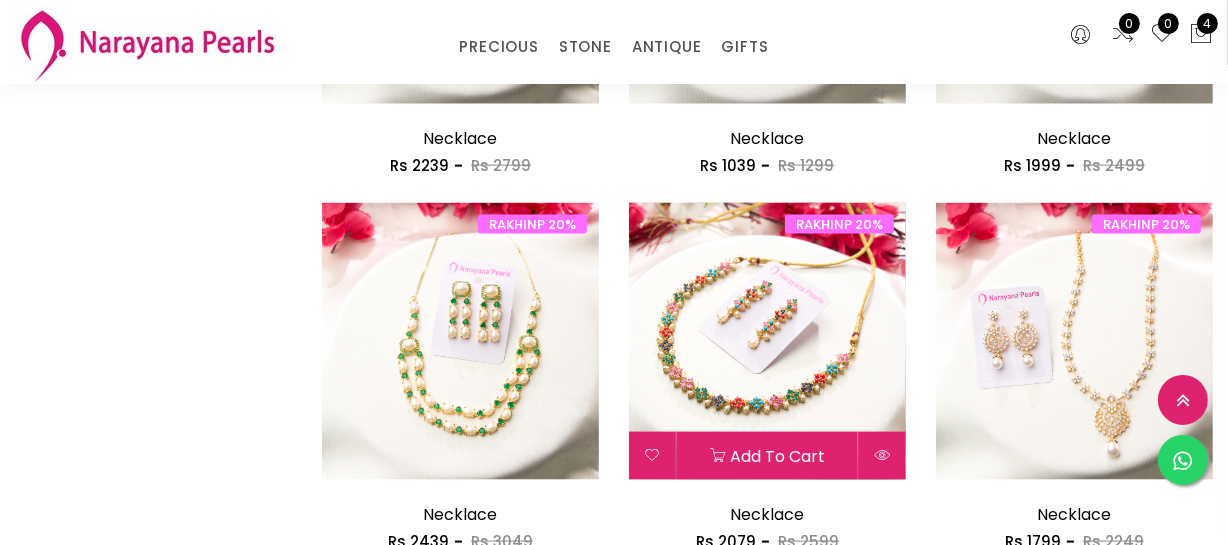 click at bounding box center [767, 341] 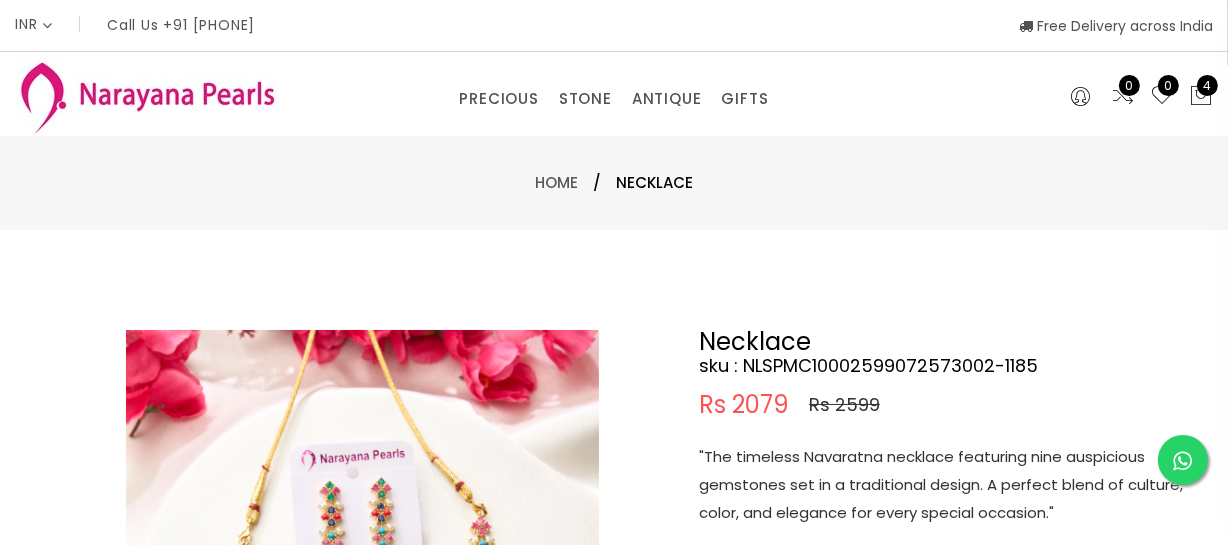 click on ""The timeless Navaratna necklace featuring nine auspicious gemstones set in a traditional design. A perfect blend of culture, color, and elegance for every special occasion."" at bounding box center (949, 485) 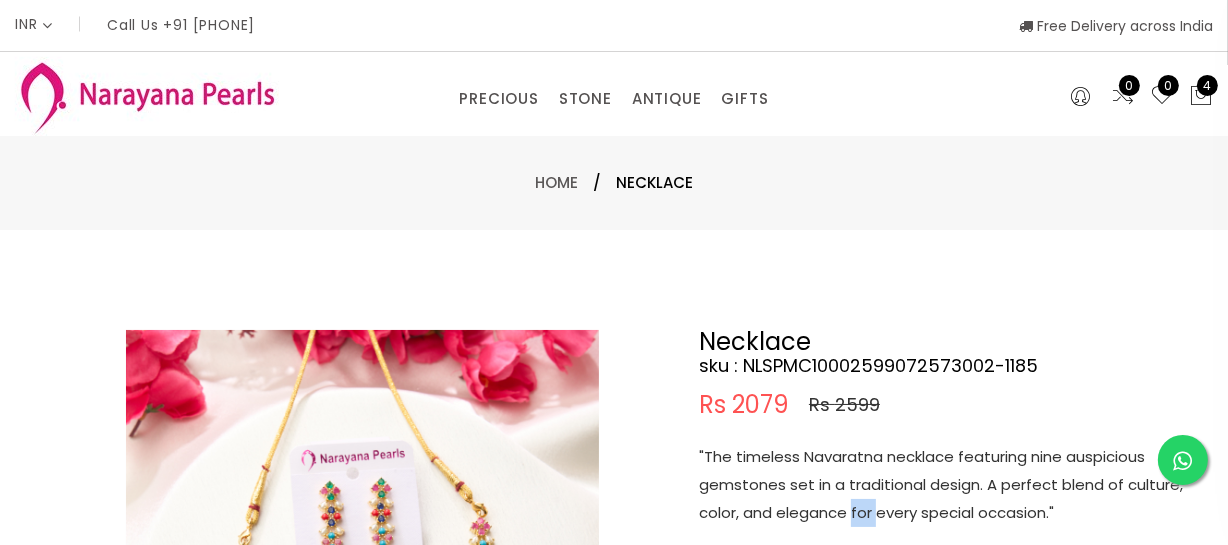 click on ""The timeless Navaratna necklace featuring nine auspicious gemstones set in a traditional design. A perfect blend of culture, color, and elegance for every special occasion."" at bounding box center (949, 485) 